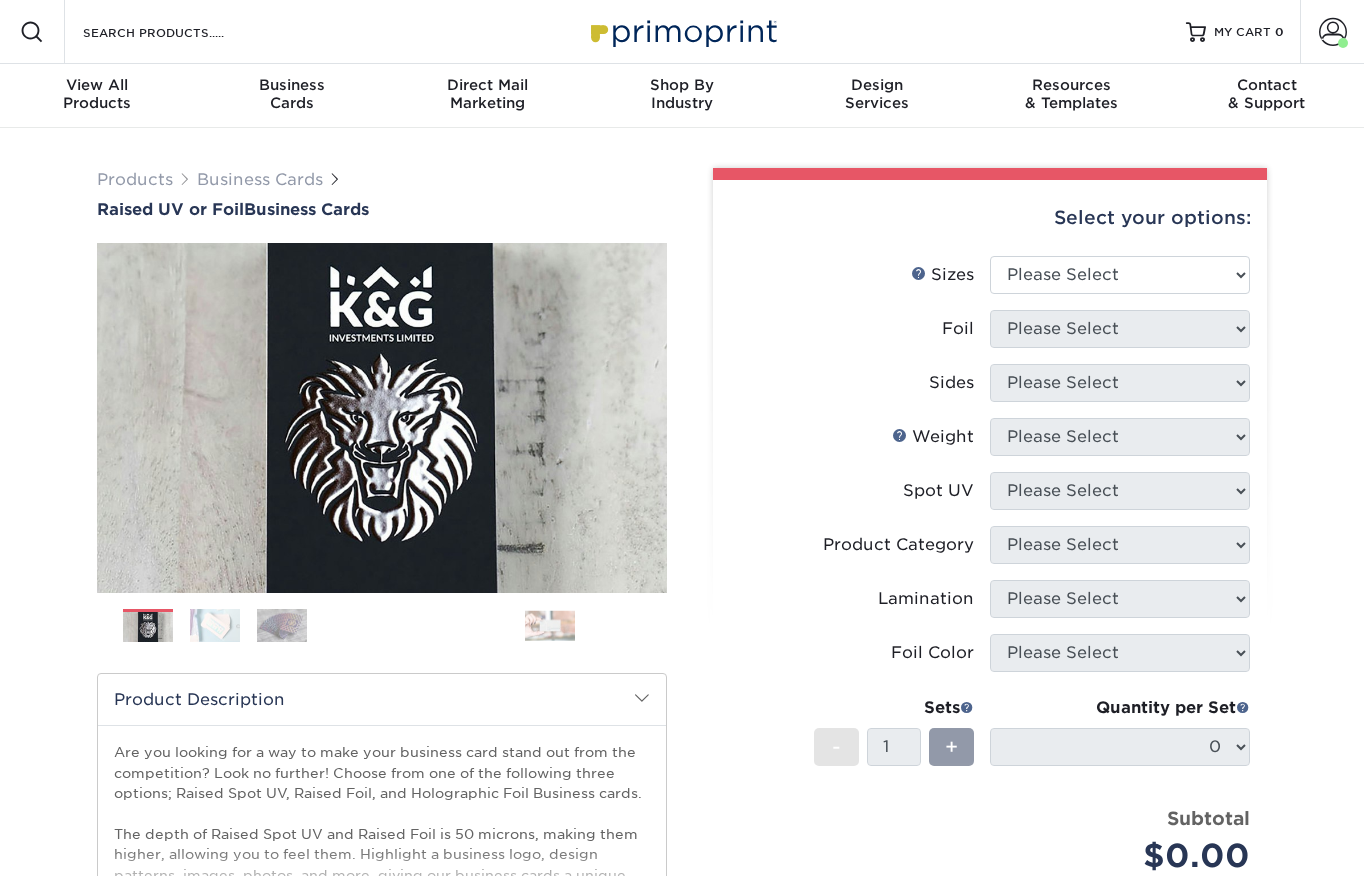 scroll, scrollTop: 0, scrollLeft: 0, axis: both 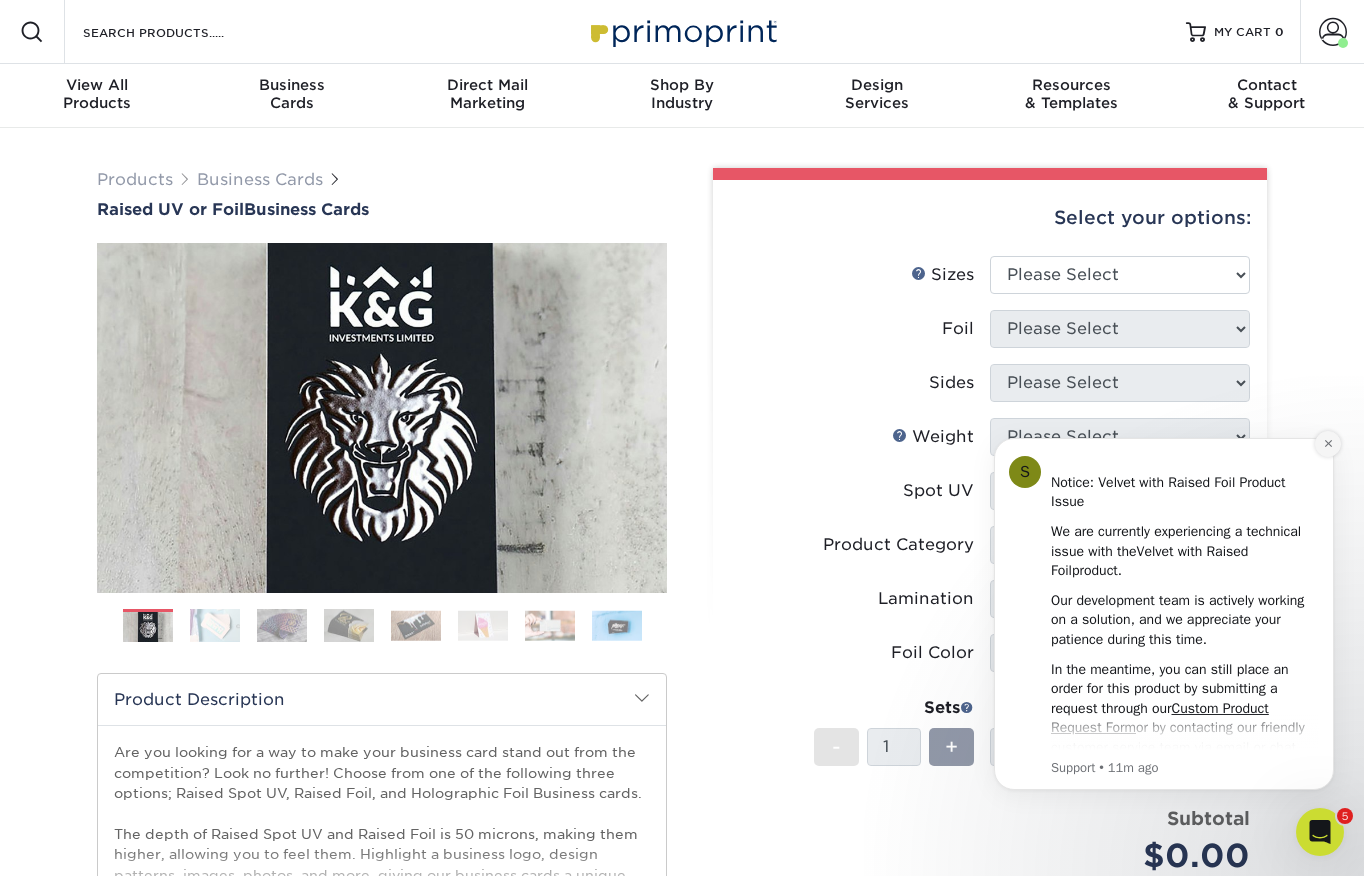 click 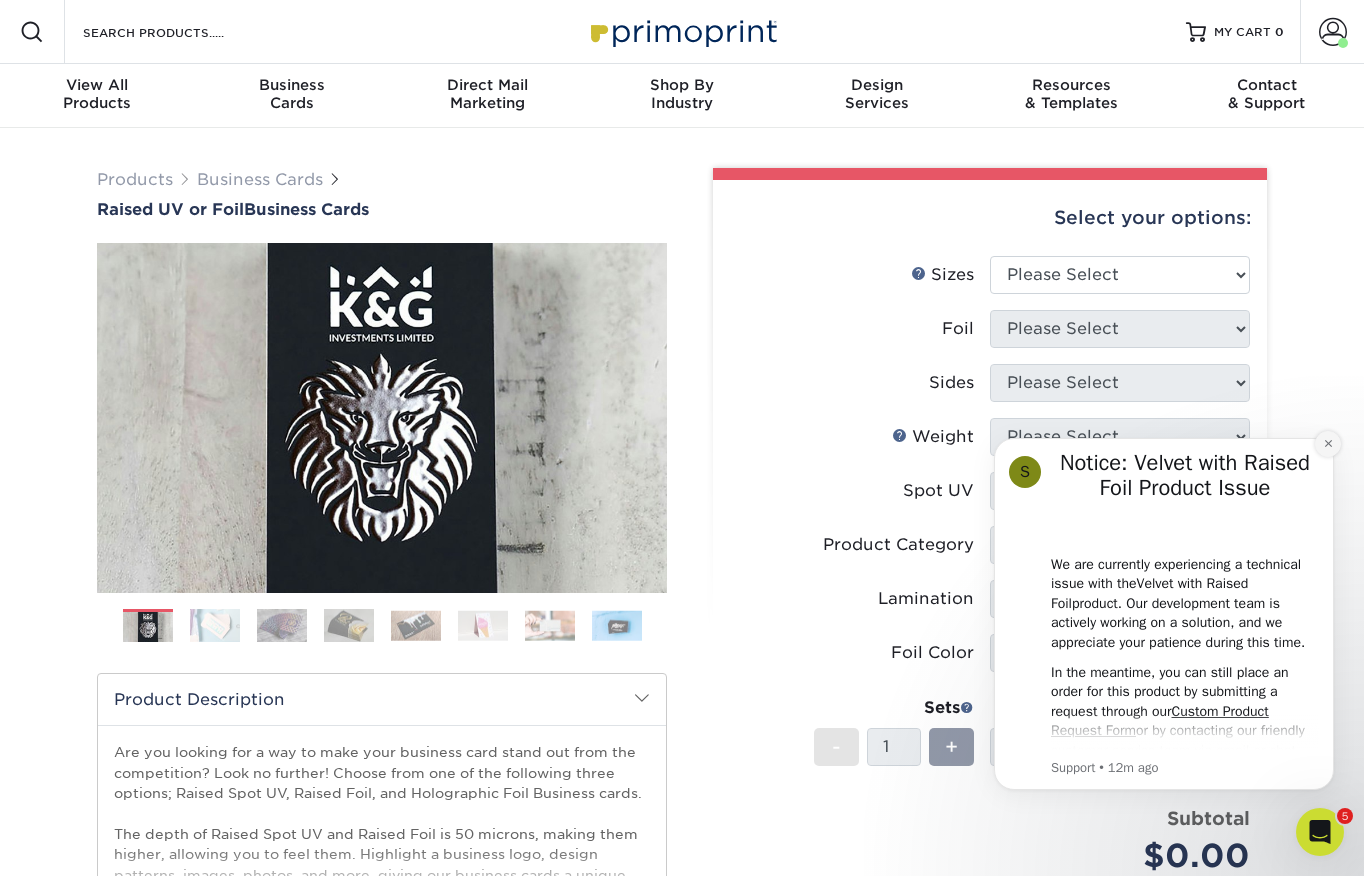 click 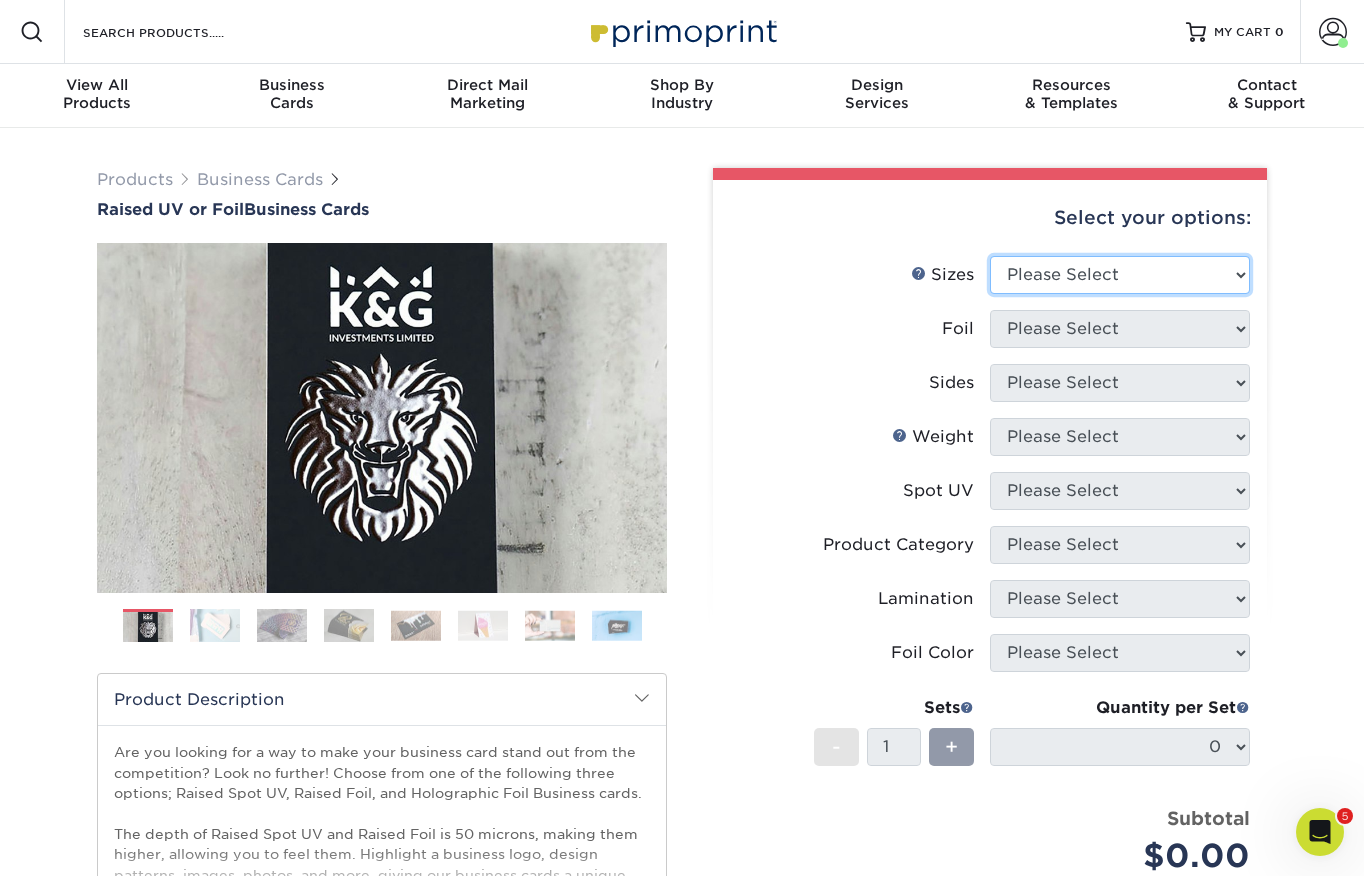 click on "Please Select
2" x 3.5" - Standard" at bounding box center [1120, 275] 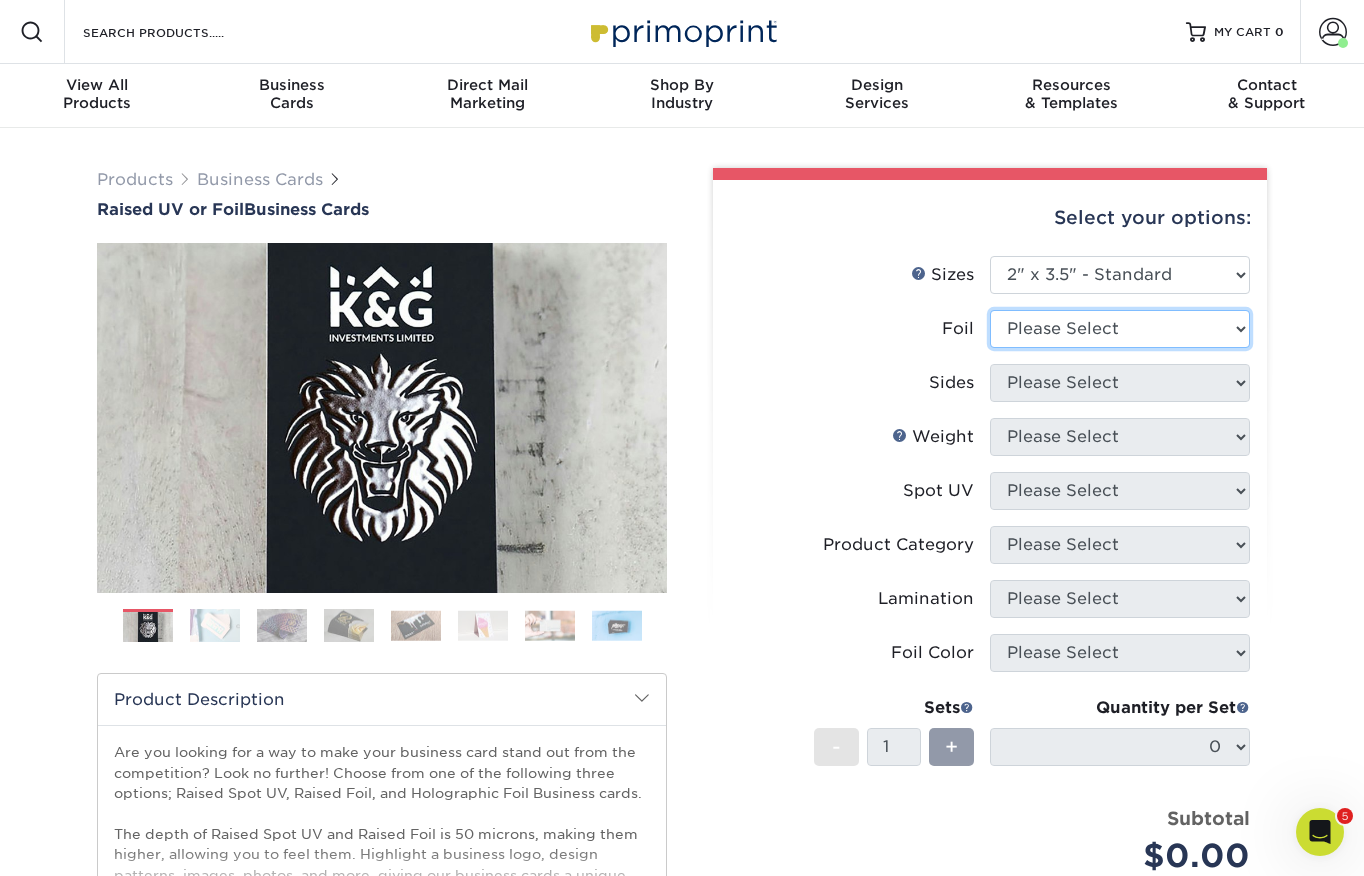 click on "Please Select No Yes" at bounding box center [1120, 329] 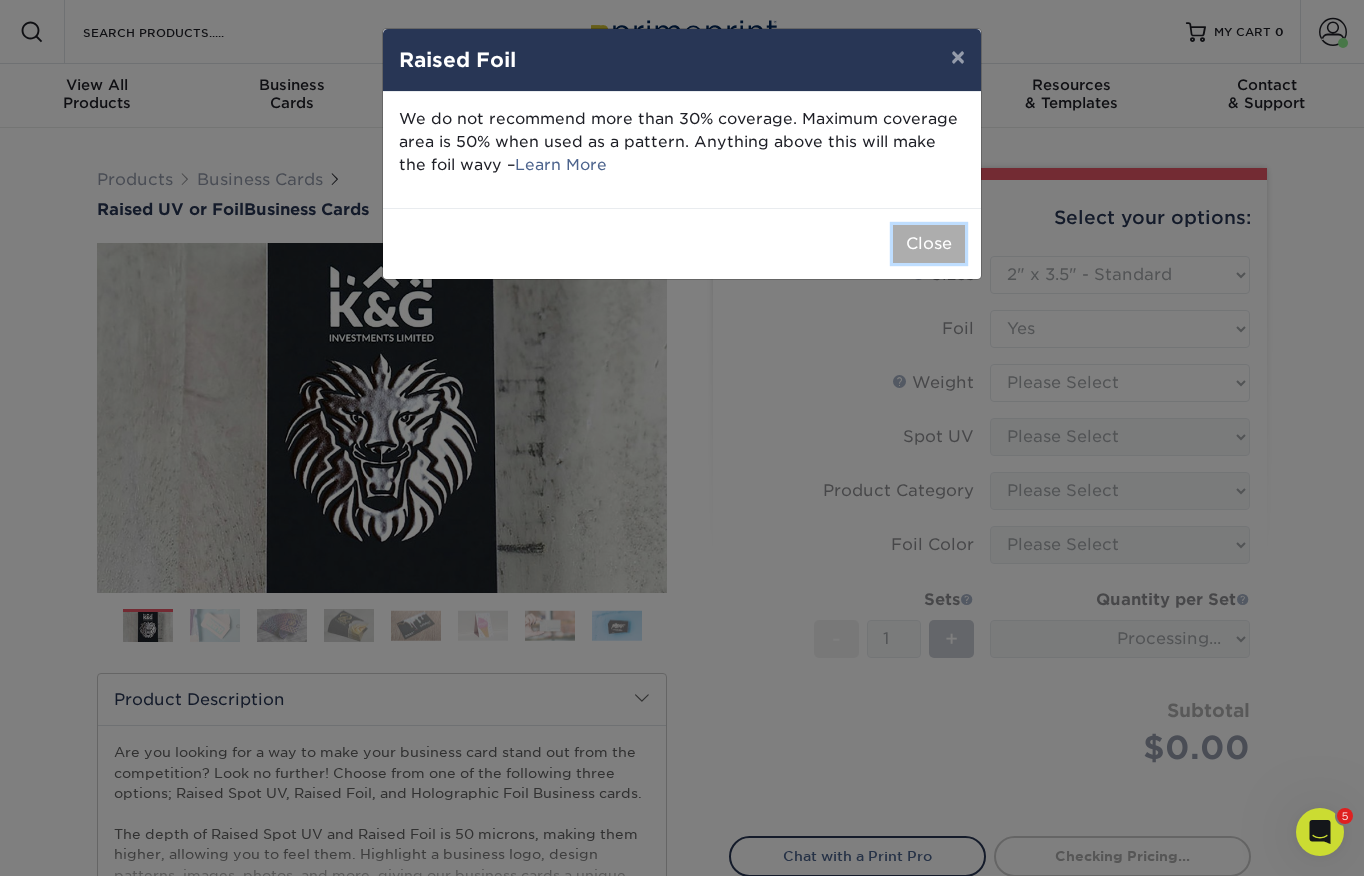 click on "Close" at bounding box center (929, 244) 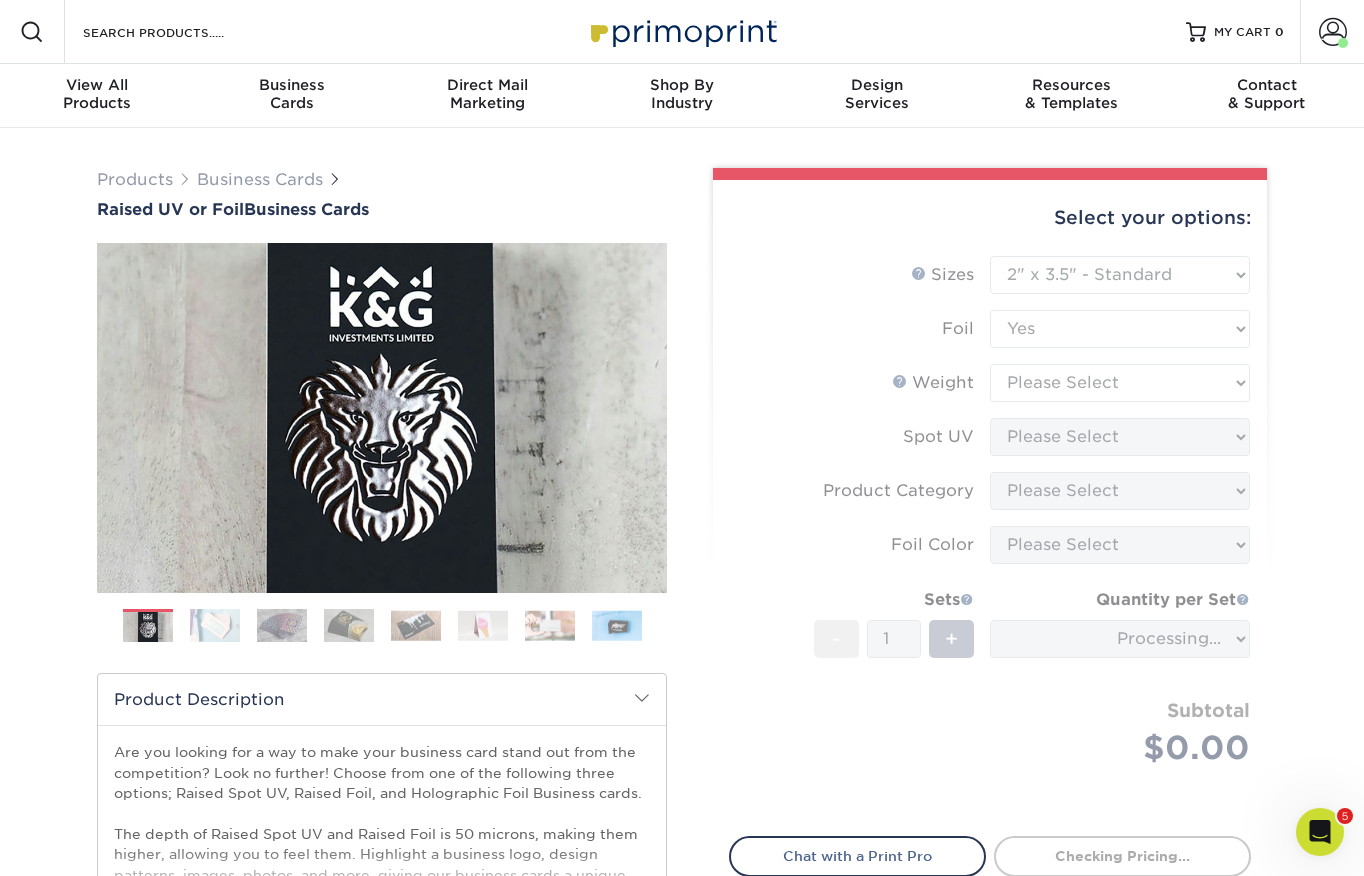 click on "Sizes Help Sizes
Please Select
2" x 3.5" - Standard
Foil Please Select" at bounding box center [990, 534] 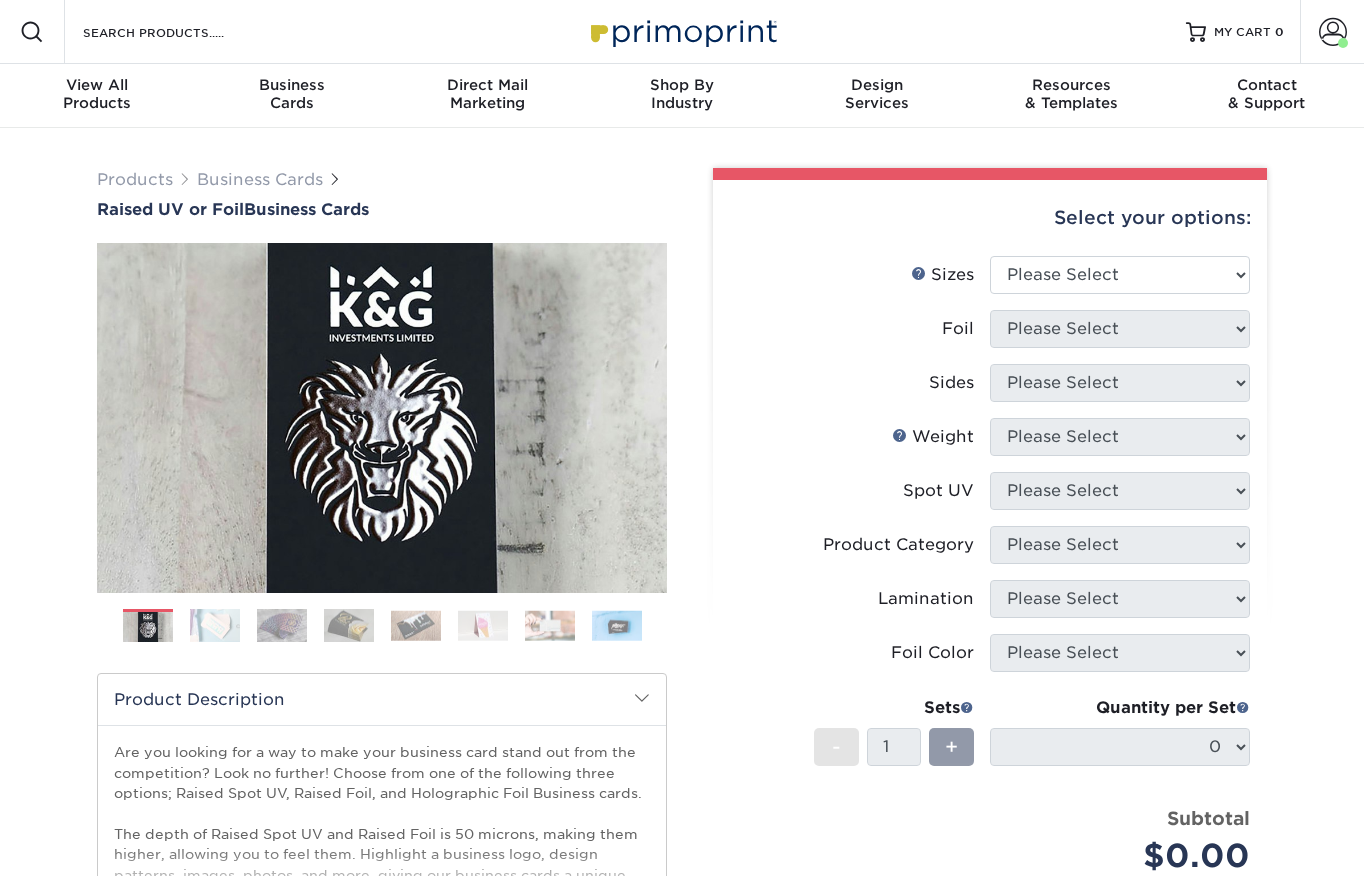 scroll, scrollTop: 0, scrollLeft: 0, axis: both 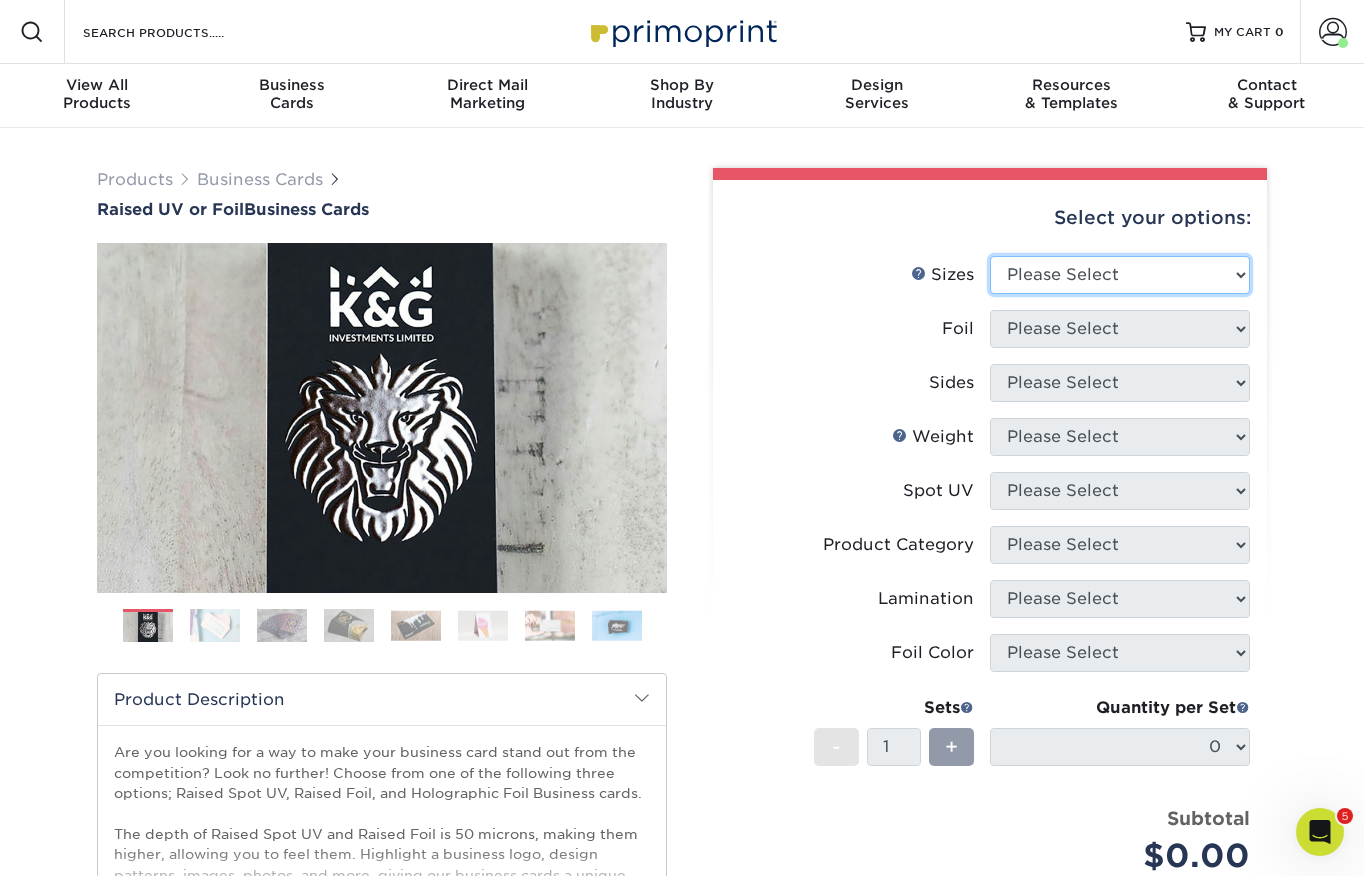 click on "Please Select
2" x 3.5" - Standard" at bounding box center [1120, 275] 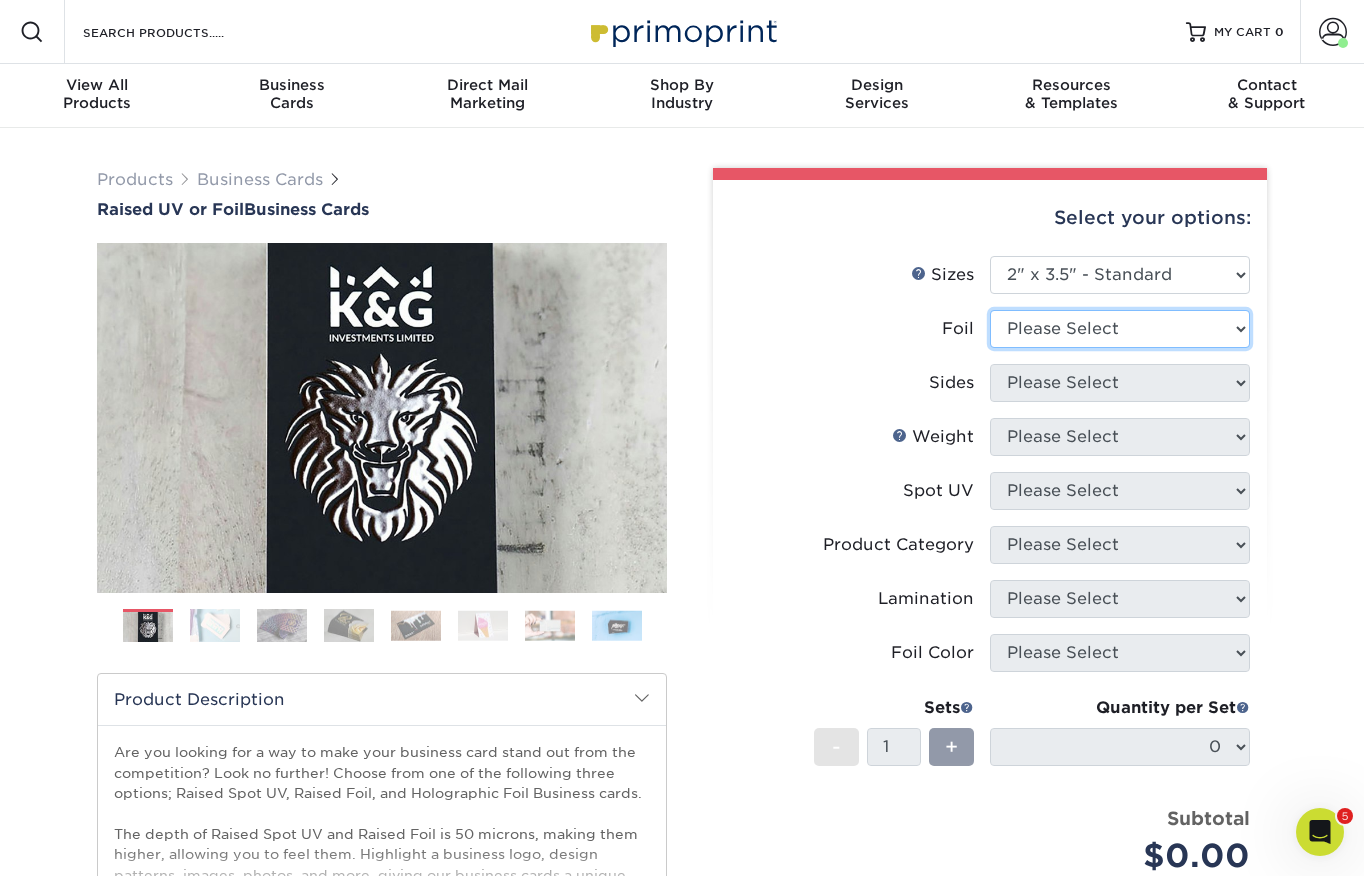 click on "Please Select No Yes" at bounding box center (1120, 329) 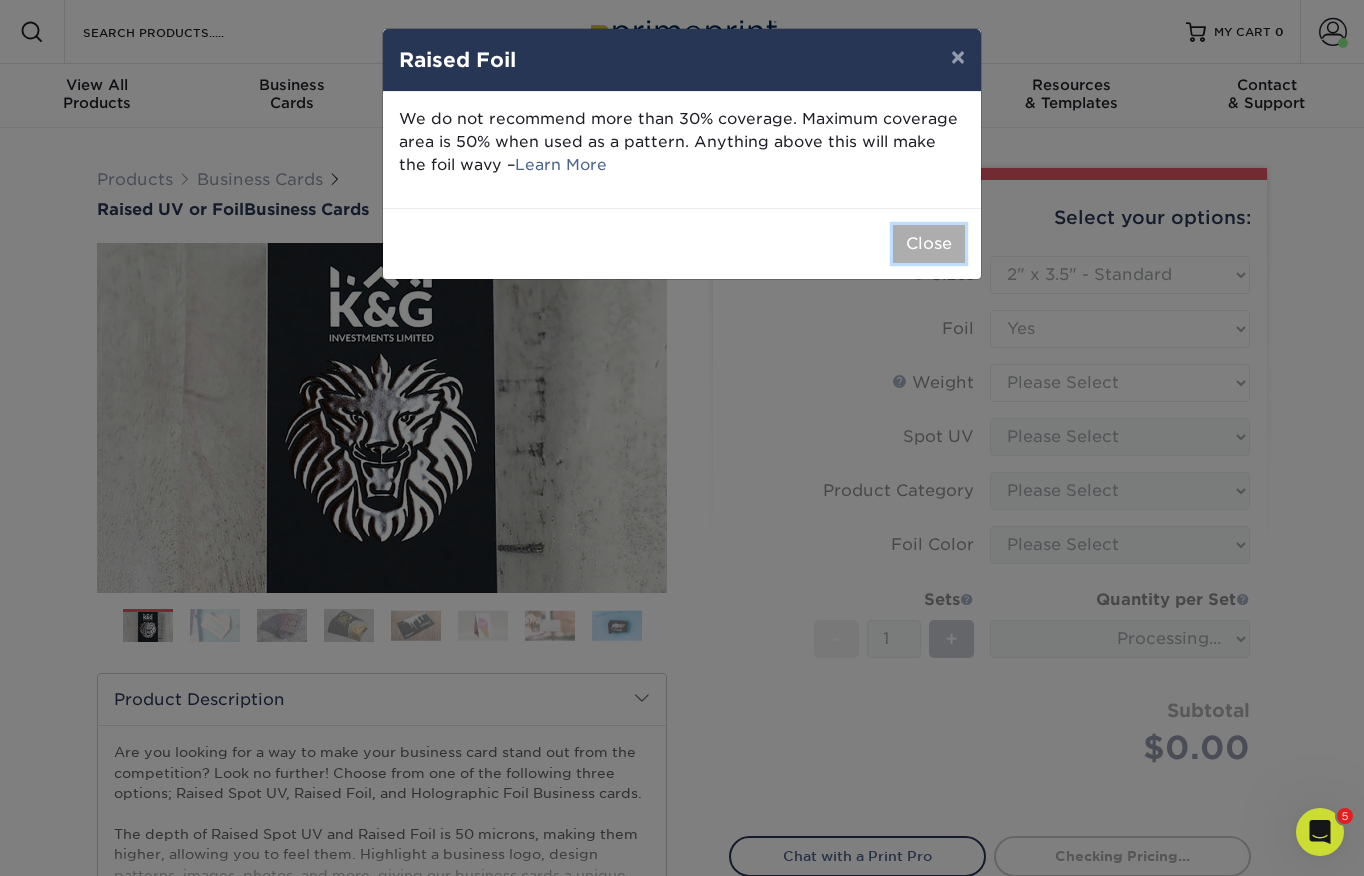 click on "Close" at bounding box center [929, 244] 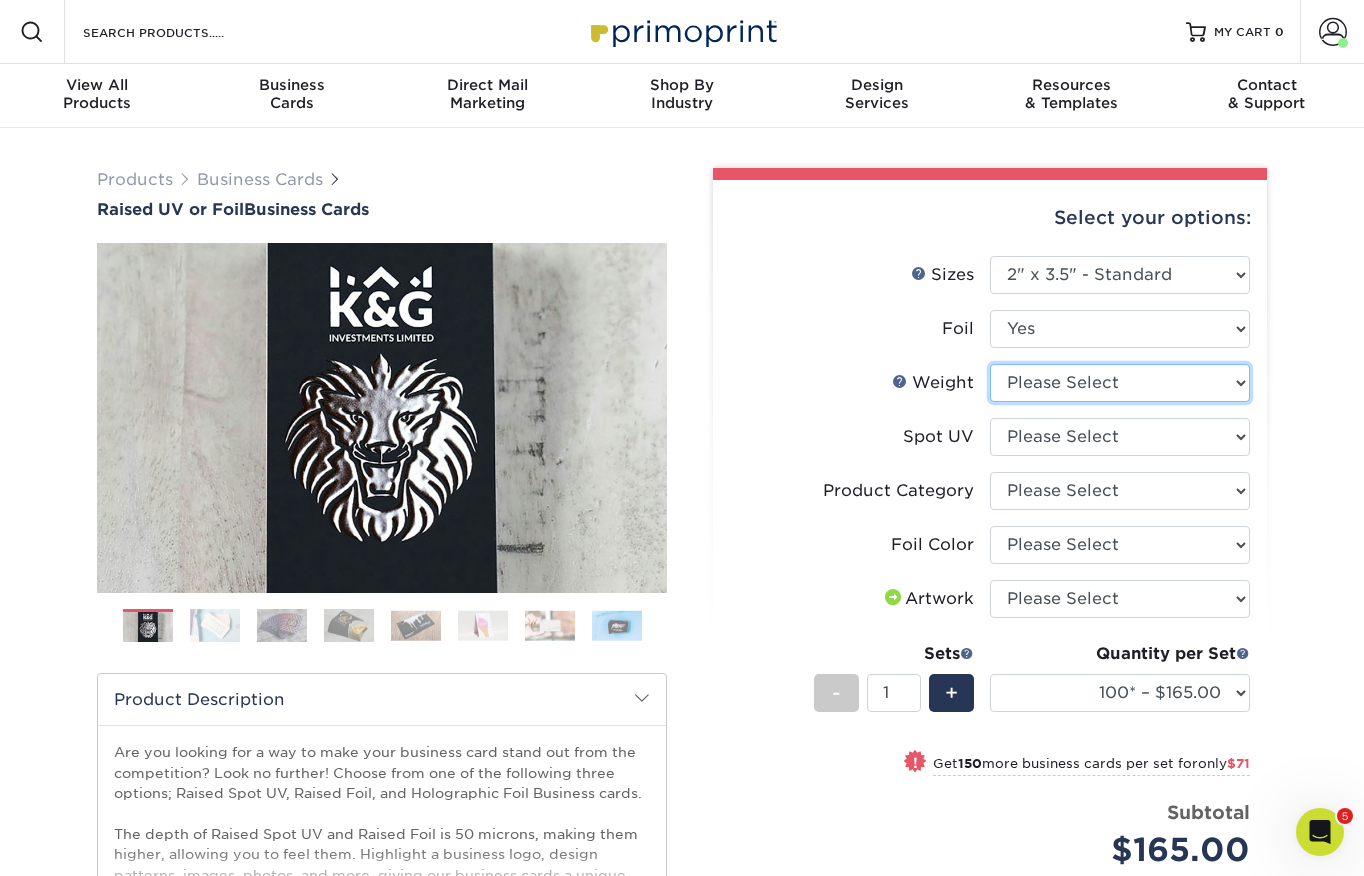 click on "Please Select 16PT" at bounding box center [1120, 383] 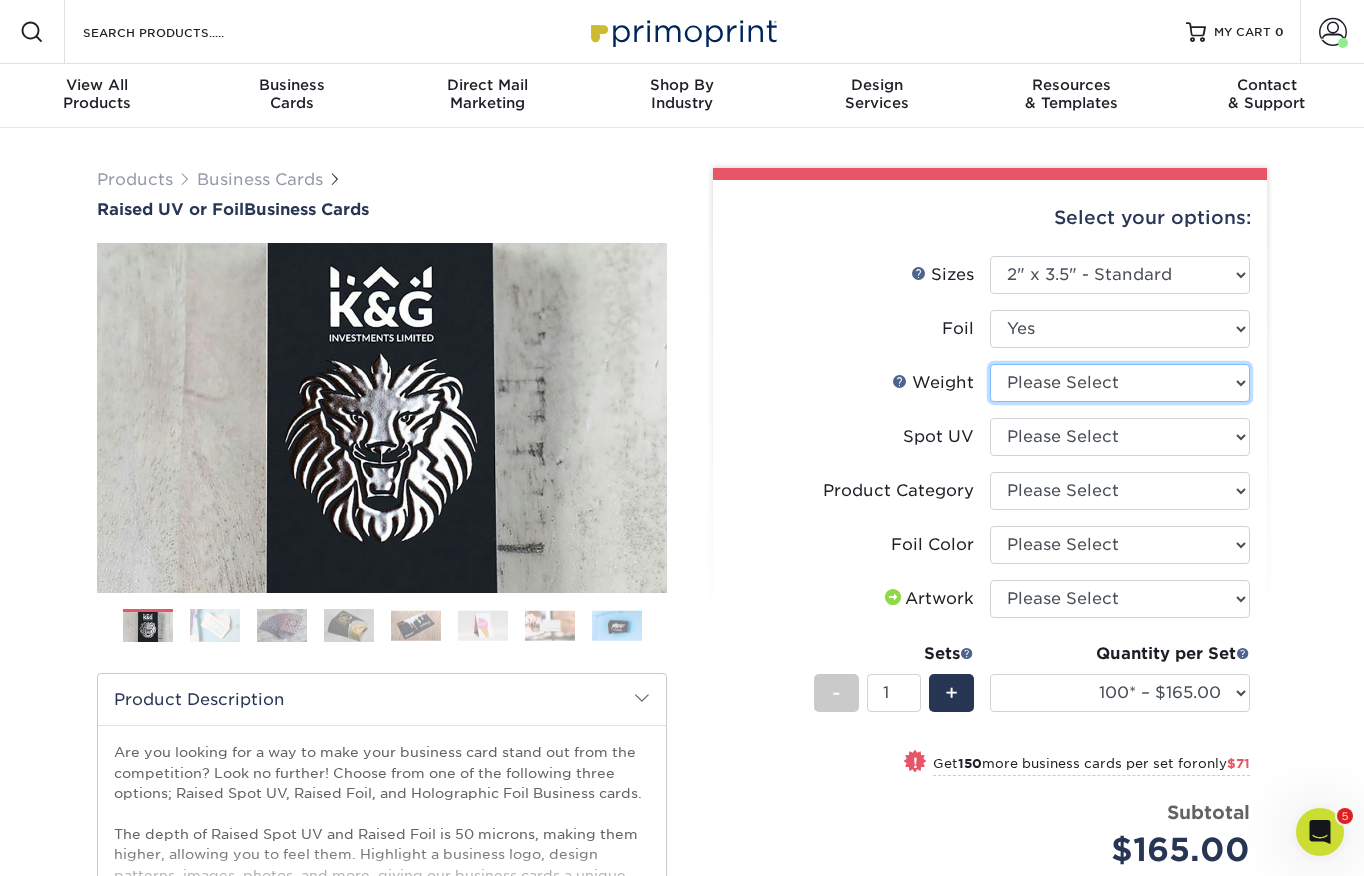 select on "16PT" 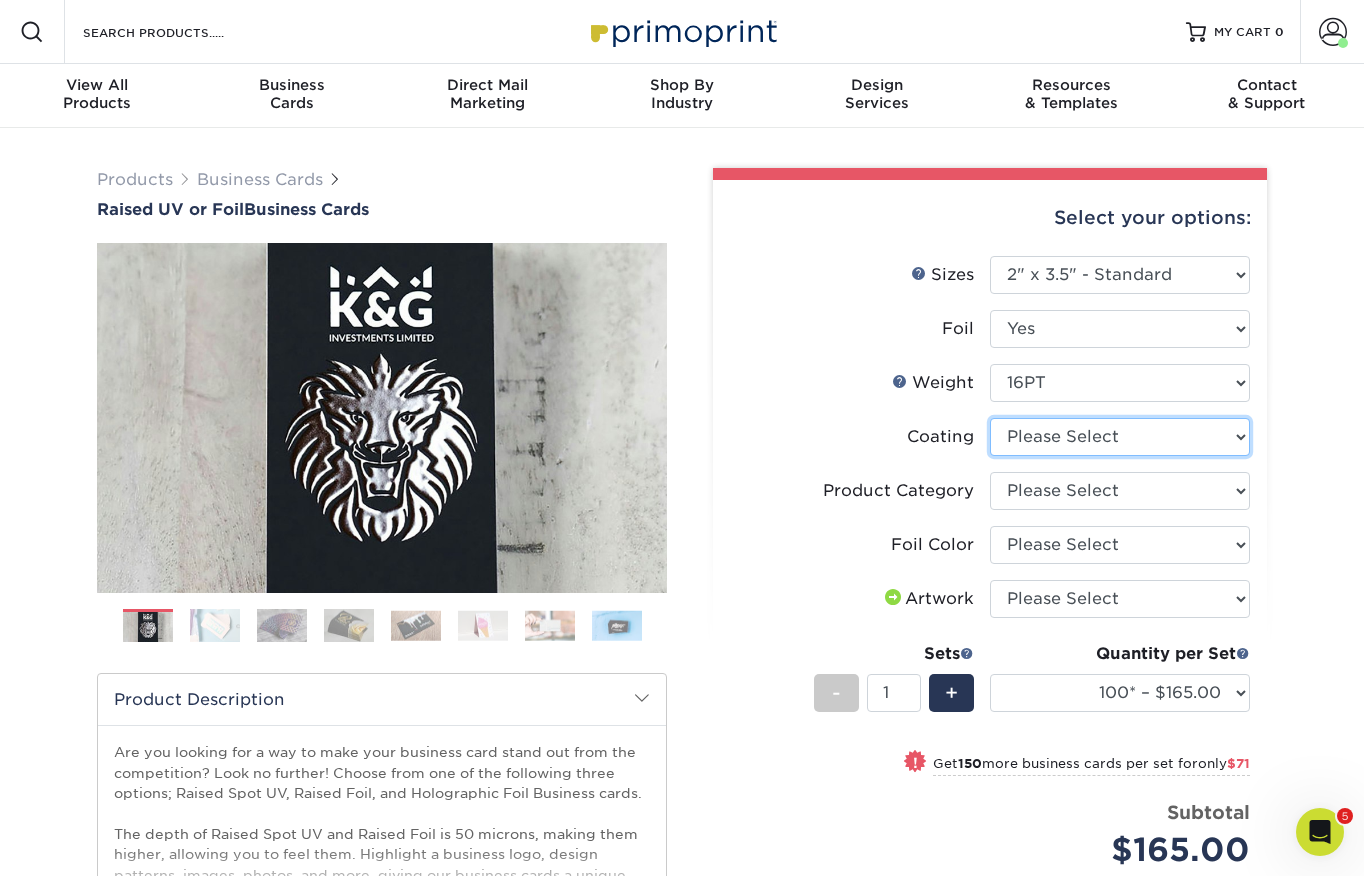 click at bounding box center (1120, 437) 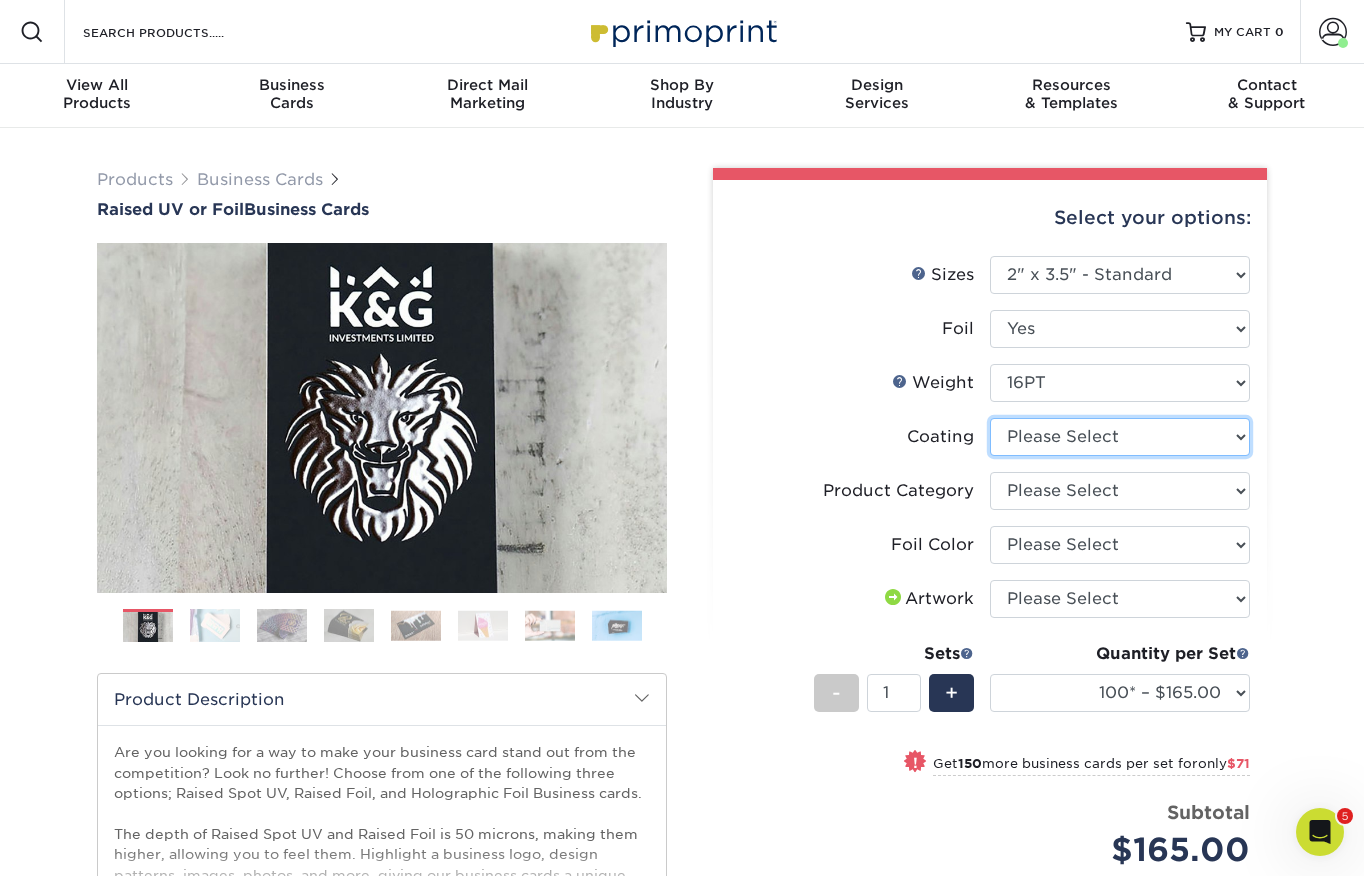 select on "3e7618de-abca-4bda-9f97-8b9129e913d8" 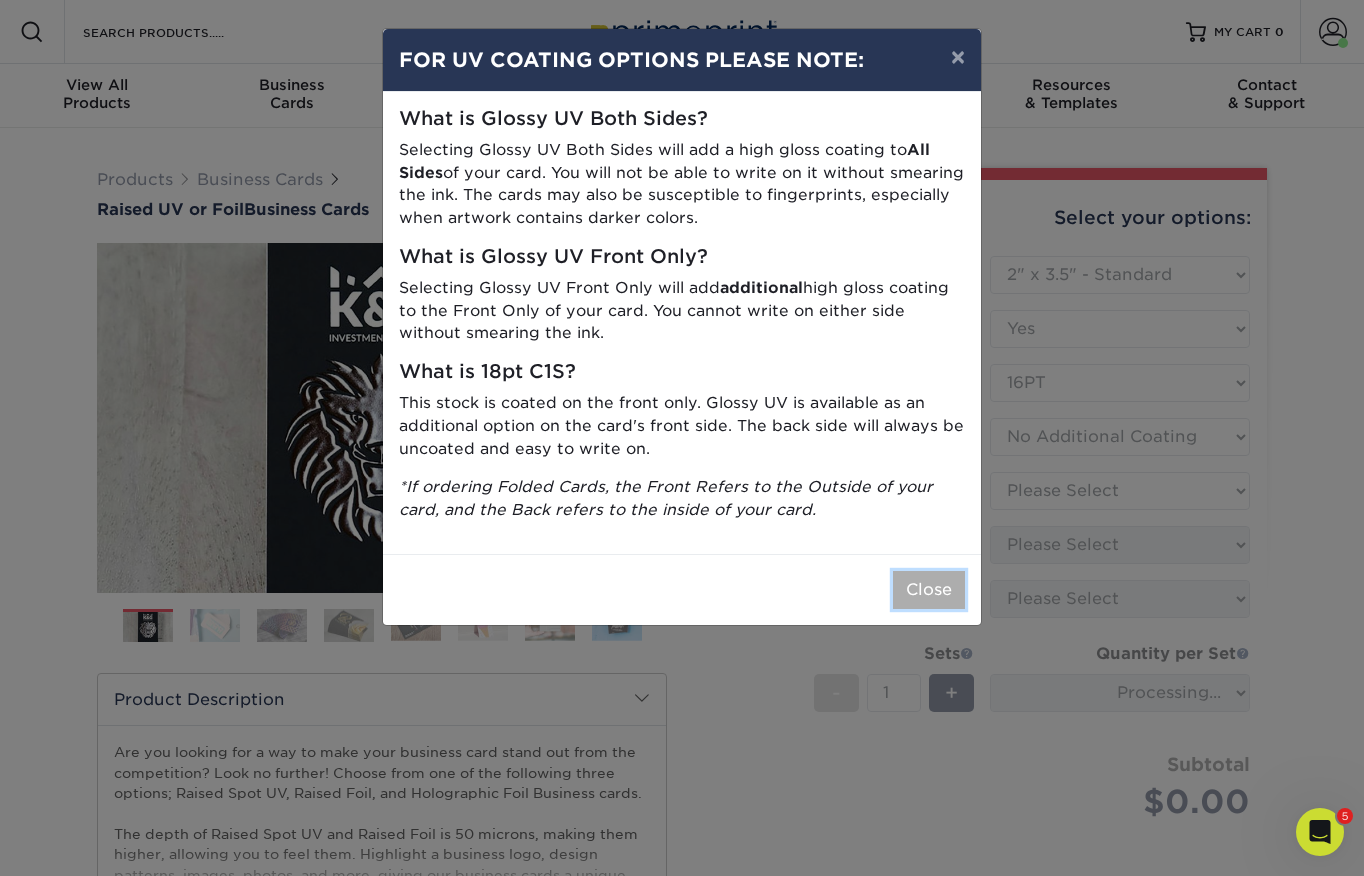 click on "Close" at bounding box center (929, 590) 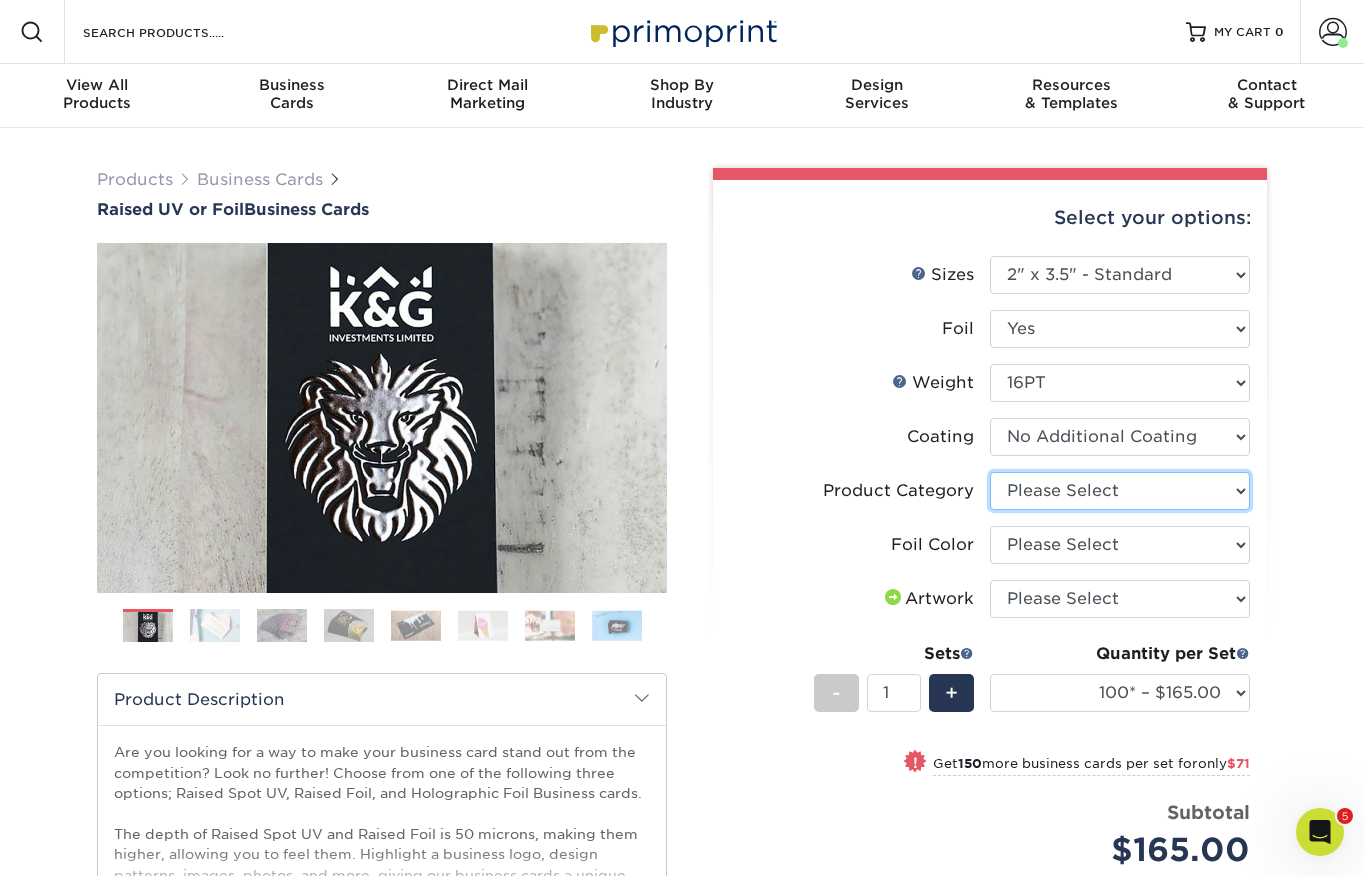 click on "Please Select Business Cards" at bounding box center [1120, 491] 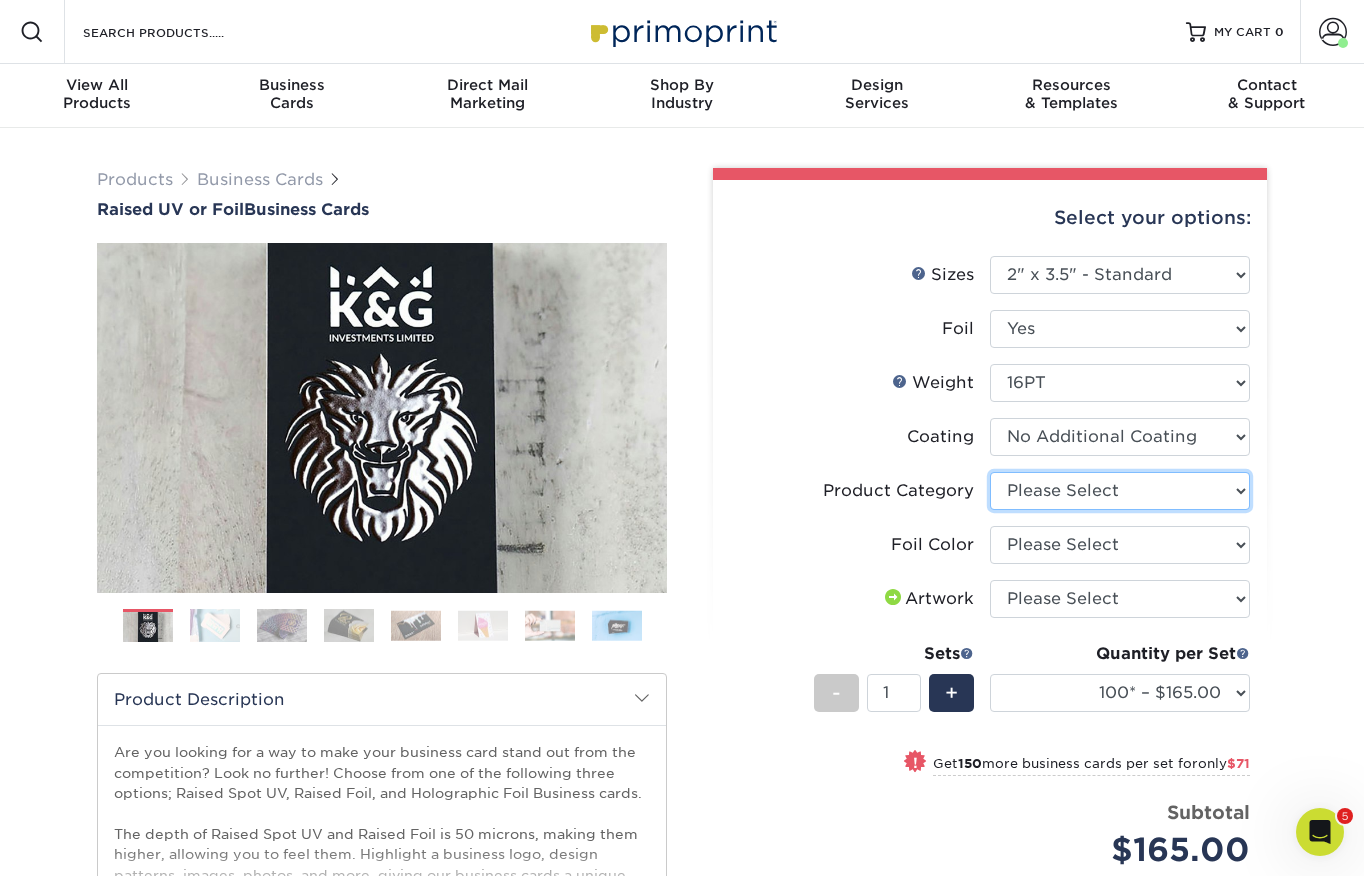 select on "3b5148f1-0588-4f88-a218-97bcfdce65c1" 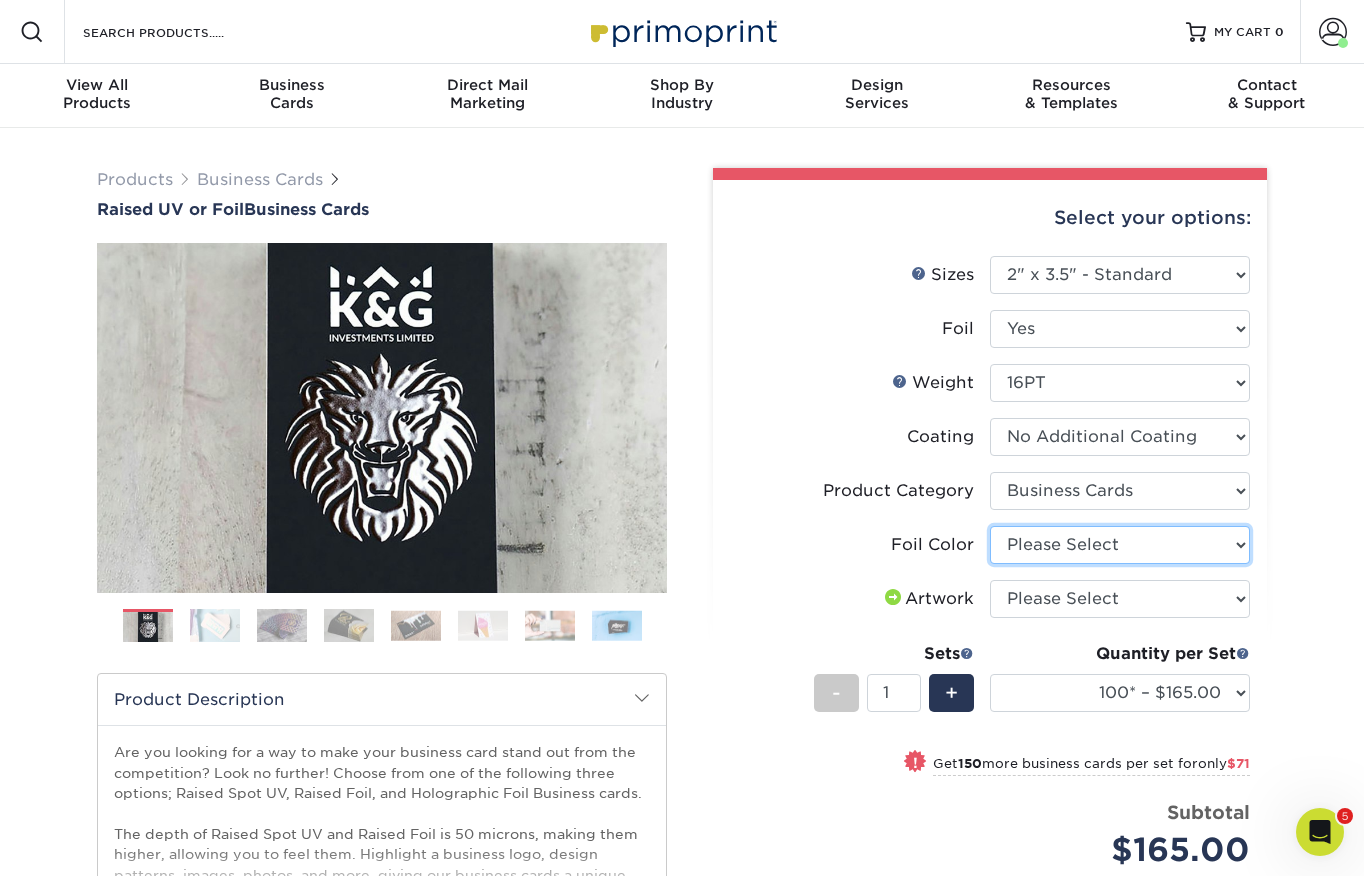 click on "Please Select Silver Foil Gold Foil Holographic Foil" at bounding box center [1120, 545] 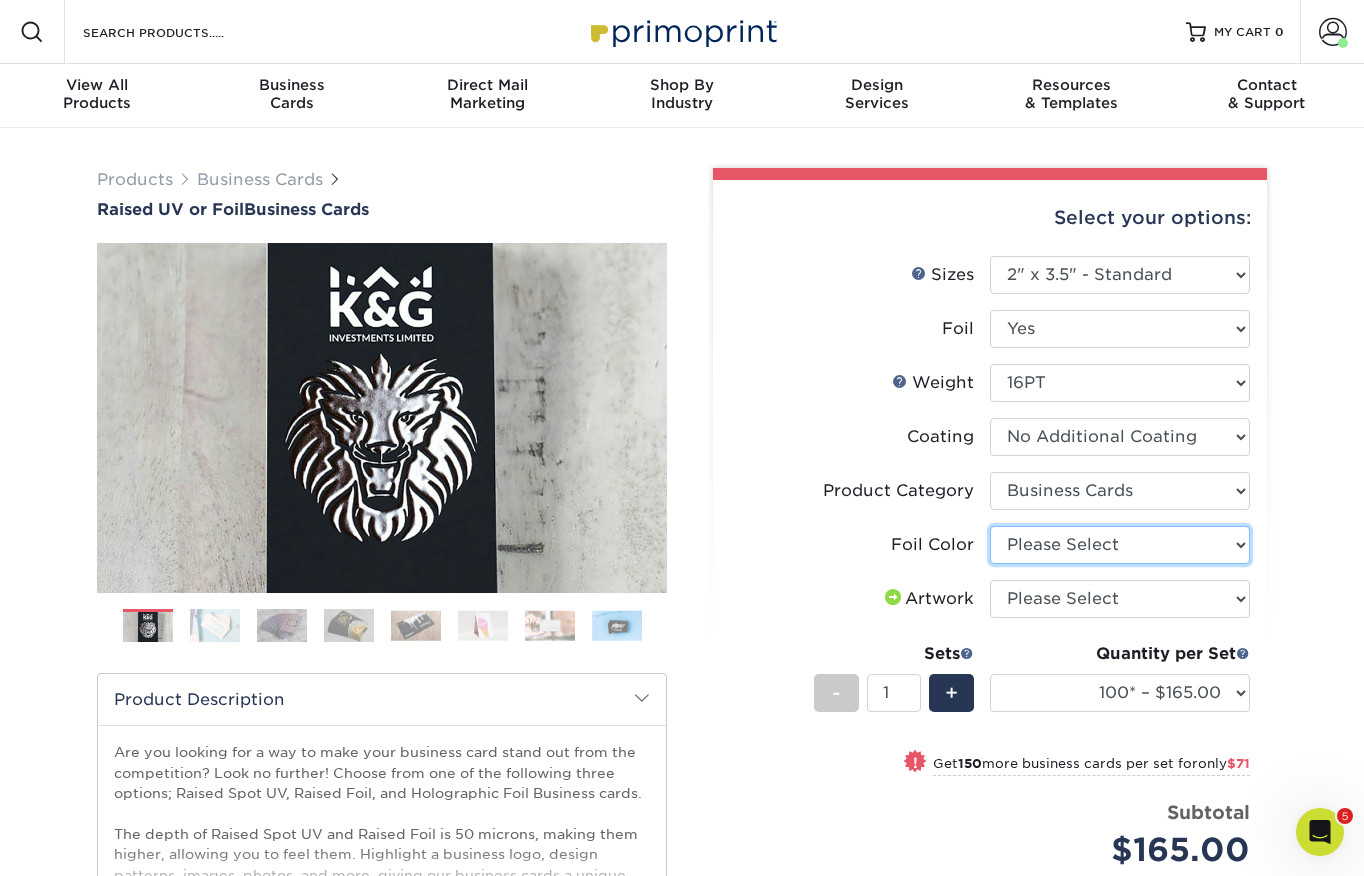 select on "a834dd52-fe06-4ed6-9a86-5bd3c2d02515" 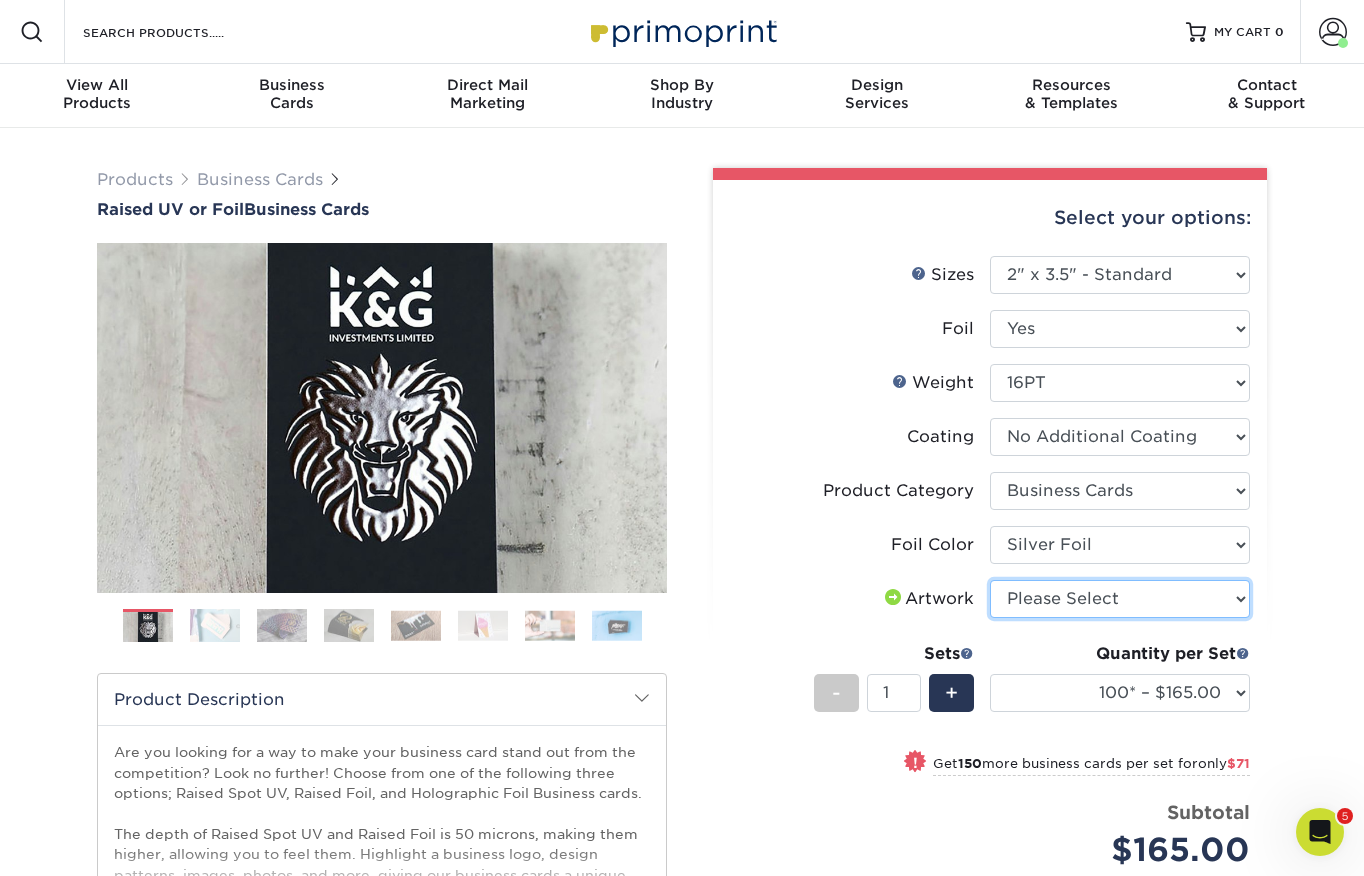 click on "Please Select I will upload files I need a design - $100" at bounding box center [1120, 599] 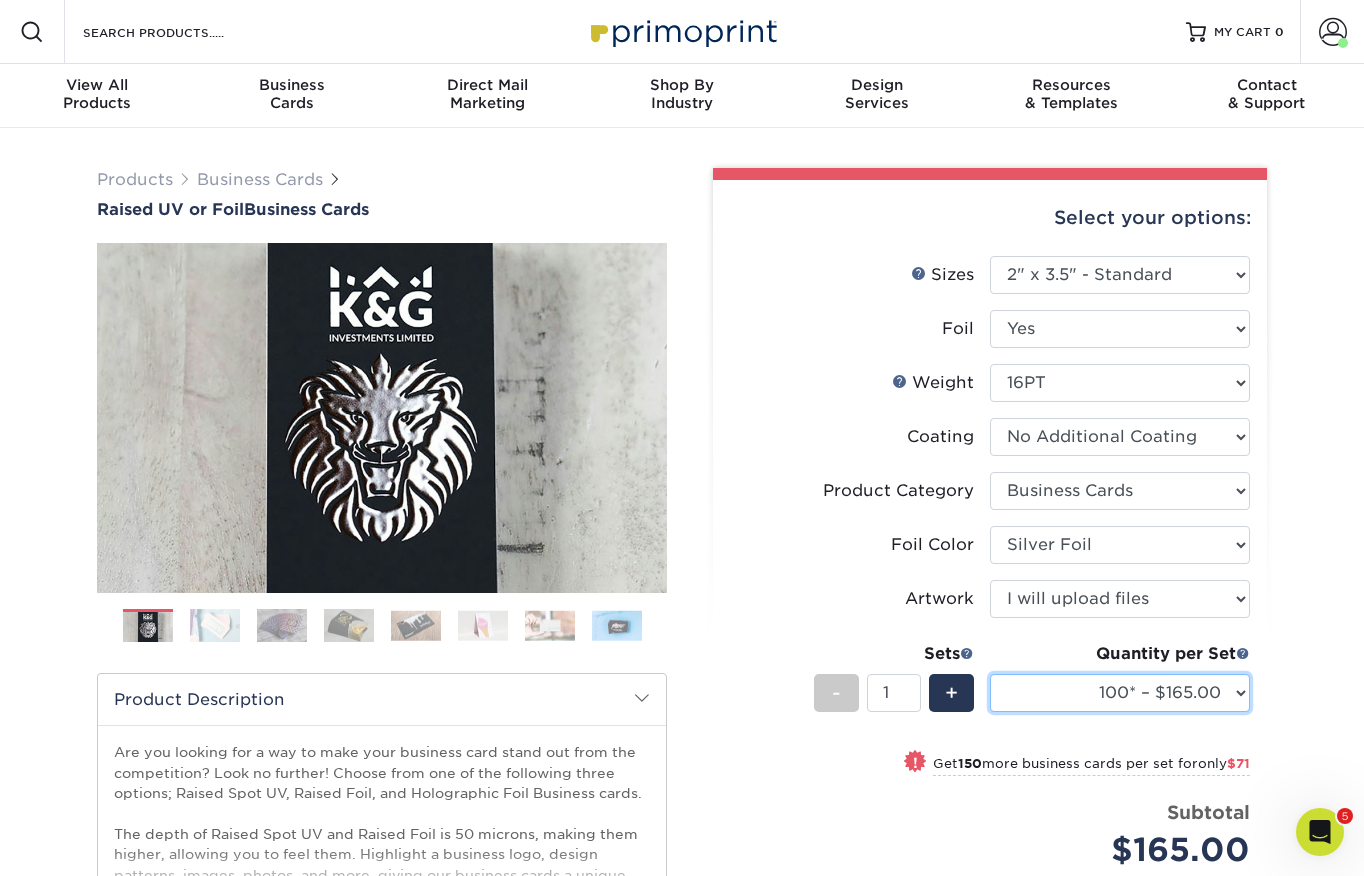 click on "100* – $165.00 250* – $236.00 500* – $319.00" at bounding box center [1120, 693] 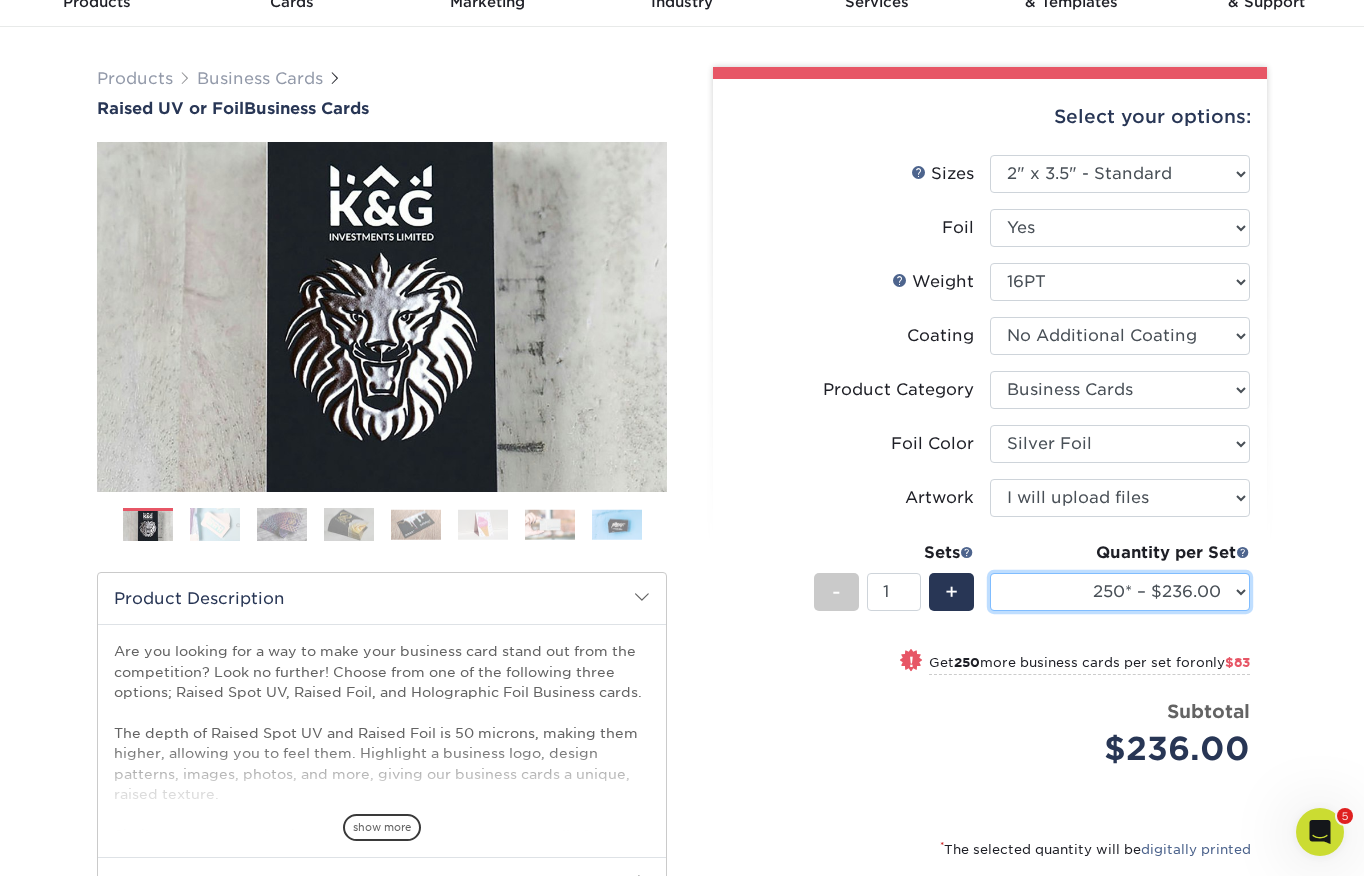 scroll, scrollTop: 98, scrollLeft: 0, axis: vertical 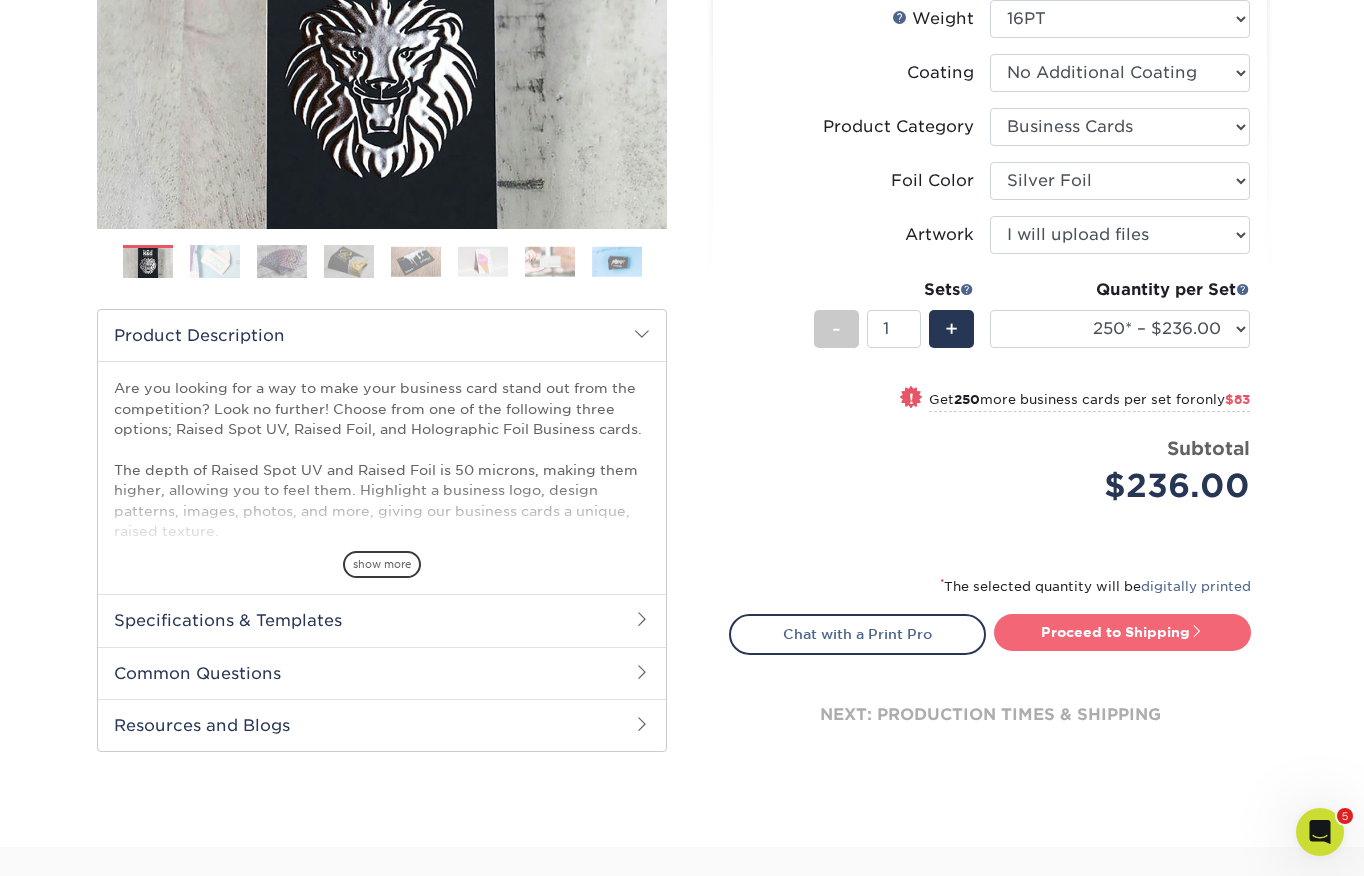 click on "Proceed to Shipping" at bounding box center (1122, 632) 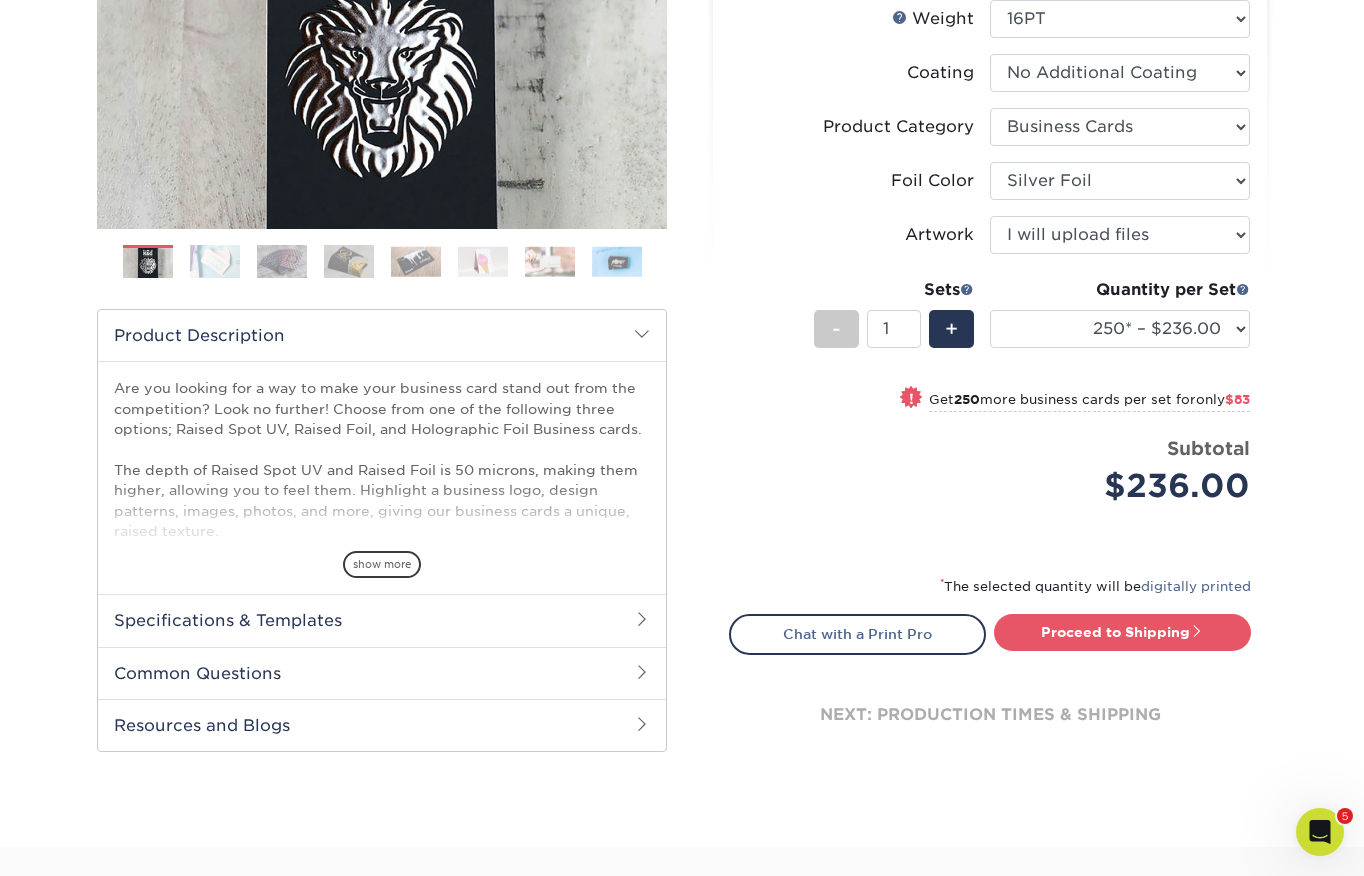 select on "6939abaf-518a-4520-b3d9-00b8fa0d763b" 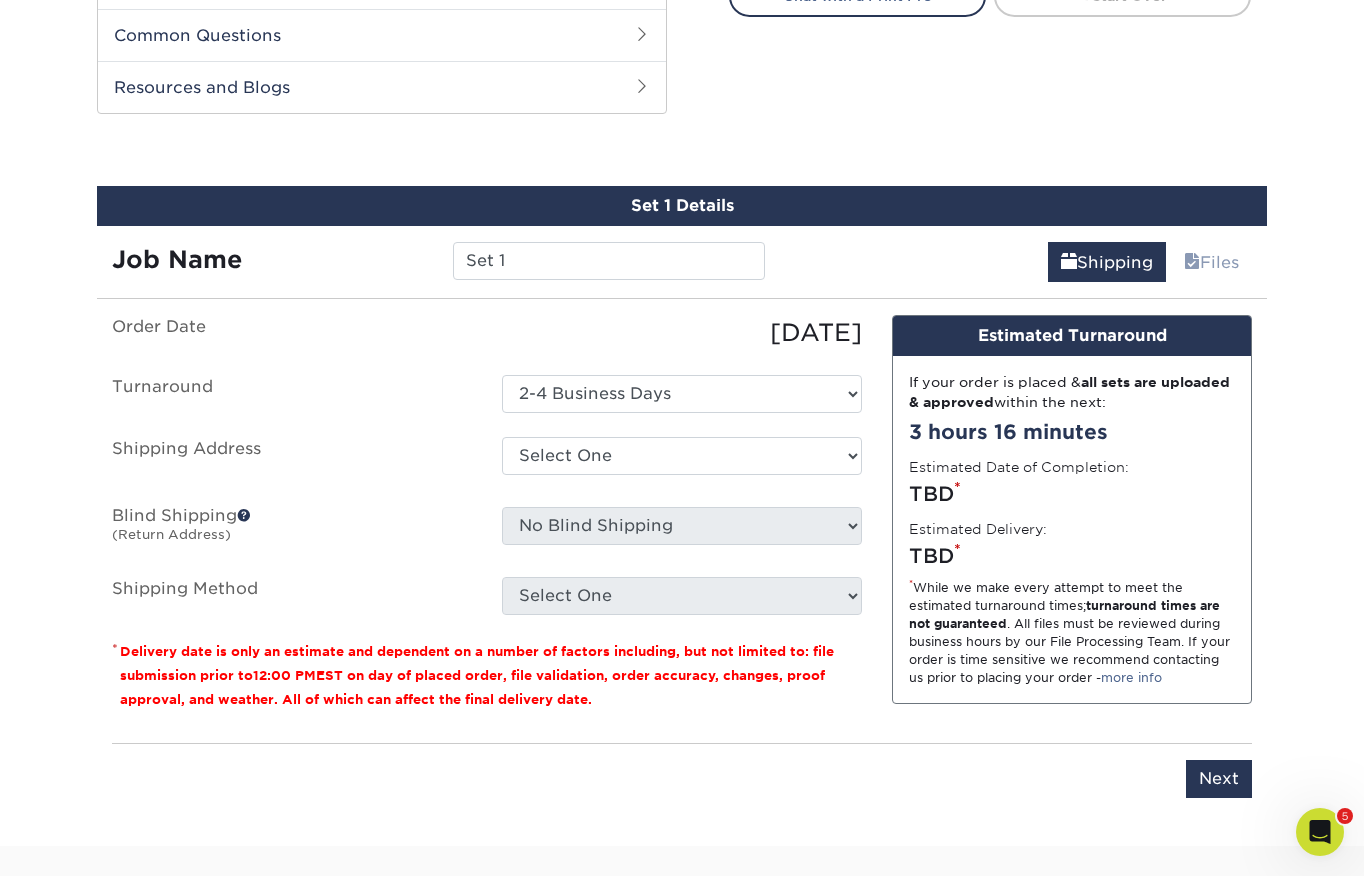 scroll, scrollTop: 1032, scrollLeft: 0, axis: vertical 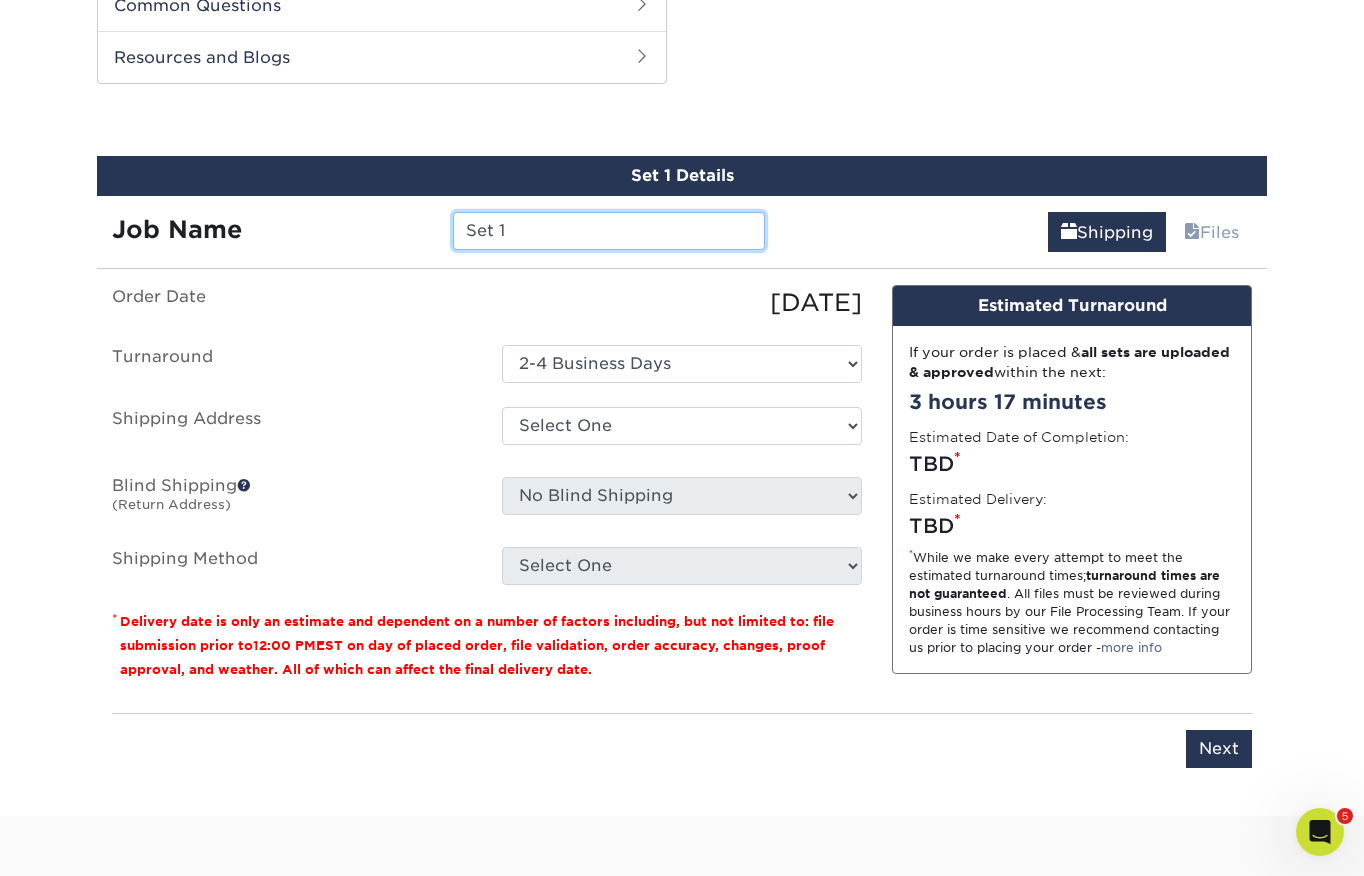 drag, startPoint x: 469, startPoint y: 232, endPoint x: 520, endPoint y: 232, distance: 51 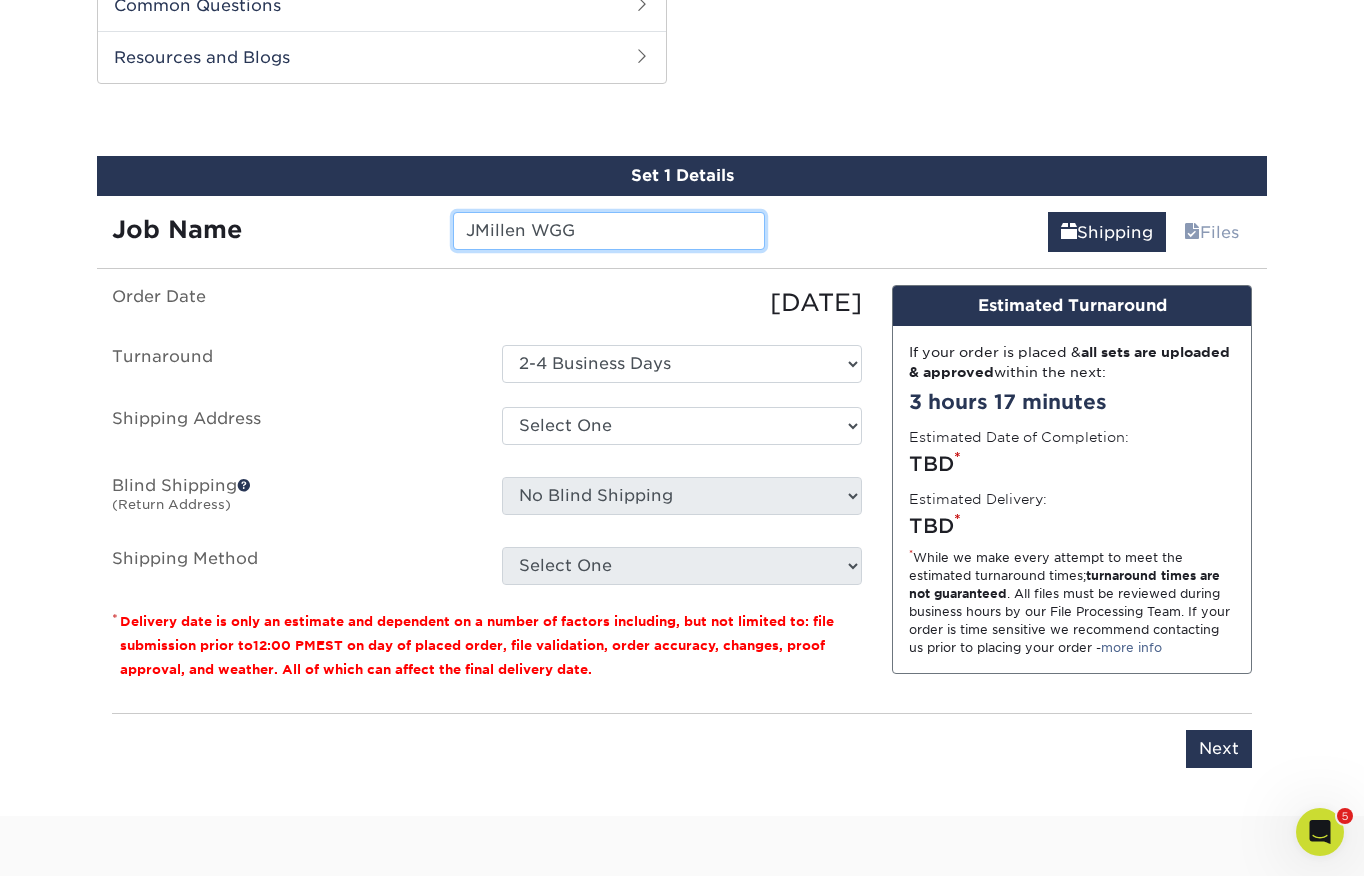 type on "JMillen WGG" 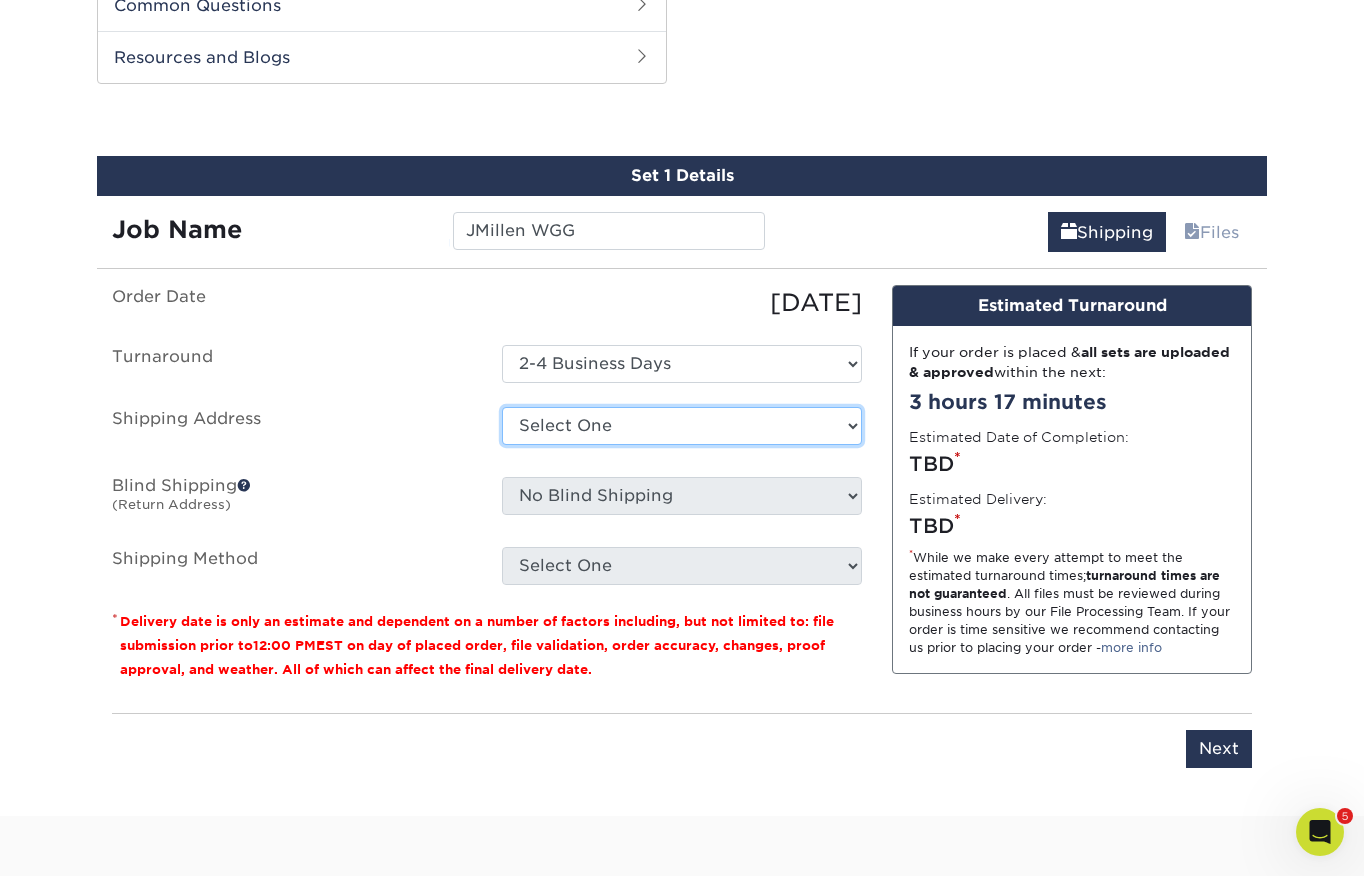 click on "Select One
Bobby Allway Biz Cards
Brad WGG
Greg Home
Greg Home
Scott R
WGG Candice GA
WGG ChadB
WGG Dalton
WGG Greg L
WGG Moose
WGG Unity
+ Add New Address" at bounding box center (682, 426) 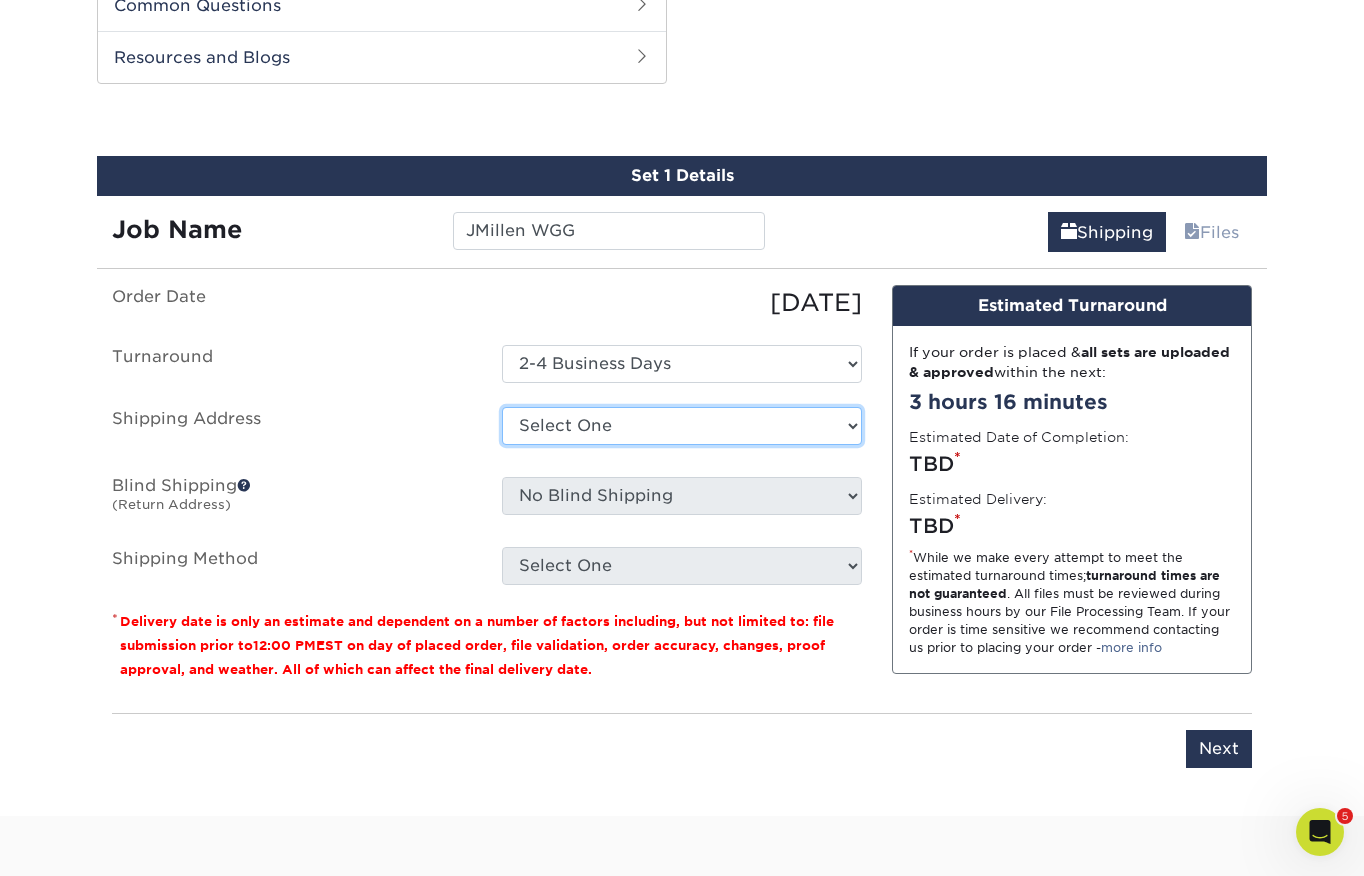 select on "newaddress" 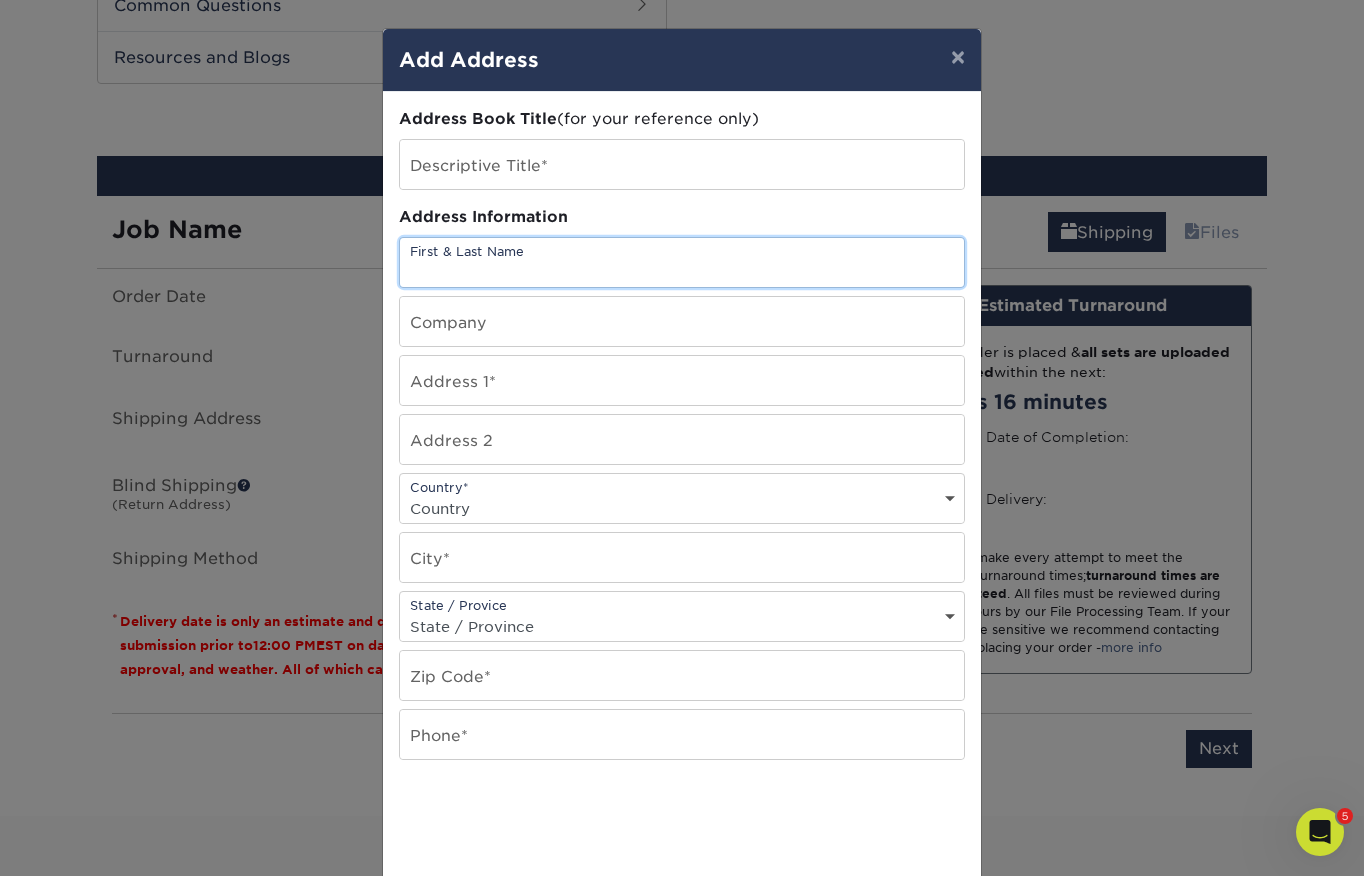 click at bounding box center (682, 262) 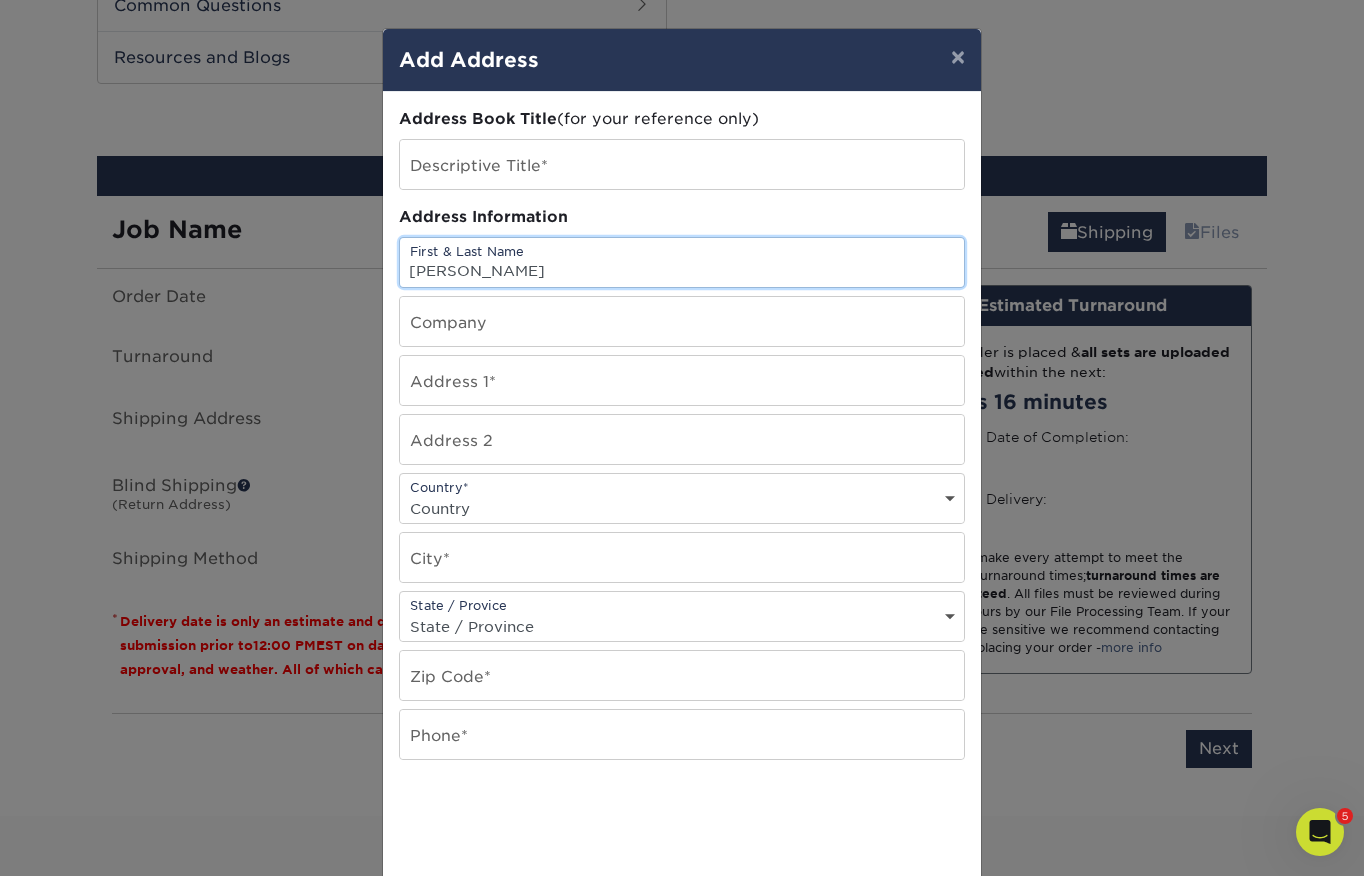type on "[PERSON_NAME]" 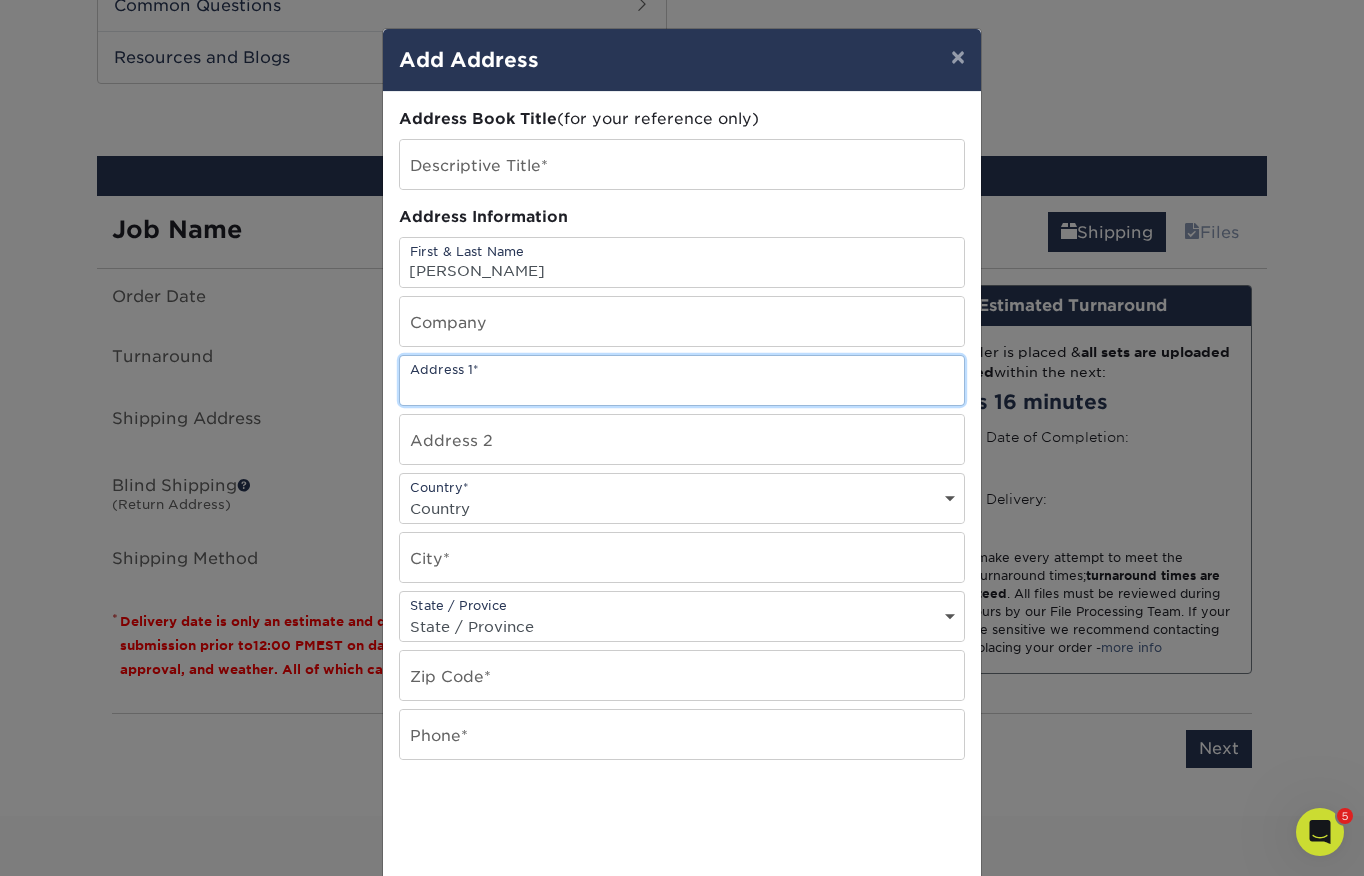 click at bounding box center [682, 380] 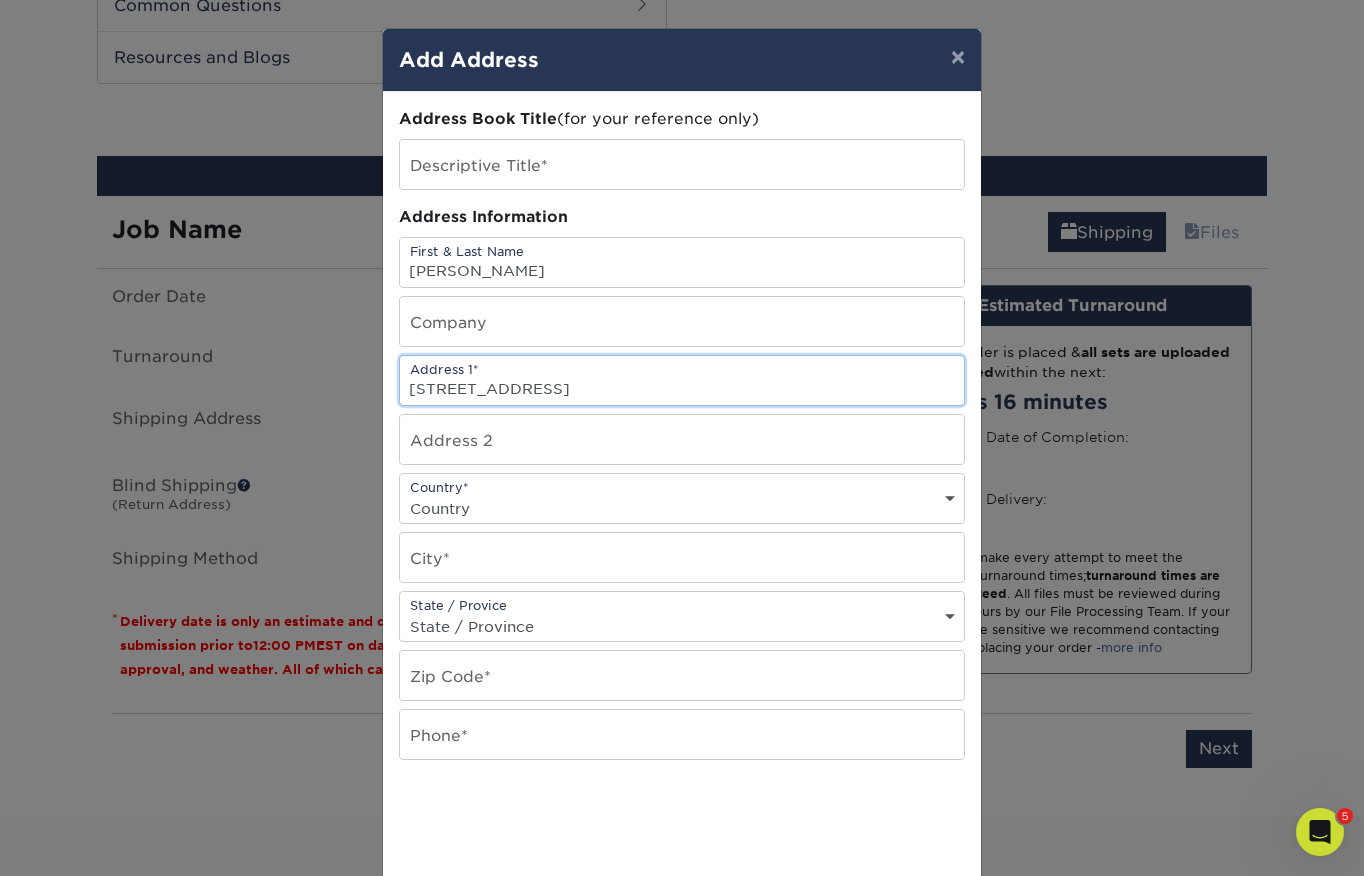type on "12 Orchard Drive" 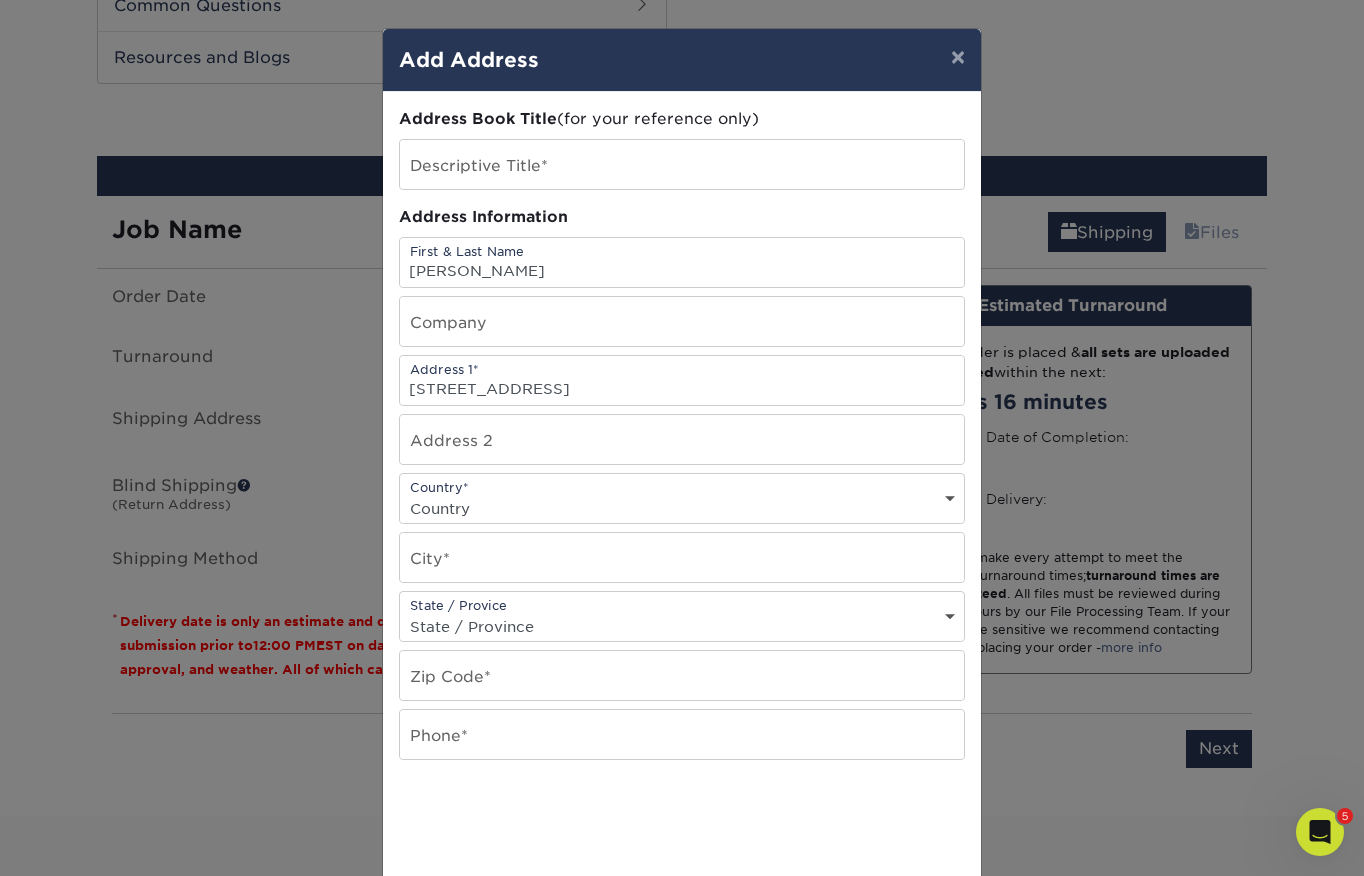 click on "Country United States Canada ----------------------------- Afghanistan Albania Algeria American Samoa Andorra Angola Anguilla Antarctica Antigua and Barbuda Argentina Armenia Aruba Australia Austria Azerbaijan Bahamas Bahrain Bangladesh Barbados Belarus Belgium Belize Benin Bermuda Bhutan Bolivia Bosnia and Herzegovina Botswana Bouvet Island Brazil British Indian Ocean Territory British Virgin Islands Brunei Darussalam Bulgaria Burkina Faso Burundi Cambodia Cameroon Cape Verde Cayman Islands Central African Republic Chad Chile China Christmas Island Cocos Colombia Comoros Congo Cook Islands Costa Rica Croatia Cuba Cyprus Czech Republic Denmark Djibouti Dominica Dominican Republic East Timor Ecuador Egypt El Salvador Equatorial Guinea Eritrea Estonia Ethiopia Falkland Islands Faroe Islands Fiji Finland France French Guiana French Polynesia French Southern Territories Gabon Gambia Georgia Germany Ghana Gibraltar Greece Greenland Grenada Guadeloupe Guam Guatemala Guinea Guinea-Bissau Guyana Haiti Honduras India" at bounding box center (682, 508) 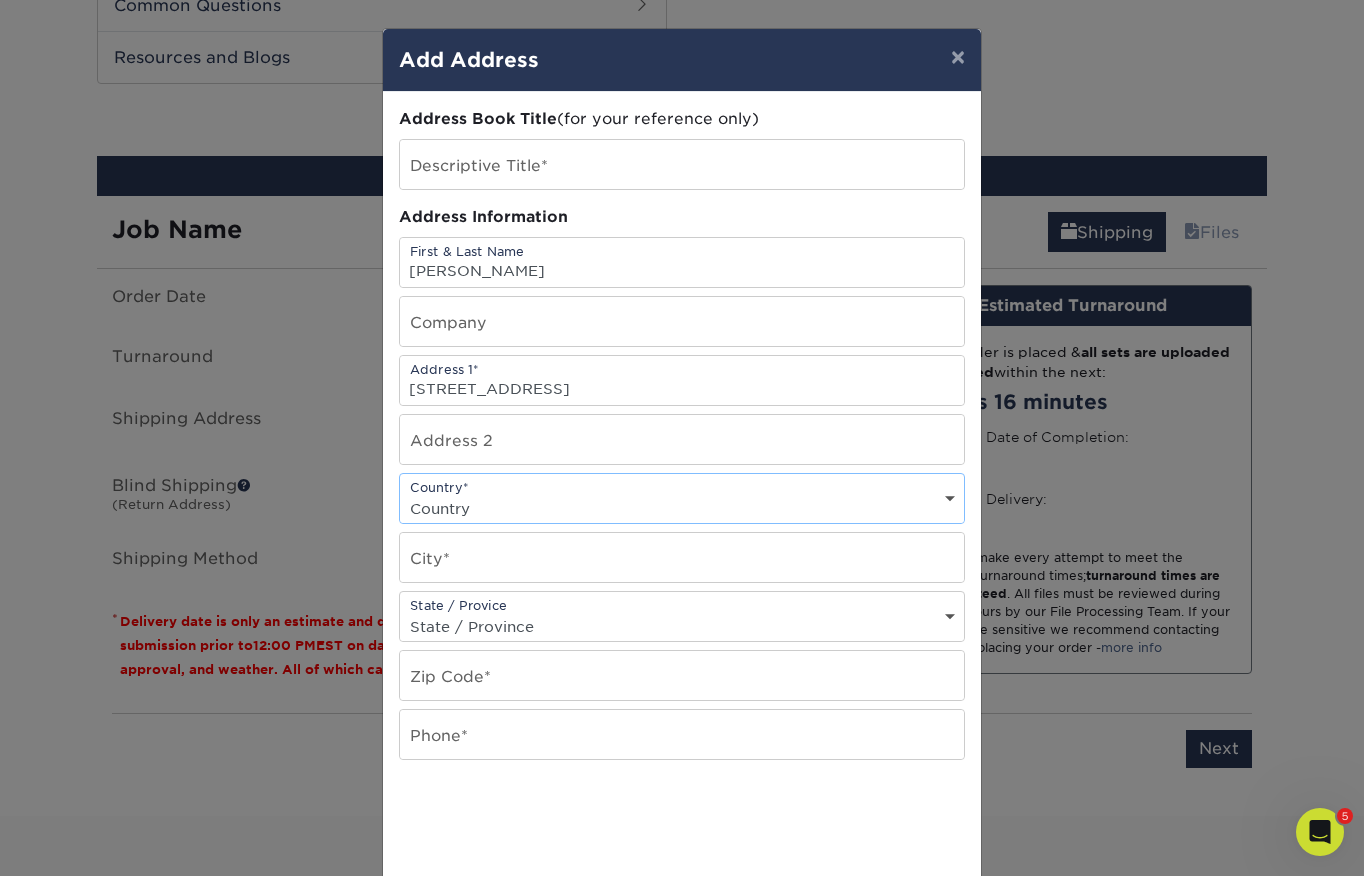 select on "US" 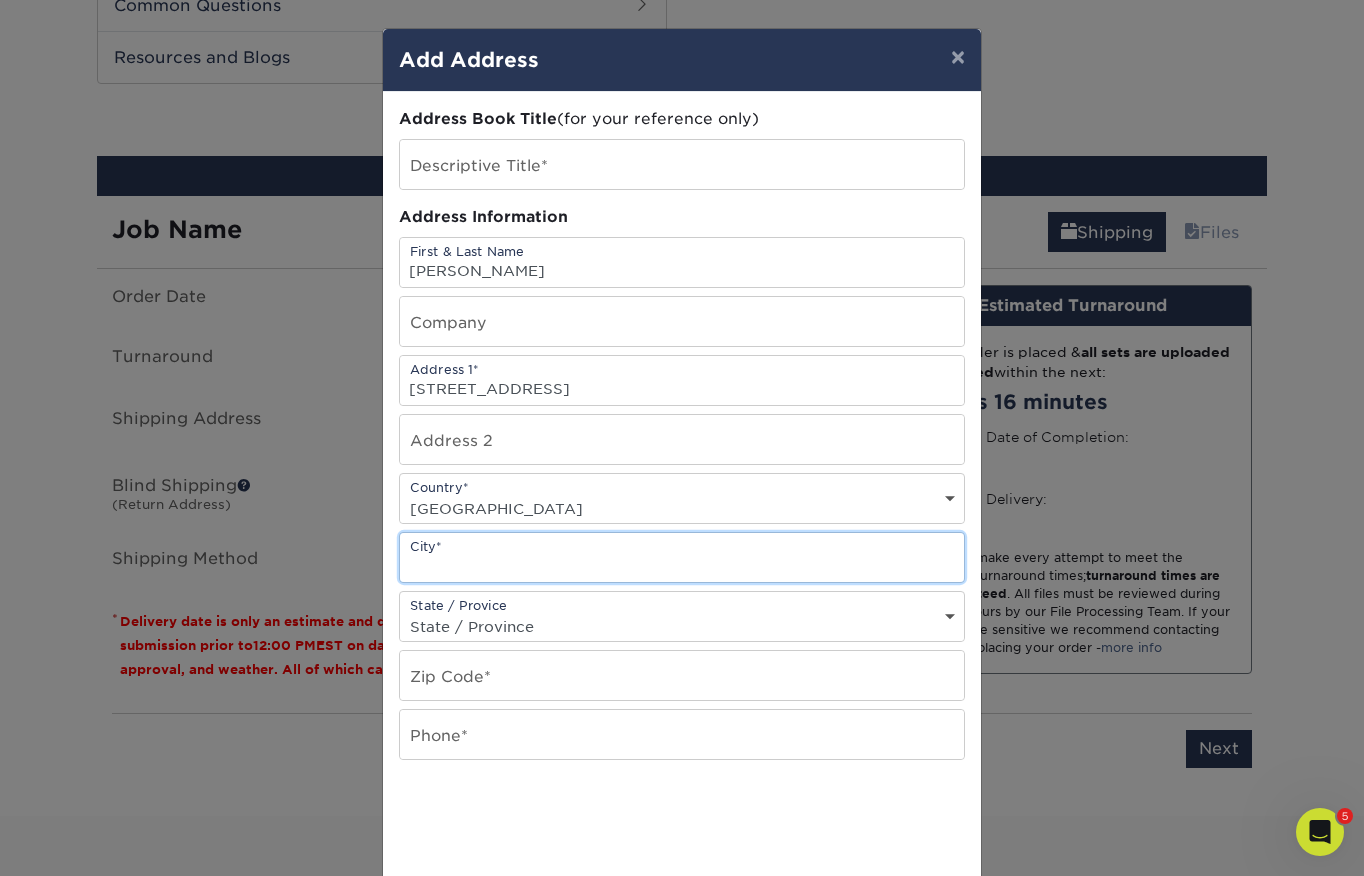 click at bounding box center [682, 557] 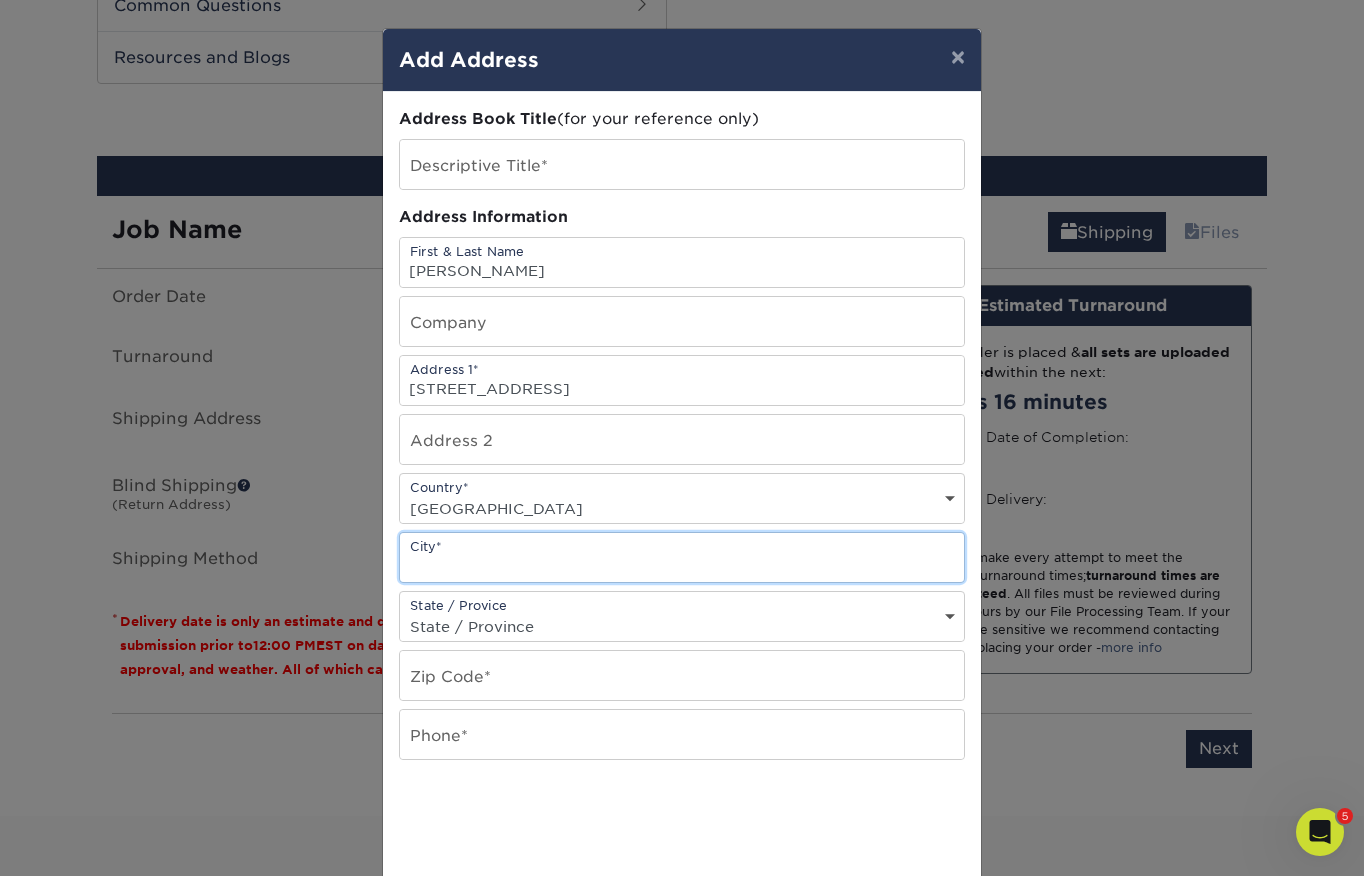 paste on "Northport" 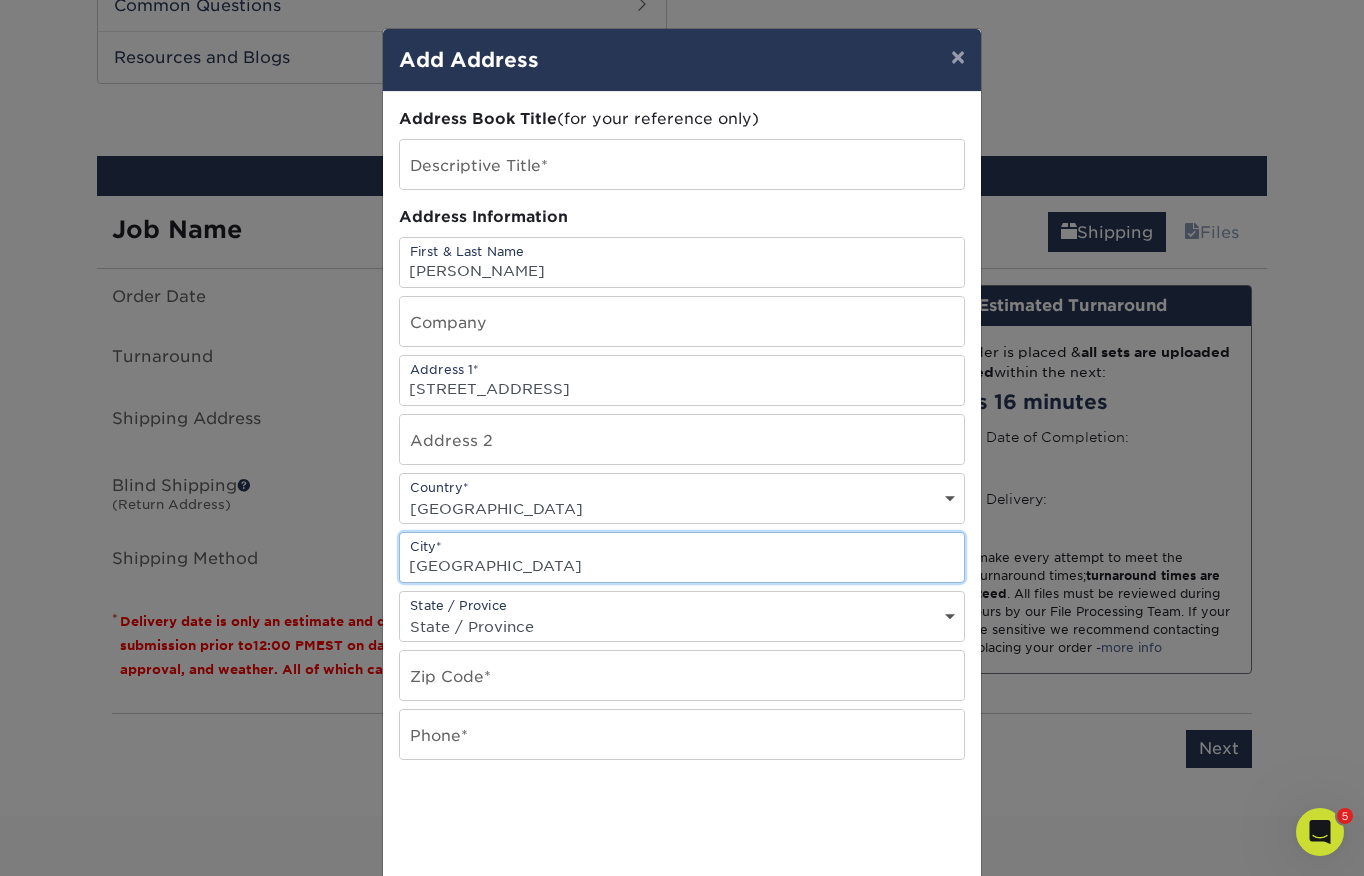 type on "Northport" 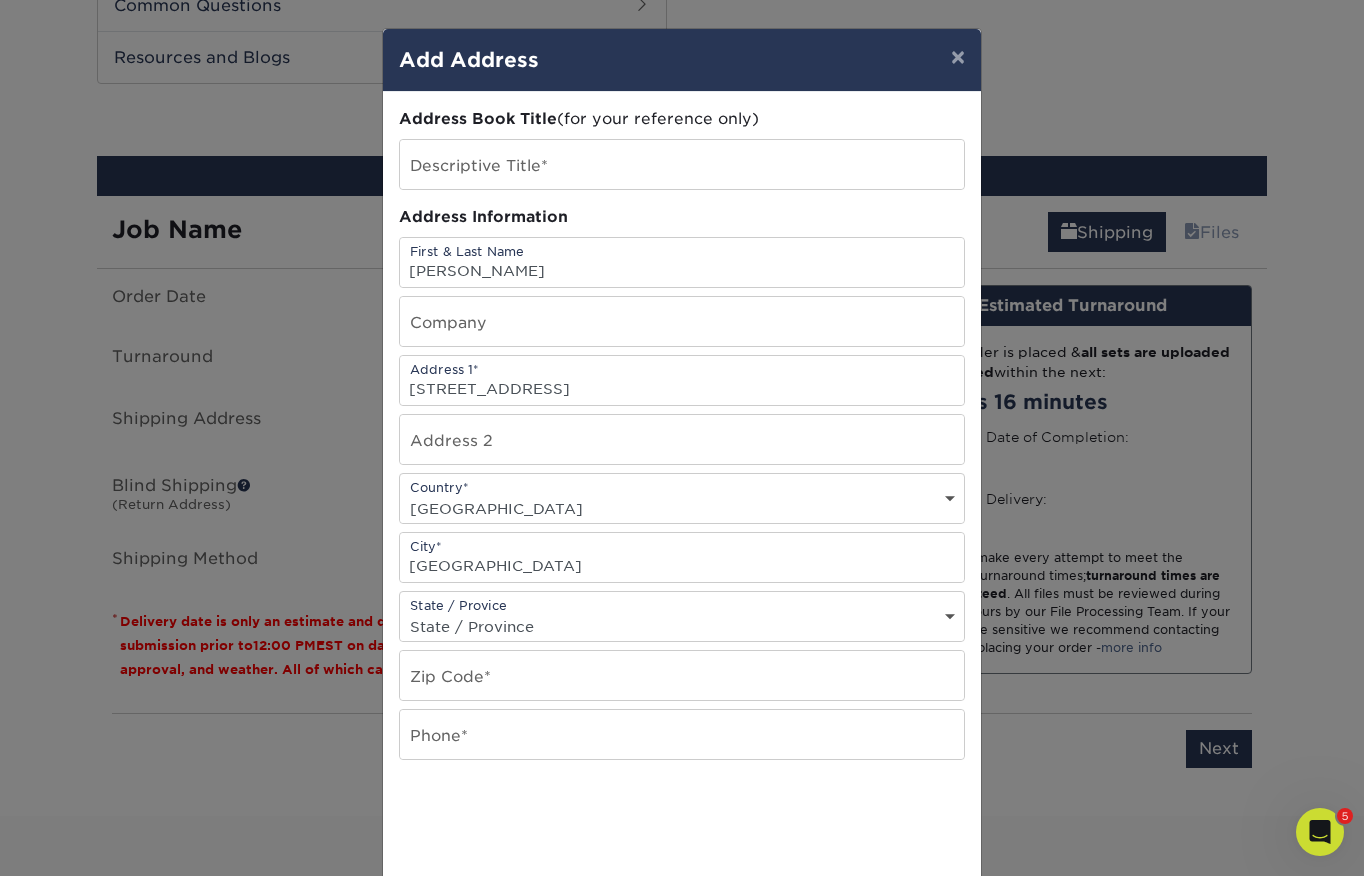 click on "State / Province Alabama Alaska Arizona Arkansas California Colorado Connecticut Delaware District of Columbia Florida Georgia Hawaii Idaho Illinois Indiana Iowa Kansas Kentucky Louisiana Maine Maryland Massachusetts Michigan Minnesota Mississippi Missouri Montana Nebraska Nevada New Hampshire New Jersey New Mexico New York North Carolina North Dakota Ohio Oklahoma Oregon Pennsylvania Rhode Island South Carolina South Dakota Tennessee Texas Utah Vermont Virginia Washington West Virginia Wisconsin Wyoming ACT NSW NT QLD SA TAS VIC WA NZ Alberta British Columbia Manitoba New Brunswick Newfoundland Northwest Territories Nova Scotia Nunavut Ontario Prince Edward Island Quebec Saskatchewan Yukon Puerto Rico Aguascalientes Baja California Baja California Sur Campeche Chiapas Chihuahua Coahuila Colima Distrito Federal Durango Guanajuato Guerrero Hidalgo Jalisco Mexico Michoacan Morelos Nayarit Nuevo Leon Oaxaca Puebla Queretaro Quintana Roo San Luis Patosi Sinaloa Sonora Tabasco Tamaulipas Tlaxcala Veracruz Yucatan" at bounding box center [682, 626] 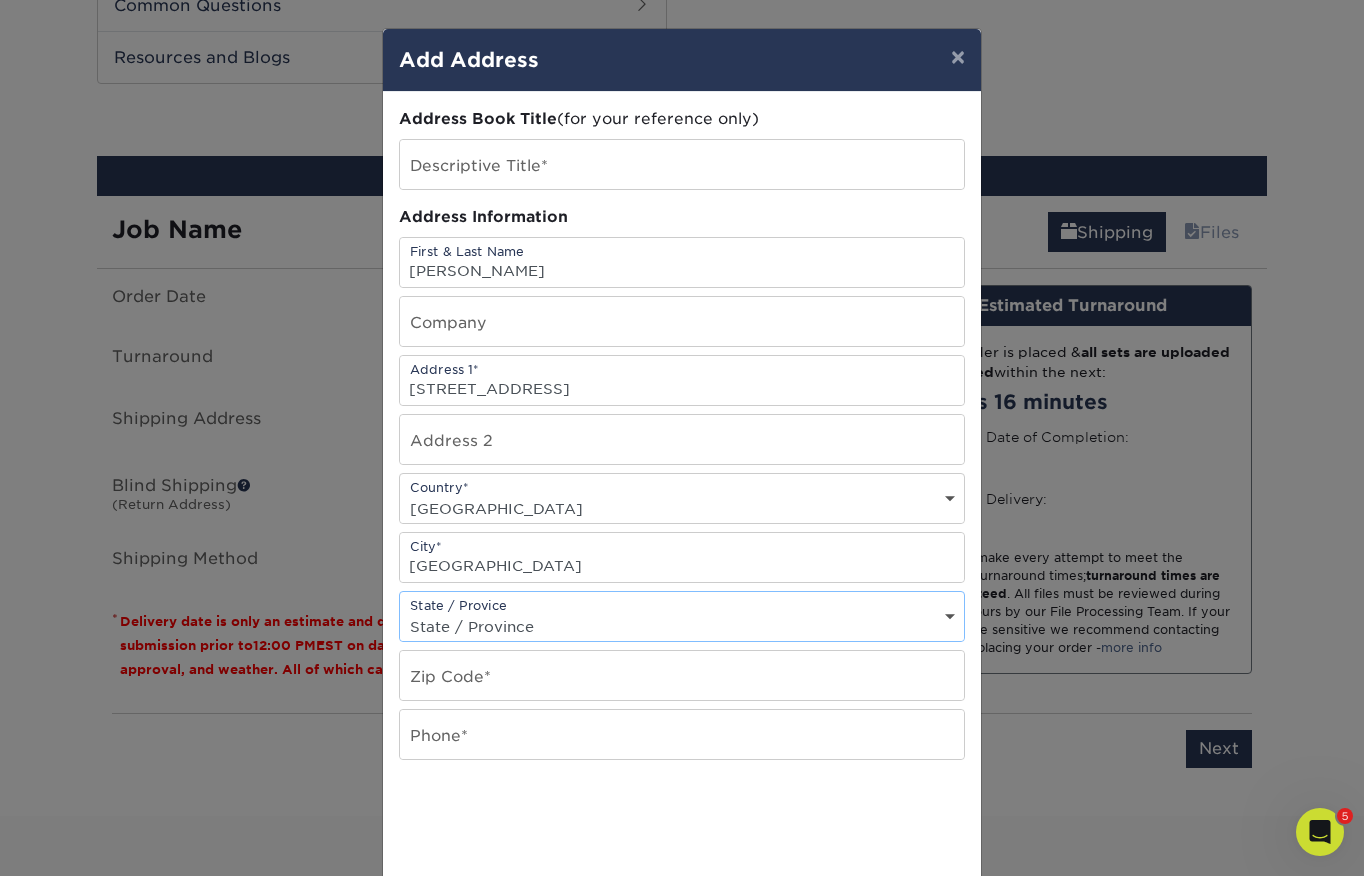 select on "NY" 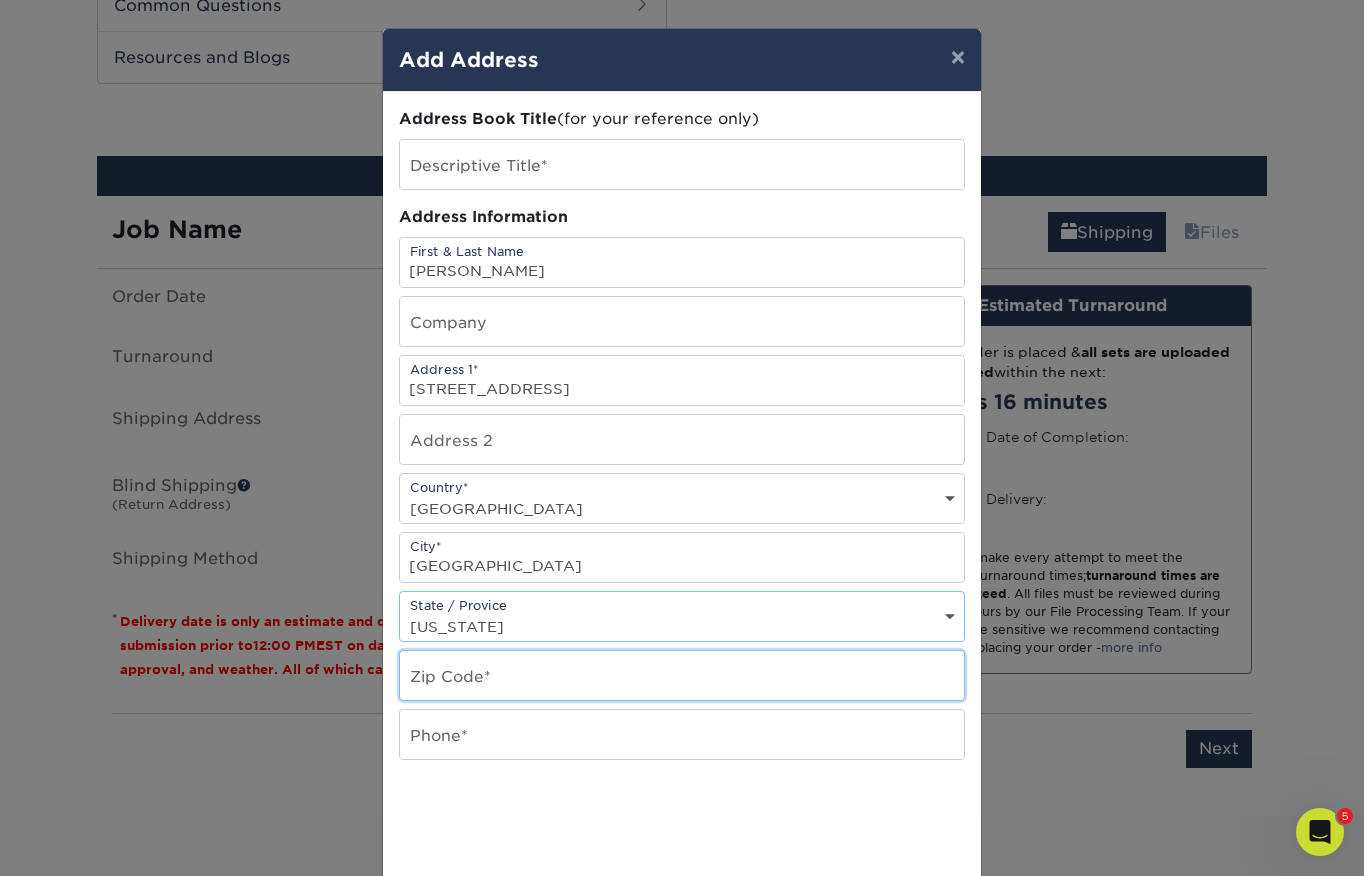 click at bounding box center (682, 675) 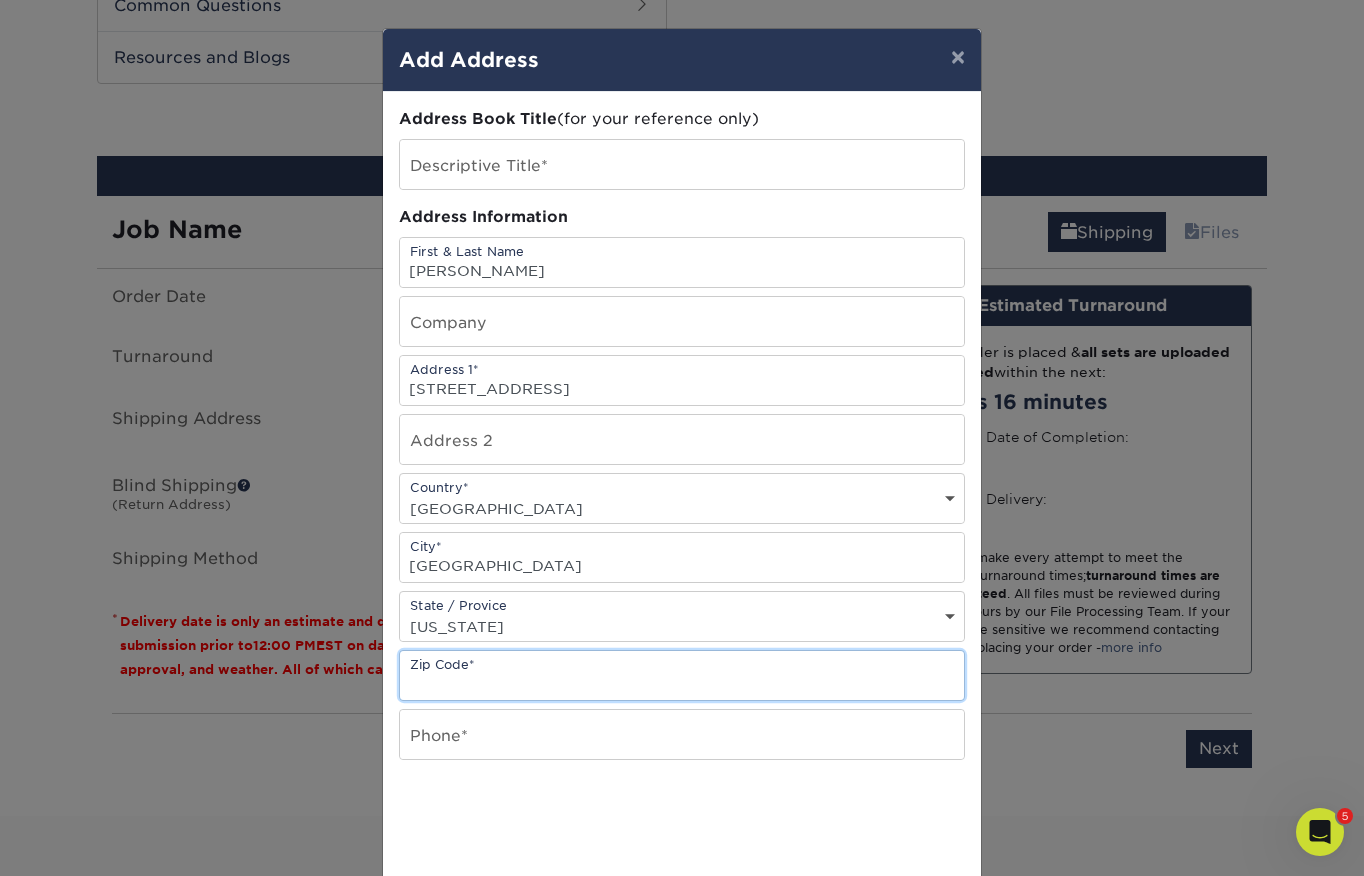 paste on "11767" 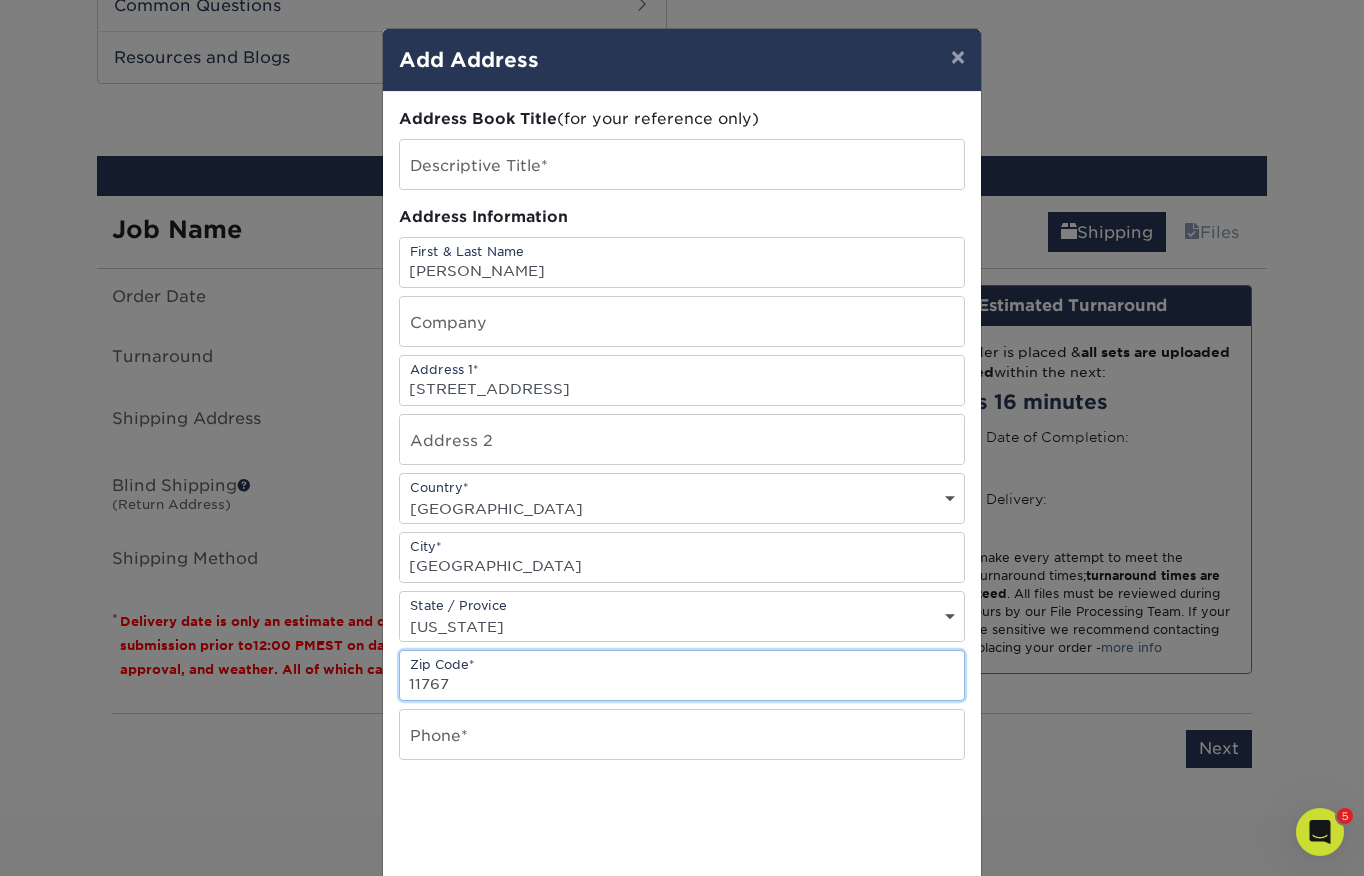 type on "11767" 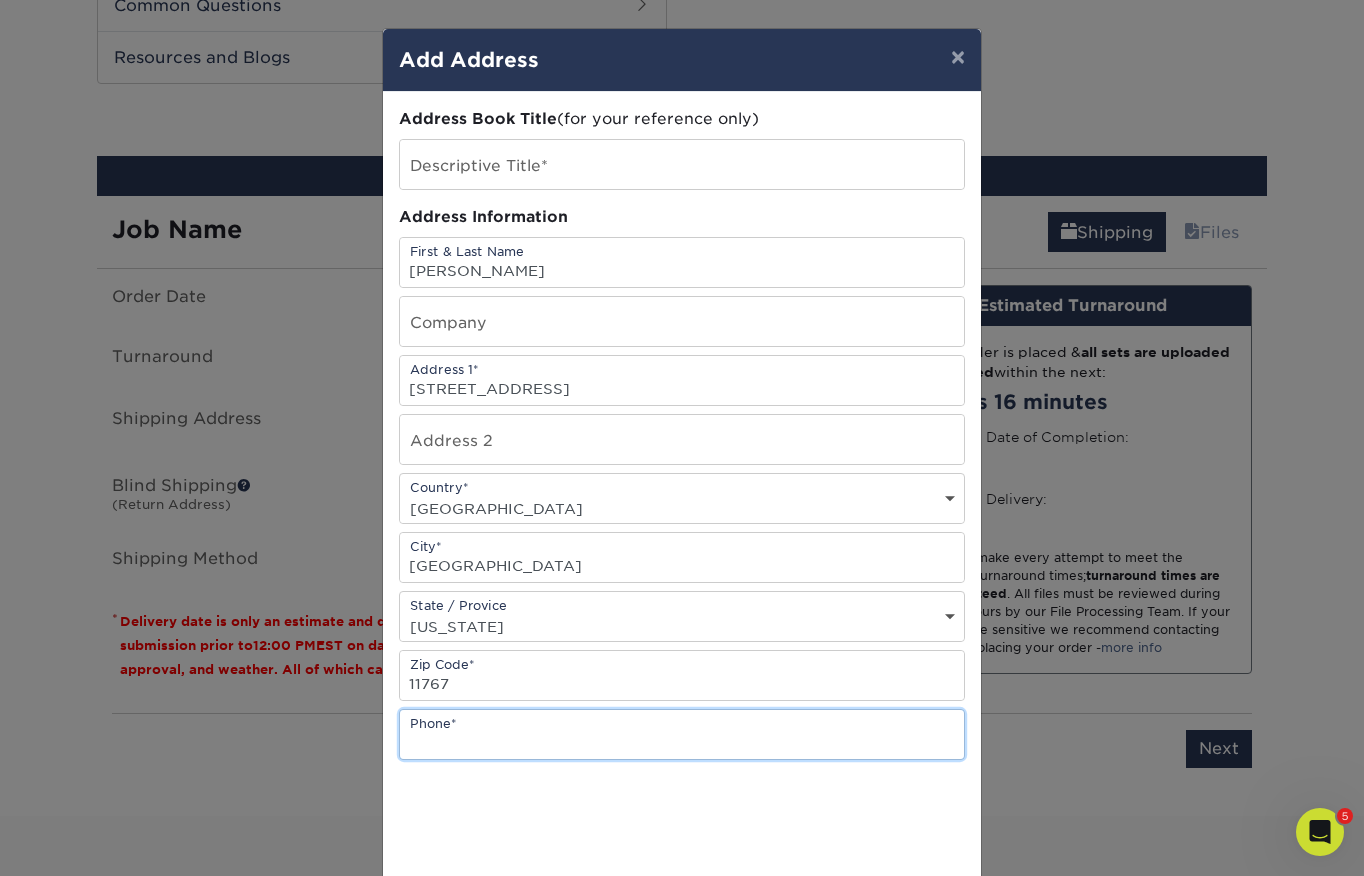 click at bounding box center (682, 734) 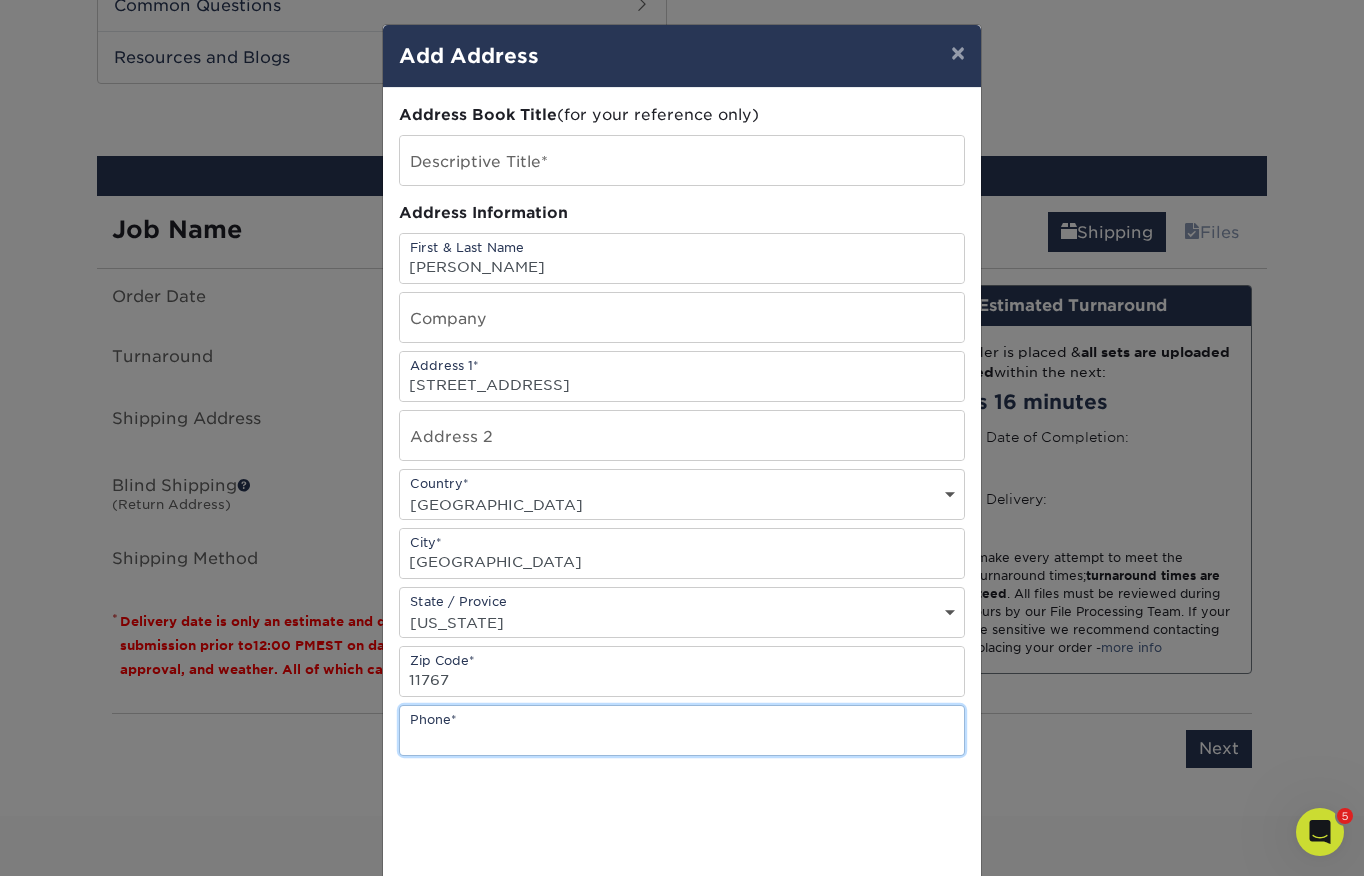 paste on "516-606-5777" 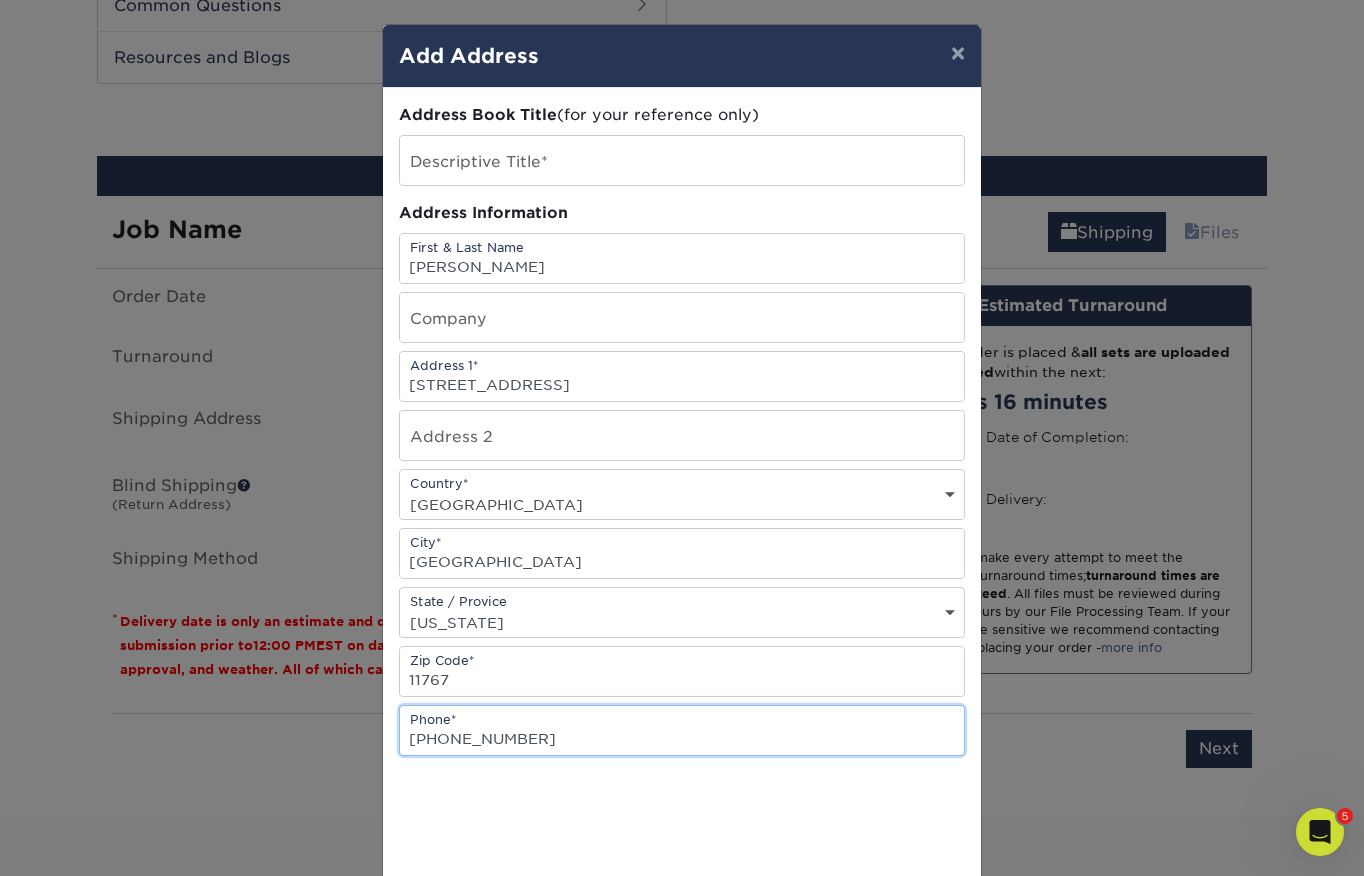 type on "516-606-5777" 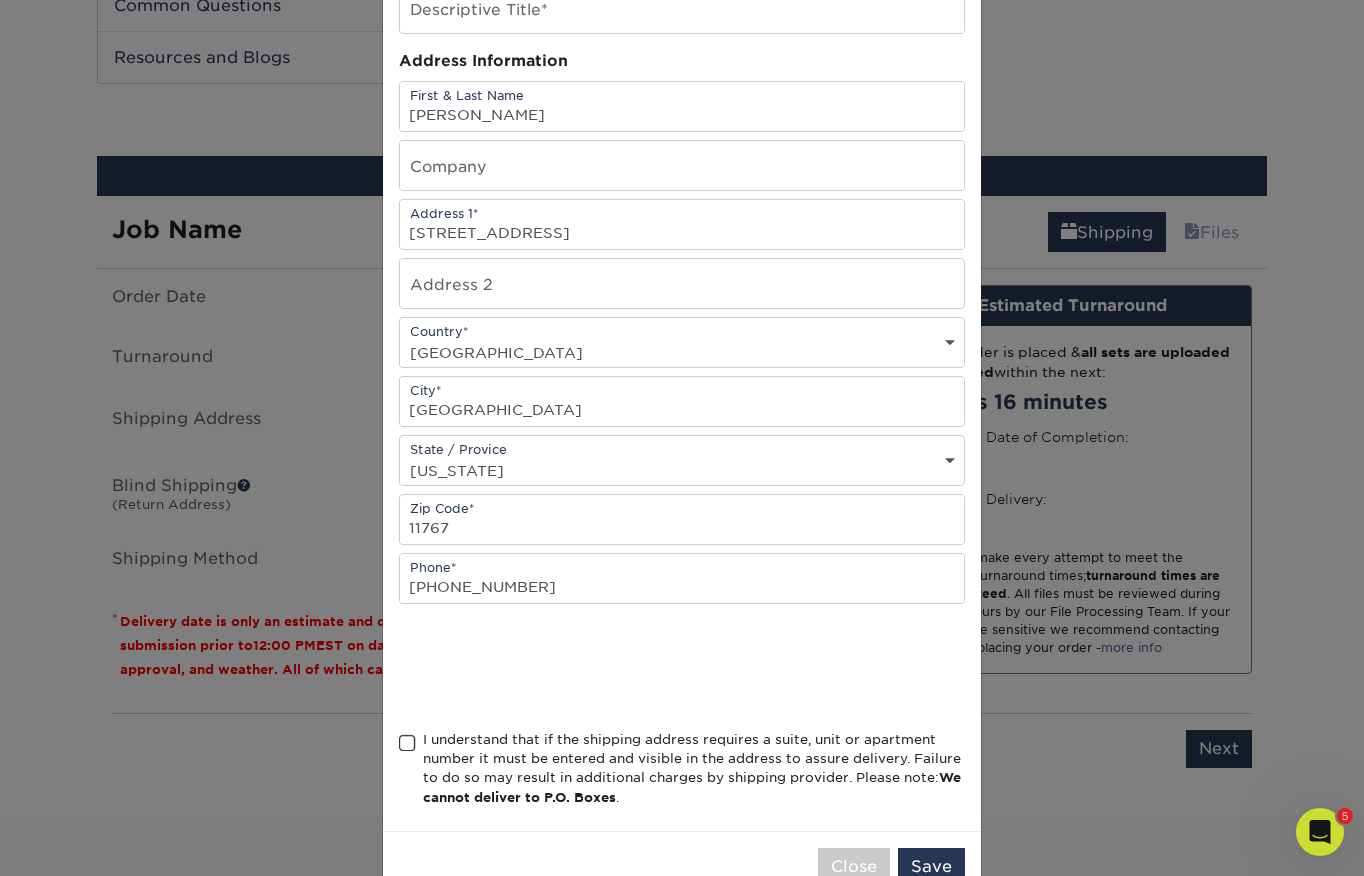 scroll, scrollTop: 167, scrollLeft: 0, axis: vertical 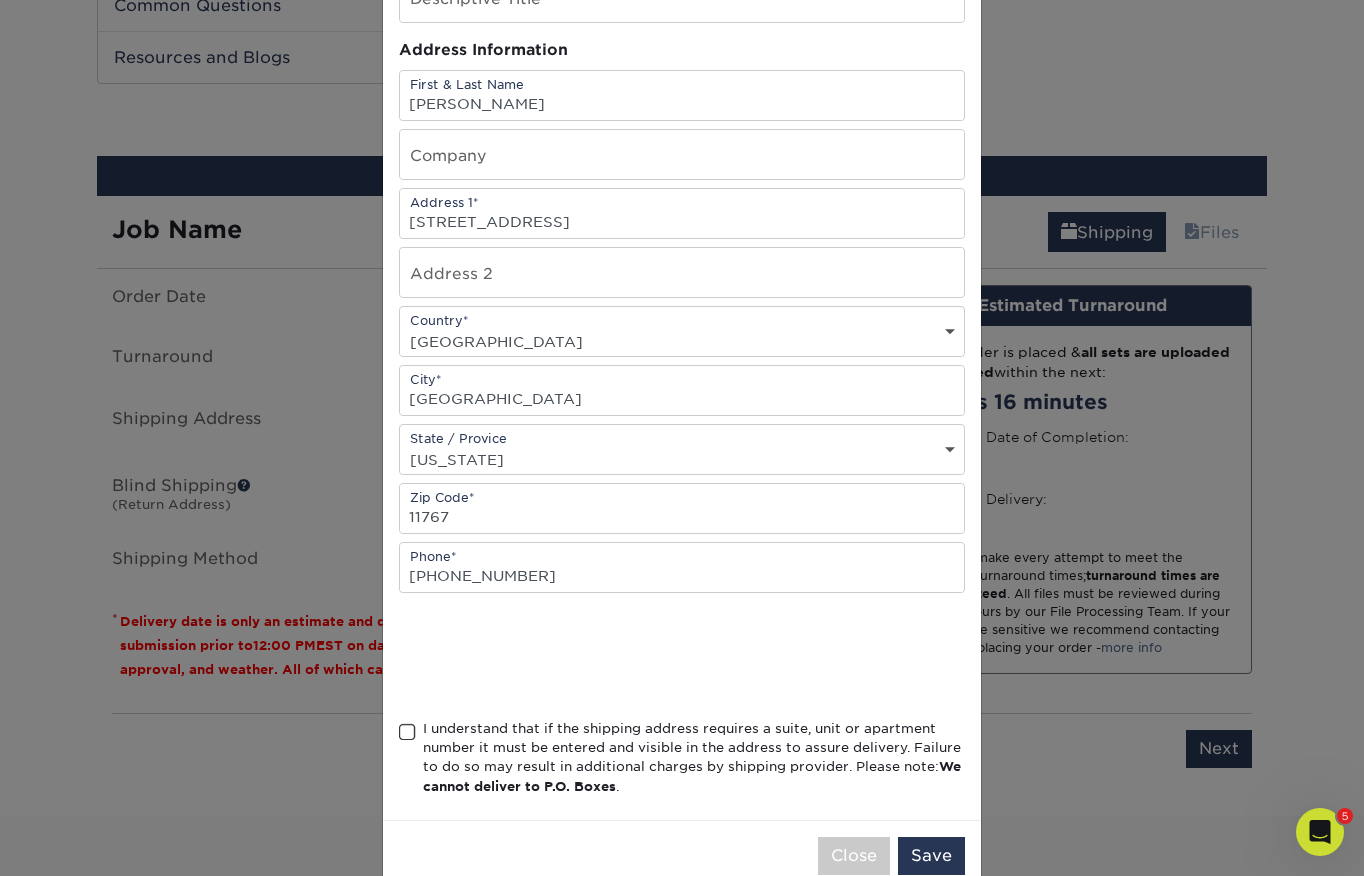 click at bounding box center (407, 732) 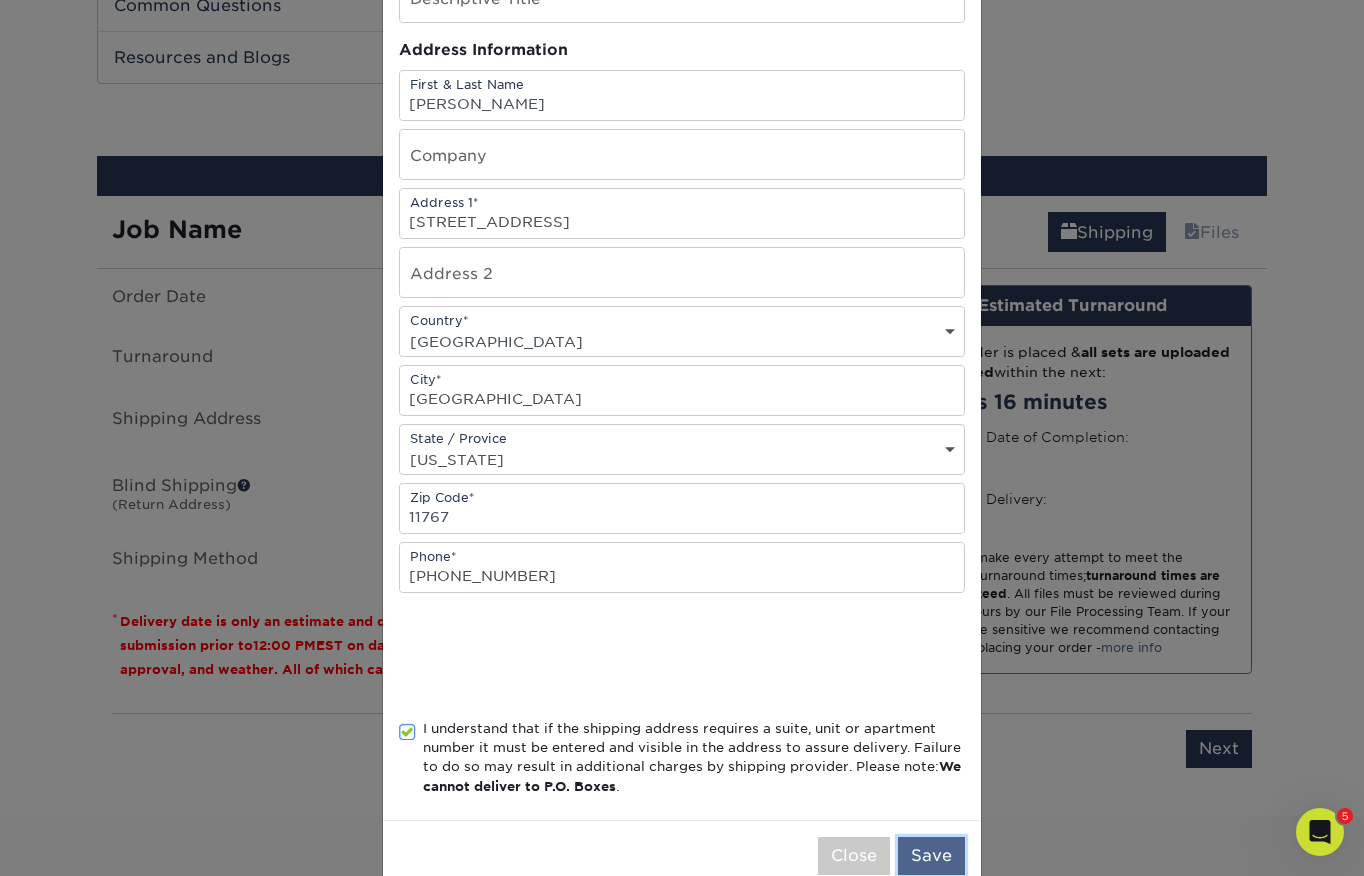 click on "Save" at bounding box center [931, 856] 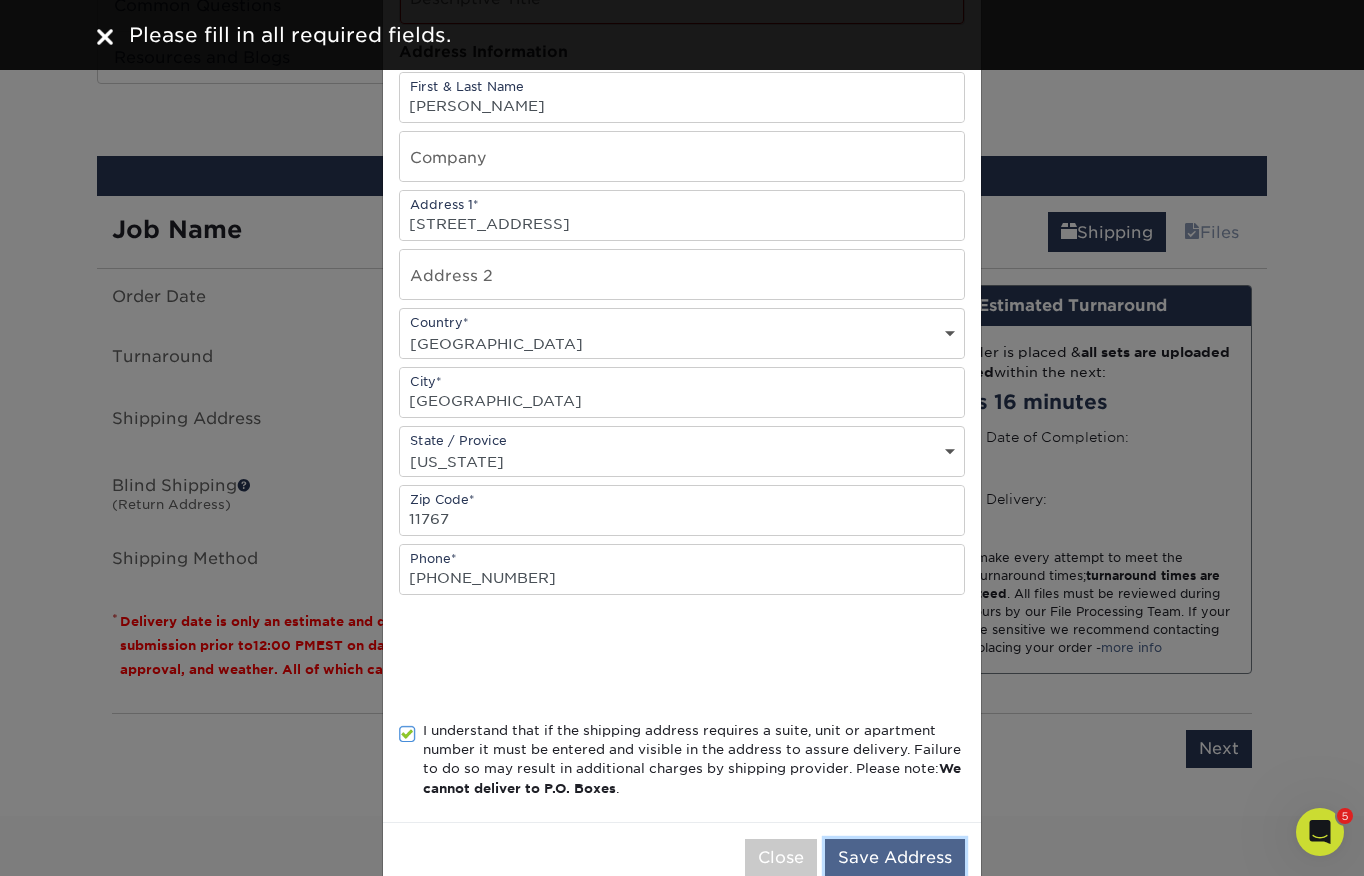click on "Save Address" at bounding box center [895, 858] 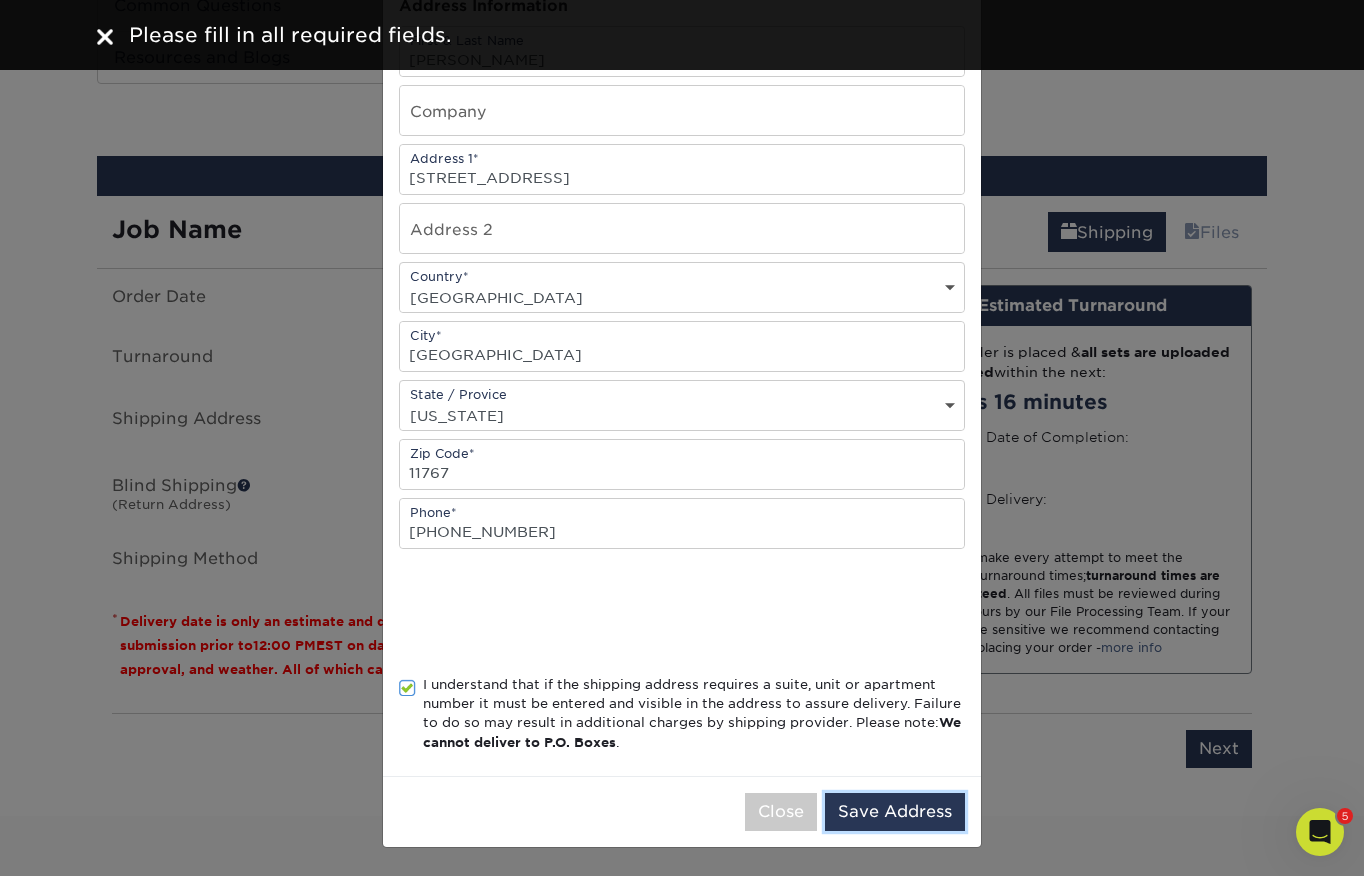 scroll, scrollTop: 0, scrollLeft: 0, axis: both 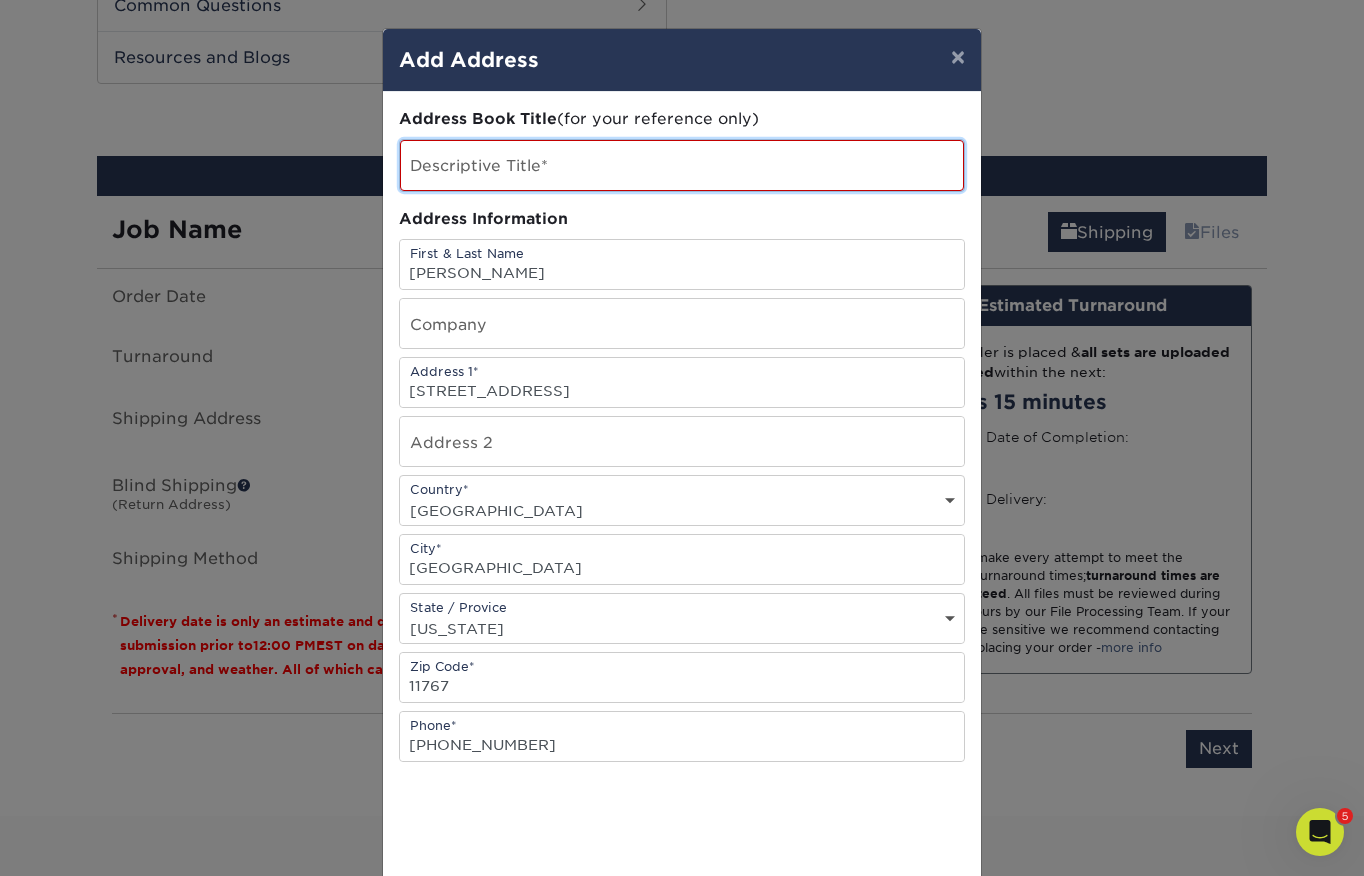 click at bounding box center (682, 165) 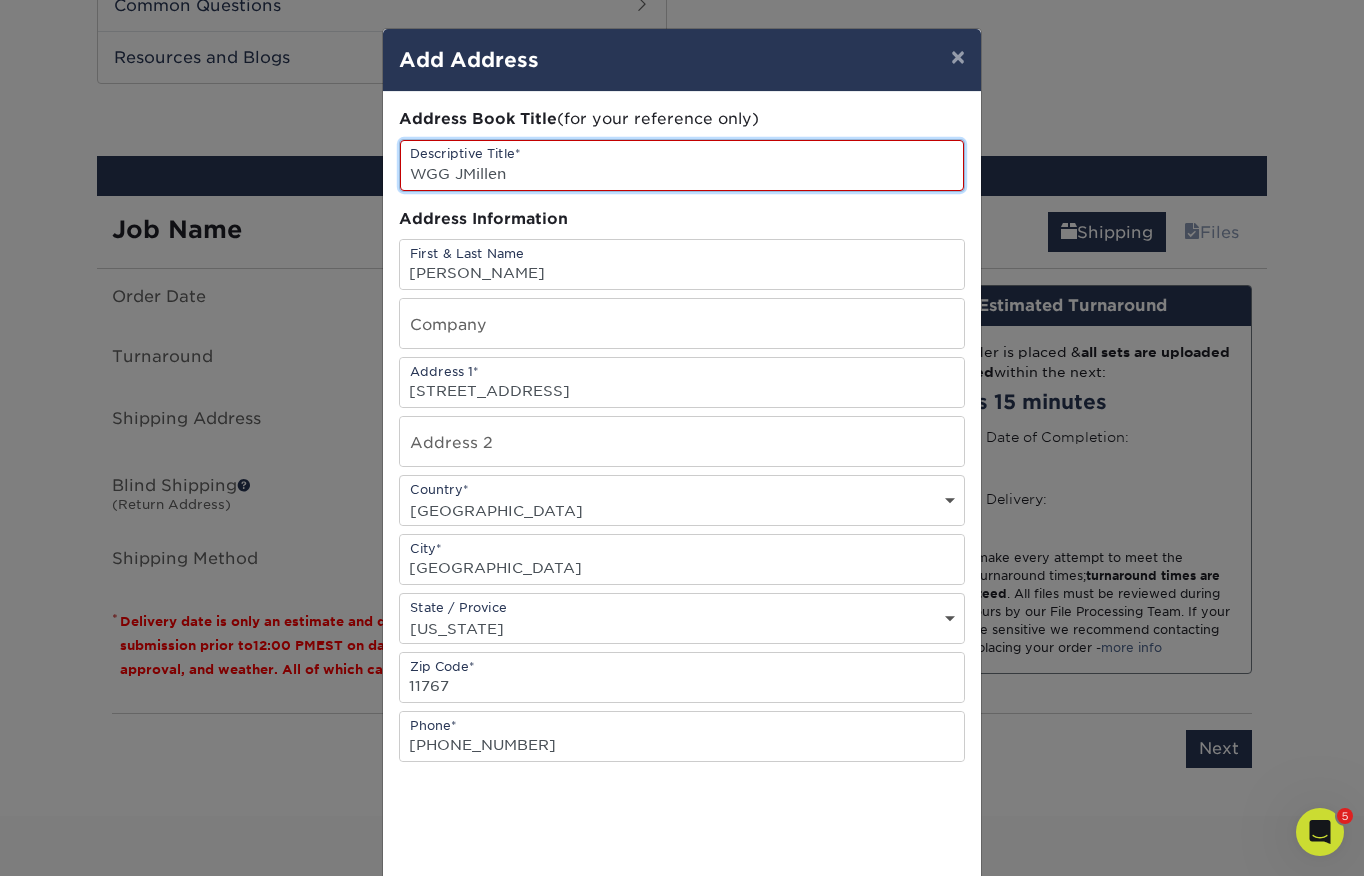scroll, scrollTop: 213, scrollLeft: 0, axis: vertical 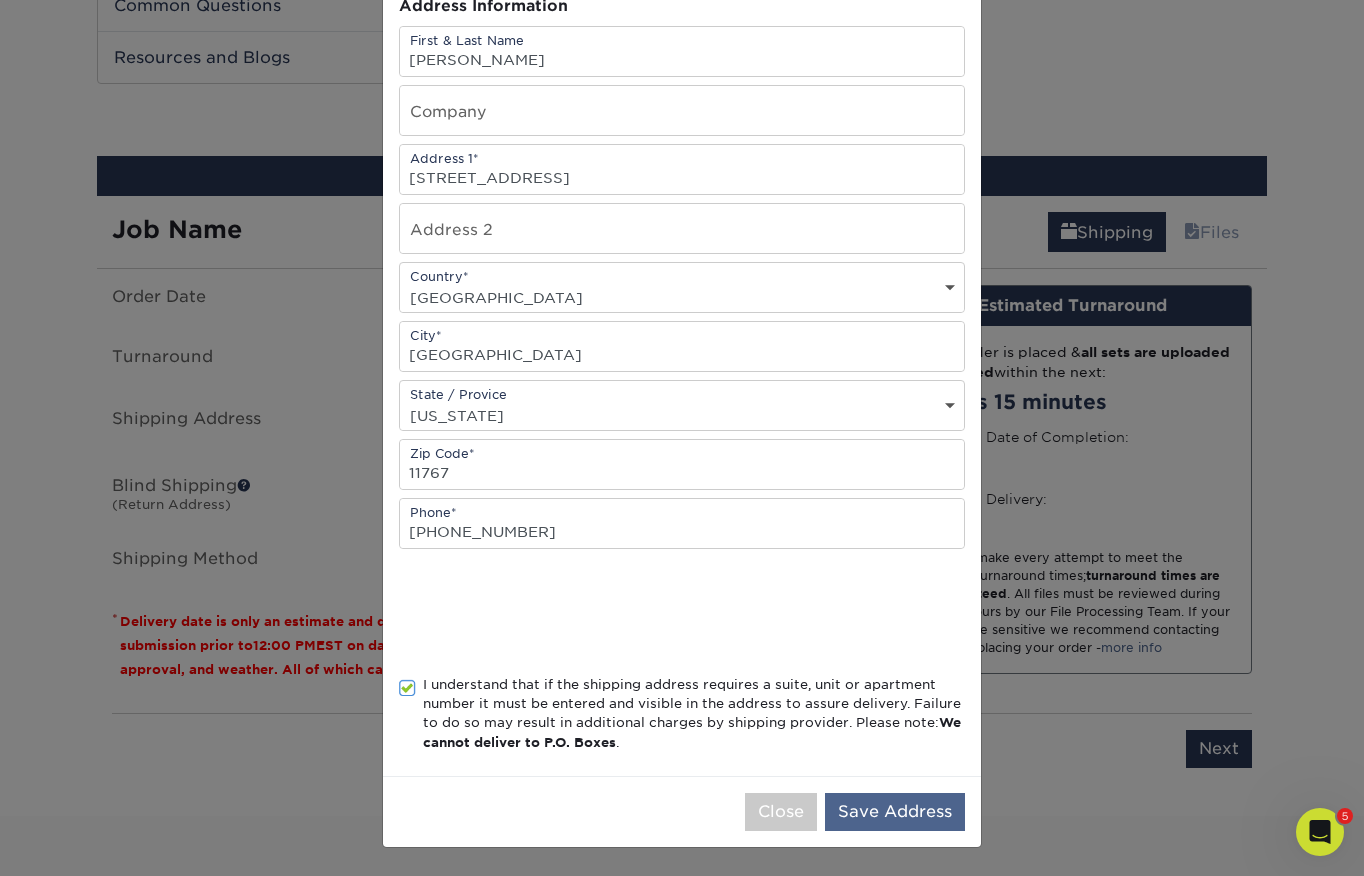 type on "WGG JMillen" 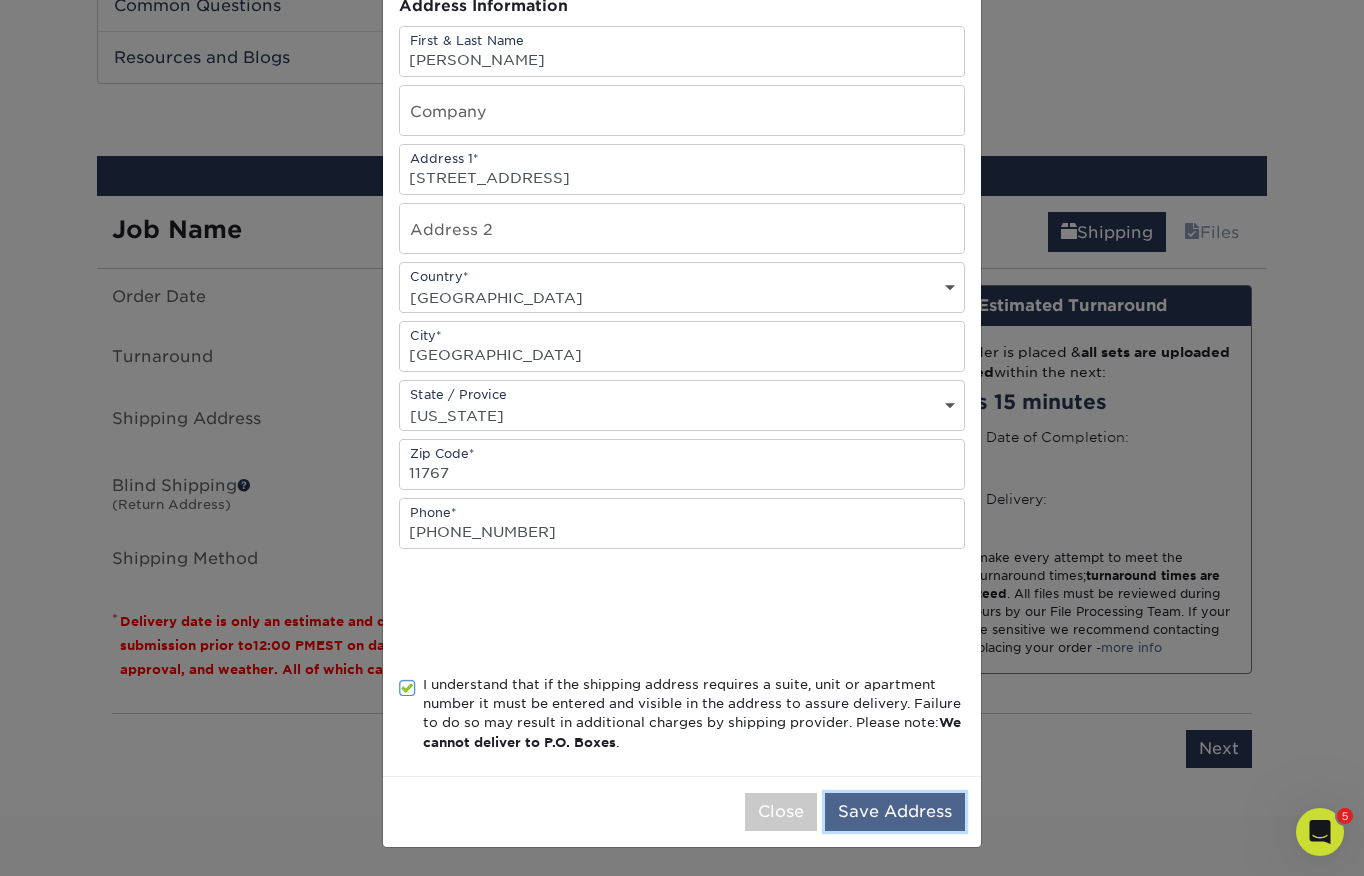 click on "Save Address" at bounding box center (895, 812) 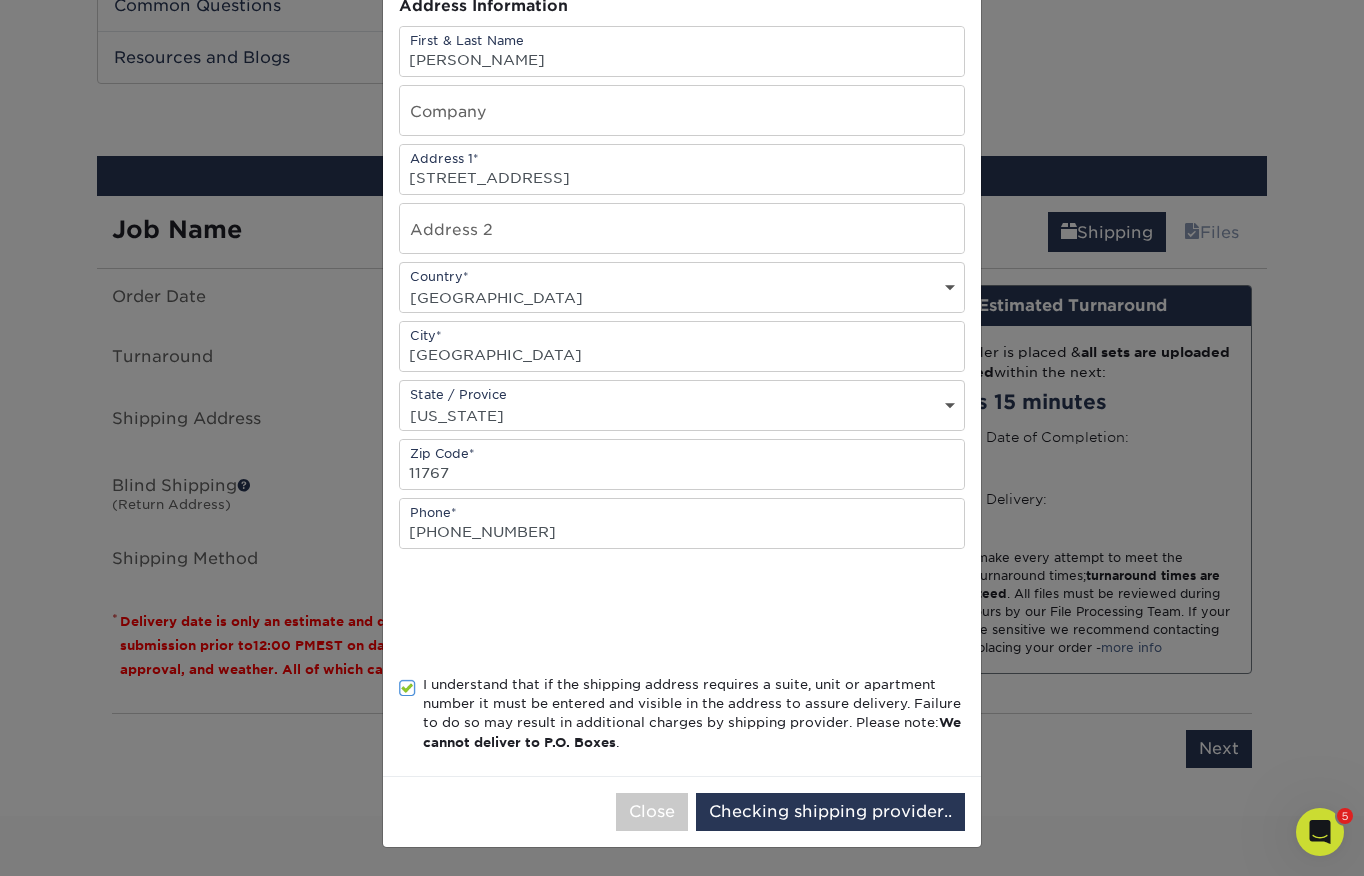 scroll, scrollTop: 0, scrollLeft: 0, axis: both 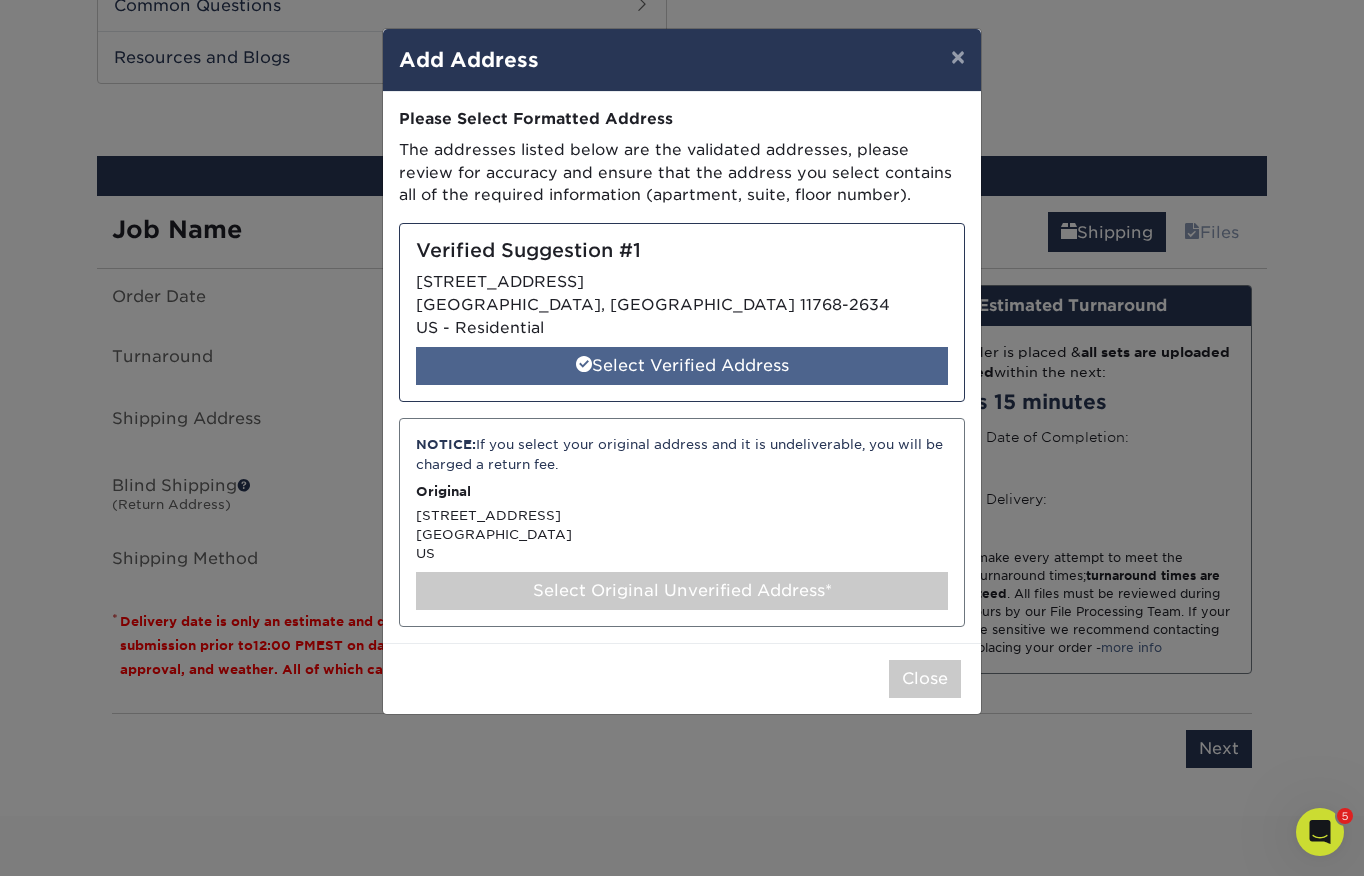 click on "Select Verified Address" at bounding box center [682, 366] 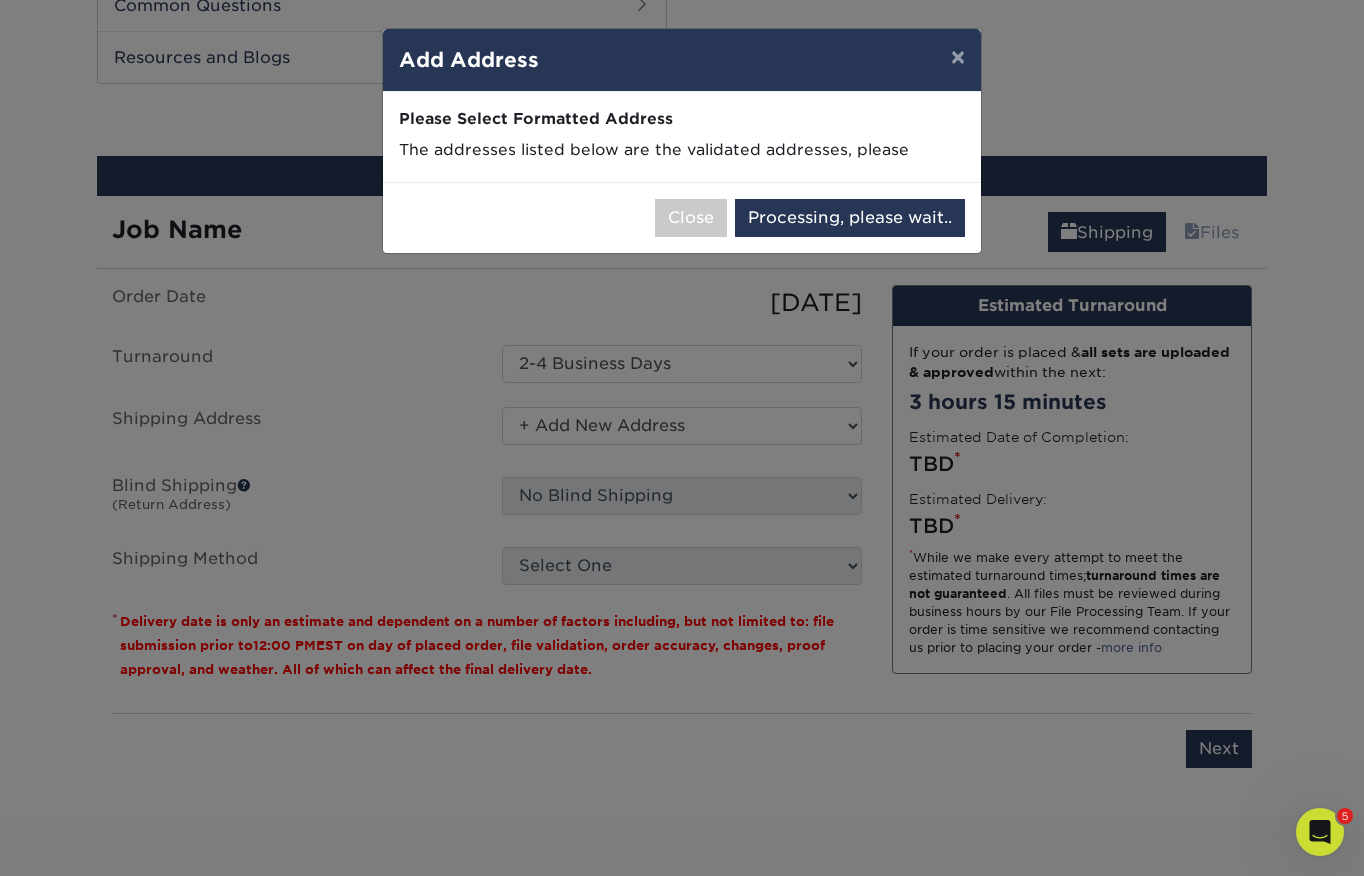 select on "284225" 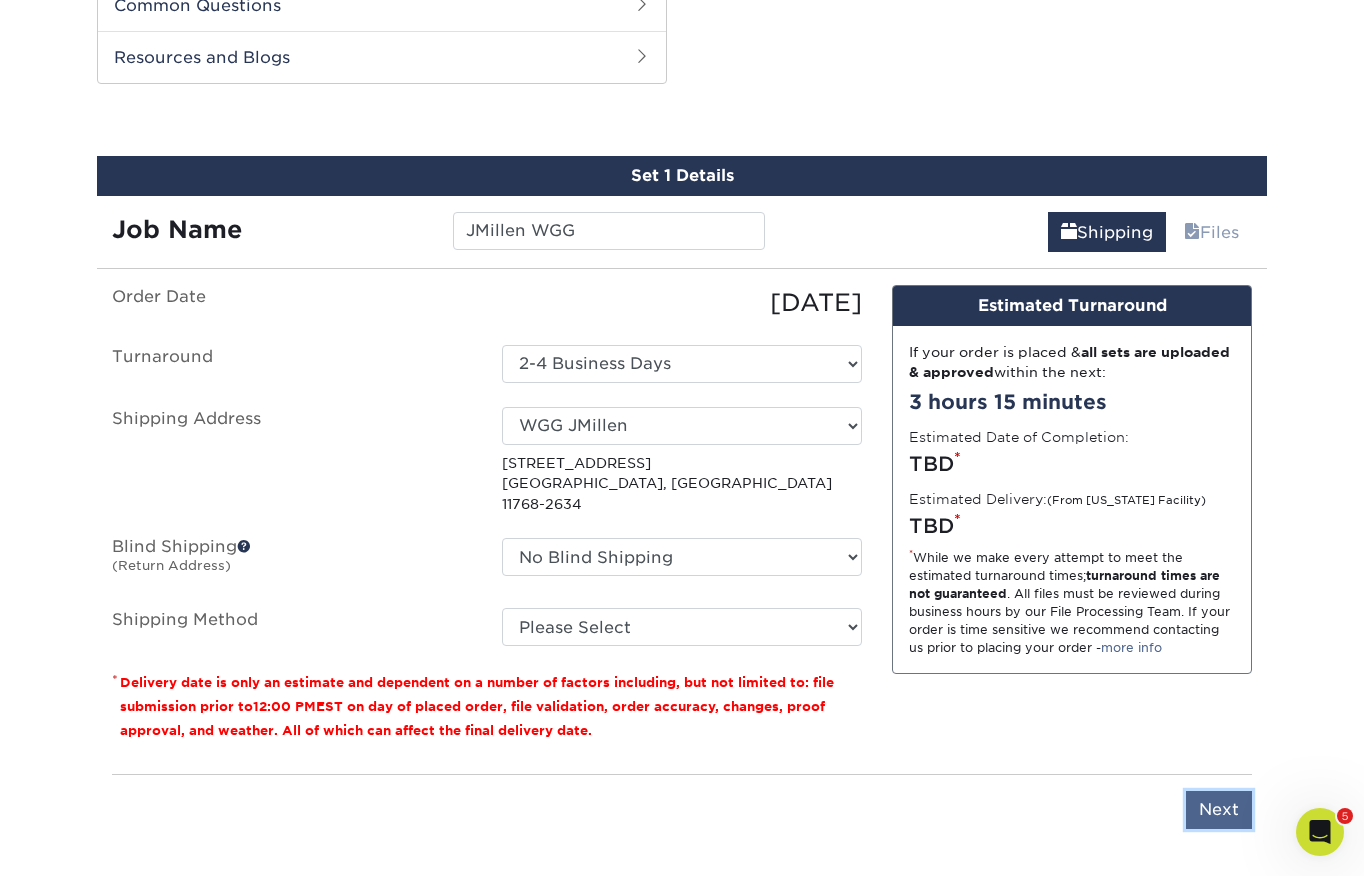 click on "Next" at bounding box center [1219, 810] 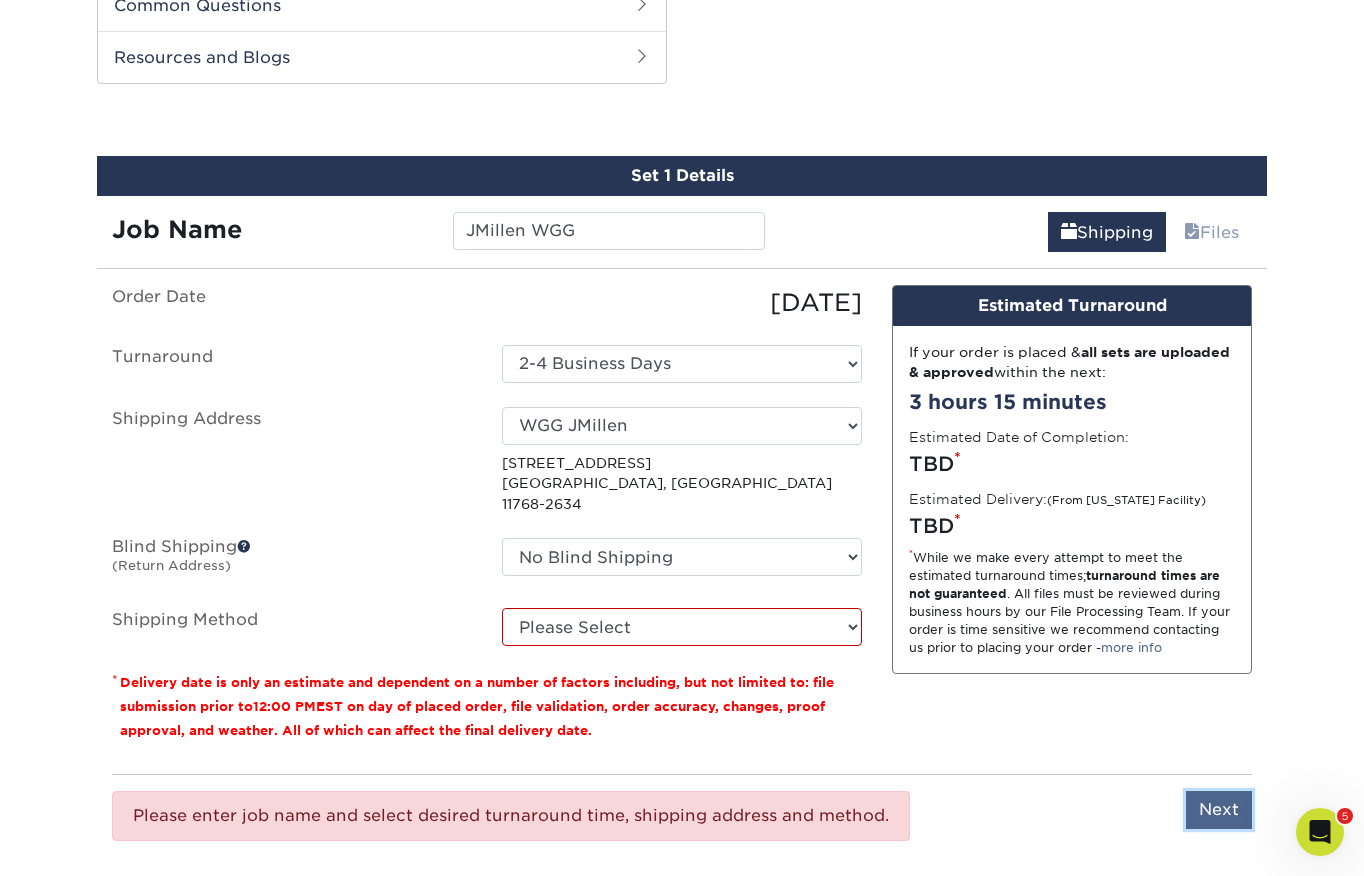 click on "Next" at bounding box center (1219, 810) 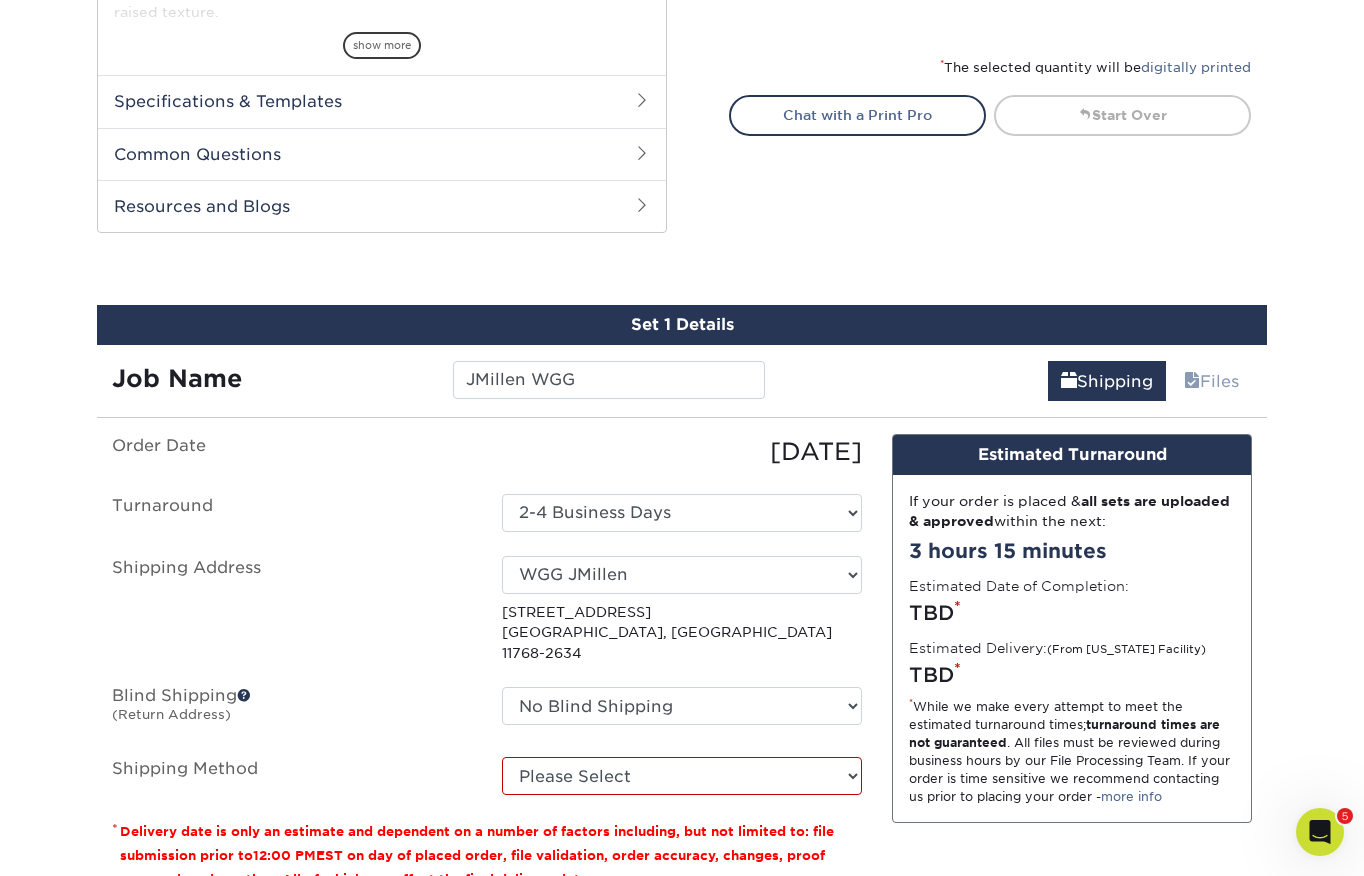 scroll, scrollTop: 885, scrollLeft: 0, axis: vertical 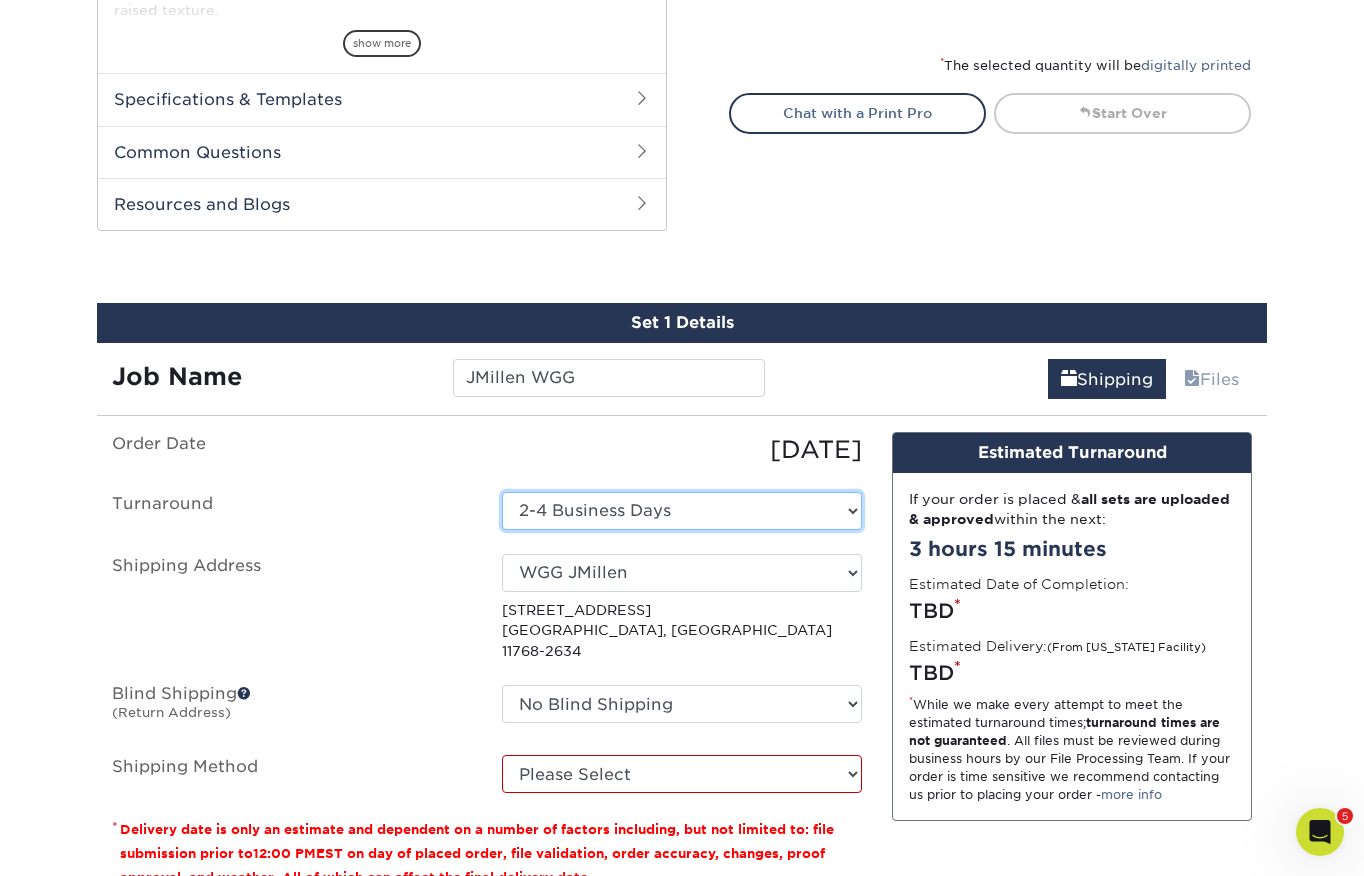 click on "Select One 2-4 Business Days" at bounding box center (682, 511) 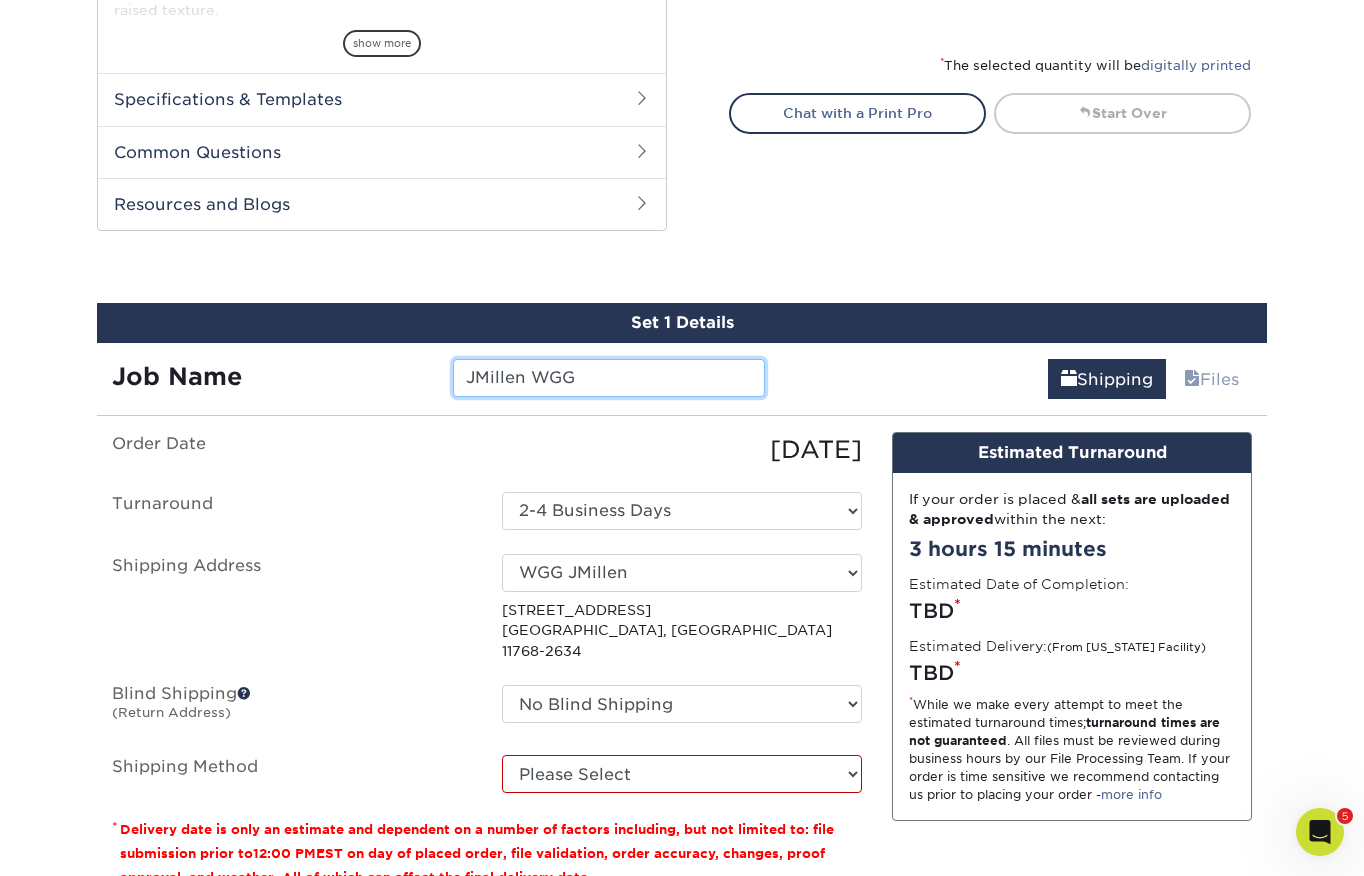 click on "JMillen WGG" at bounding box center (608, 378) 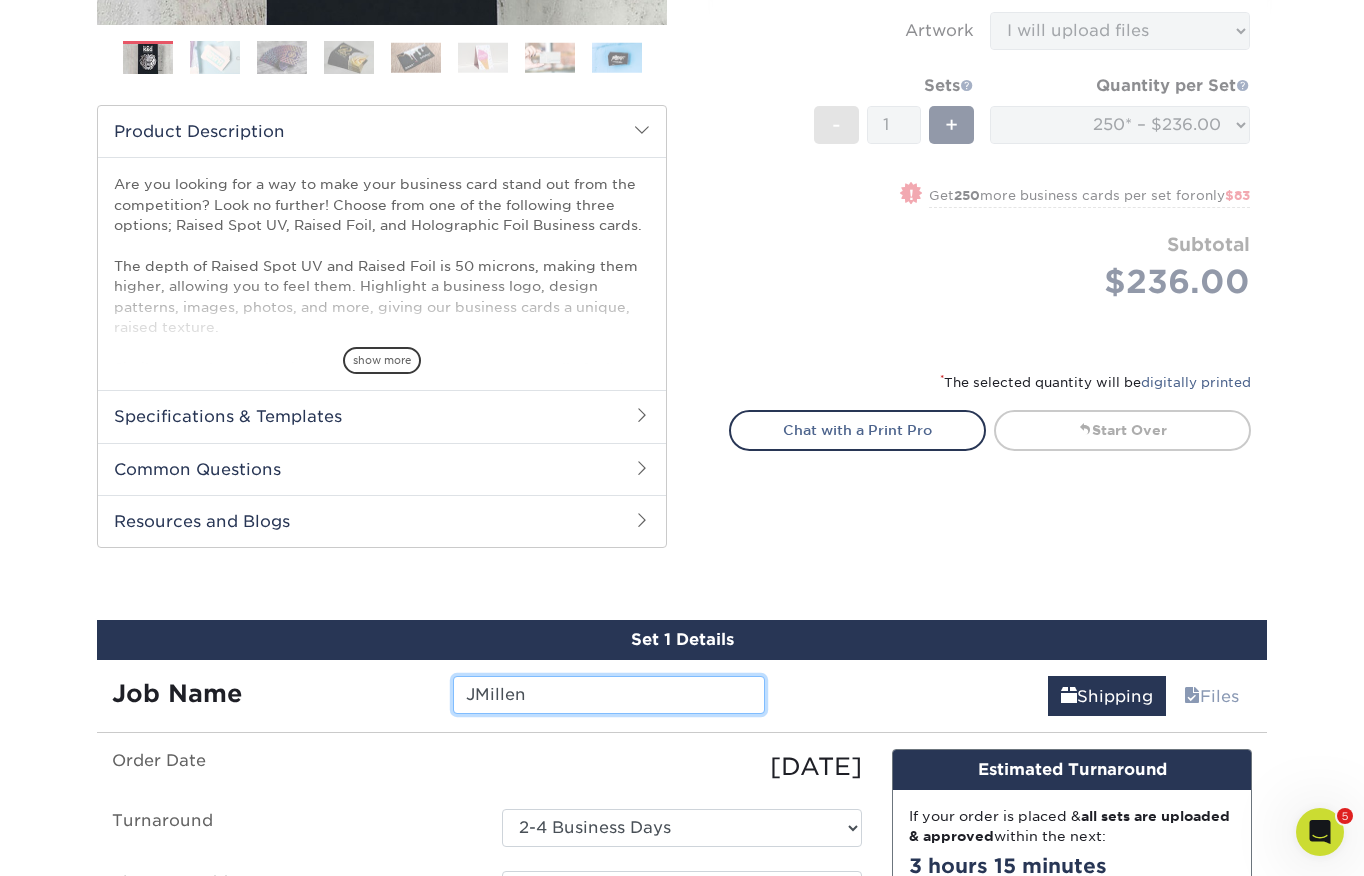 scroll, scrollTop: 570, scrollLeft: 0, axis: vertical 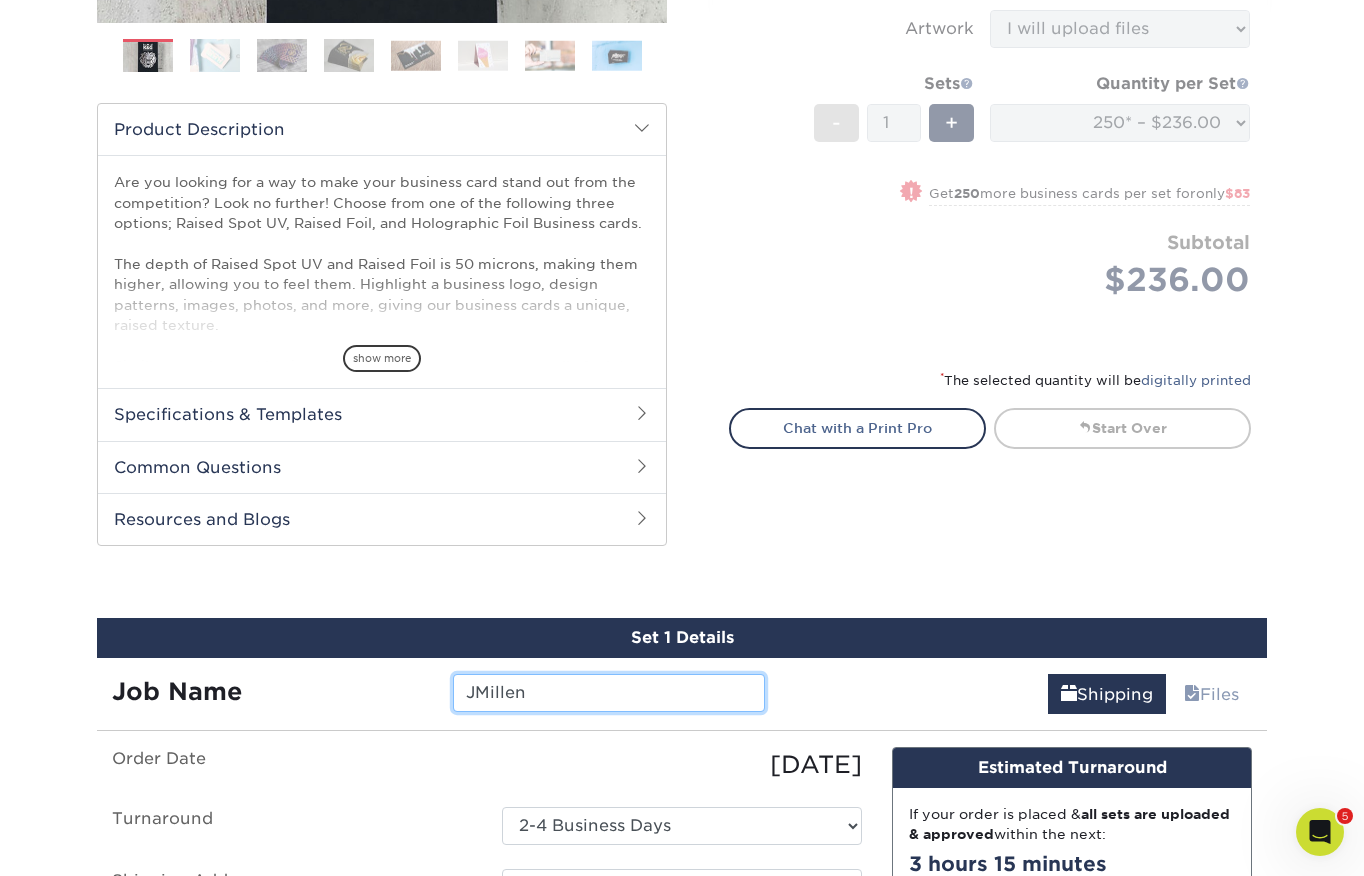 click on "JMillen" at bounding box center [608, 693] 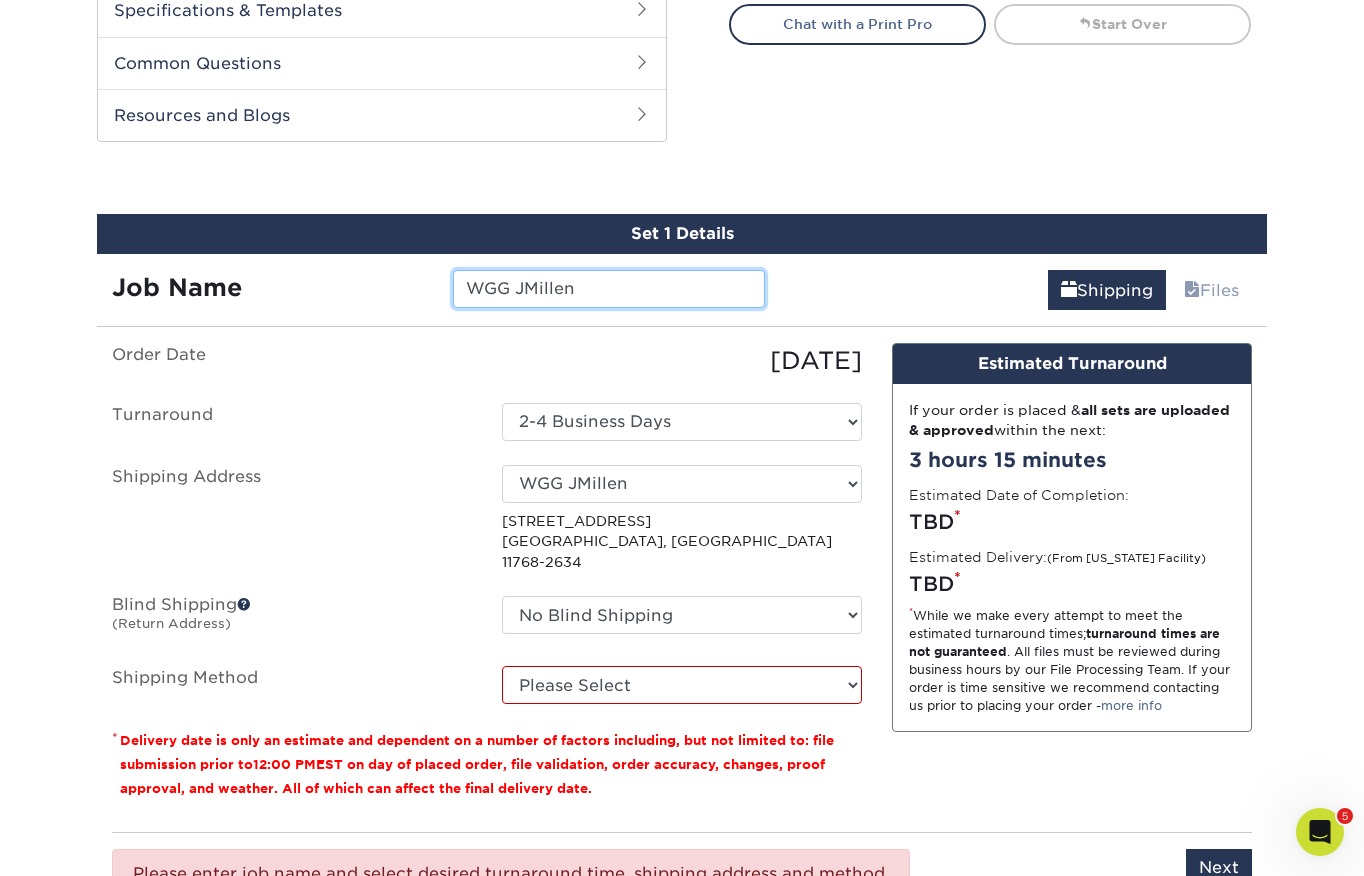 scroll, scrollTop: 1003, scrollLeft: 0, axis: vertical 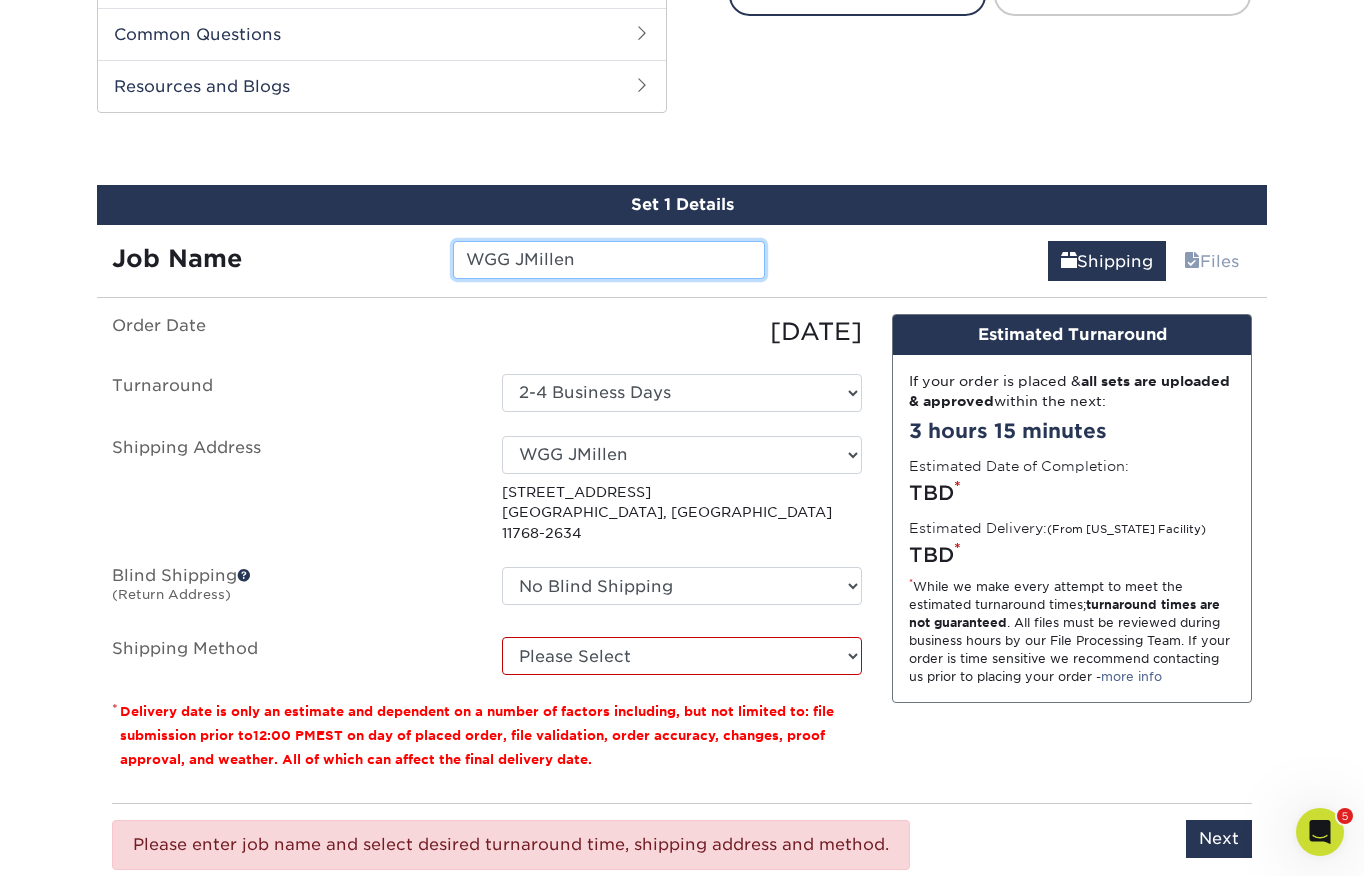 type on "WGG JMillen" 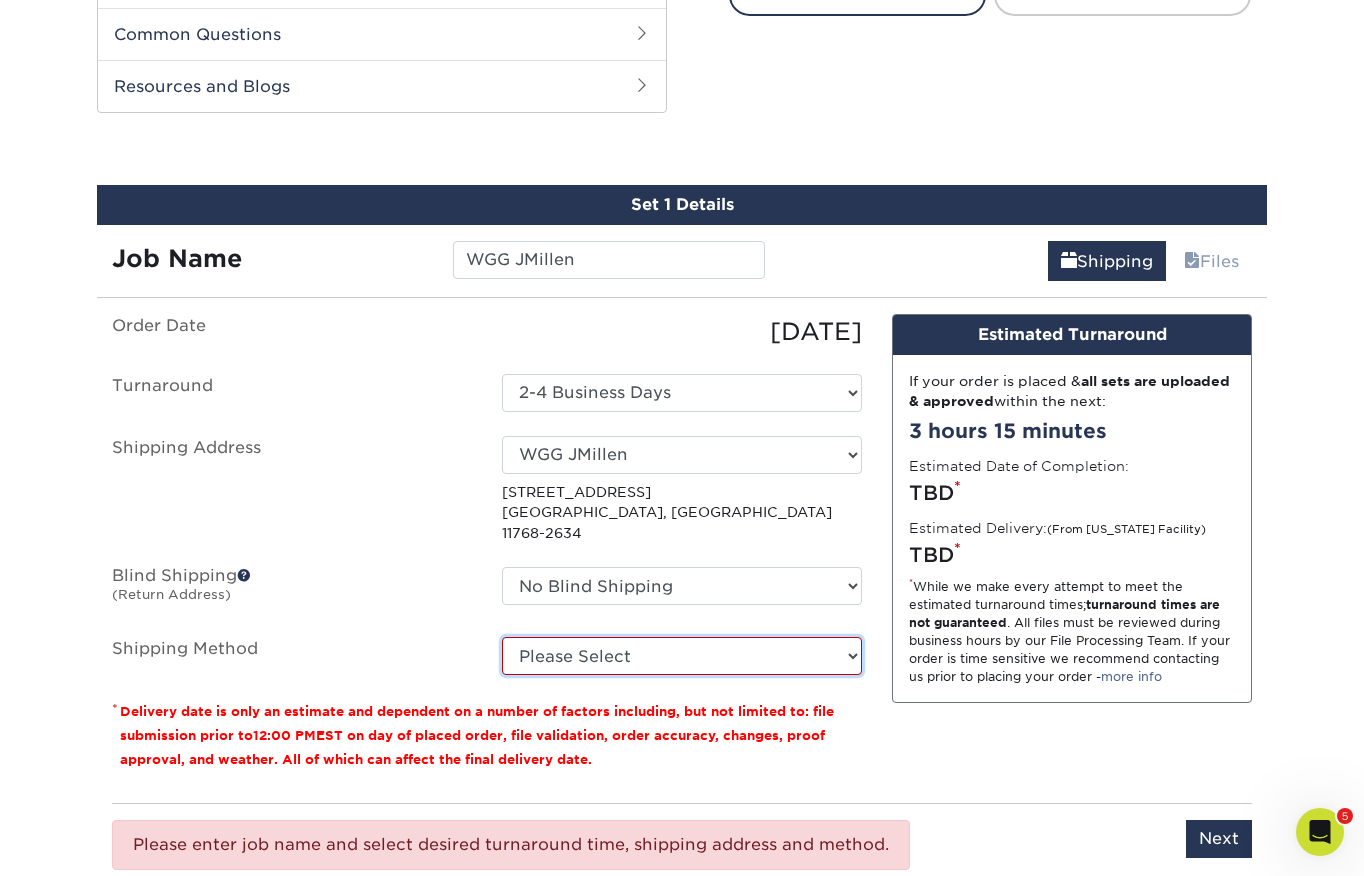 click on "Please Select Ground Shipping (+$7.84) 3 Day Shipping Service (+$20.08) 2 Day Air Shipping (+$20.57) Next Day Shipping by 5pm (+$23.03) Next Day Shipping by 12 noon (+$24.02) Next Day Air Early A.M. (+$110.90)" at bounding box center (682, 656) 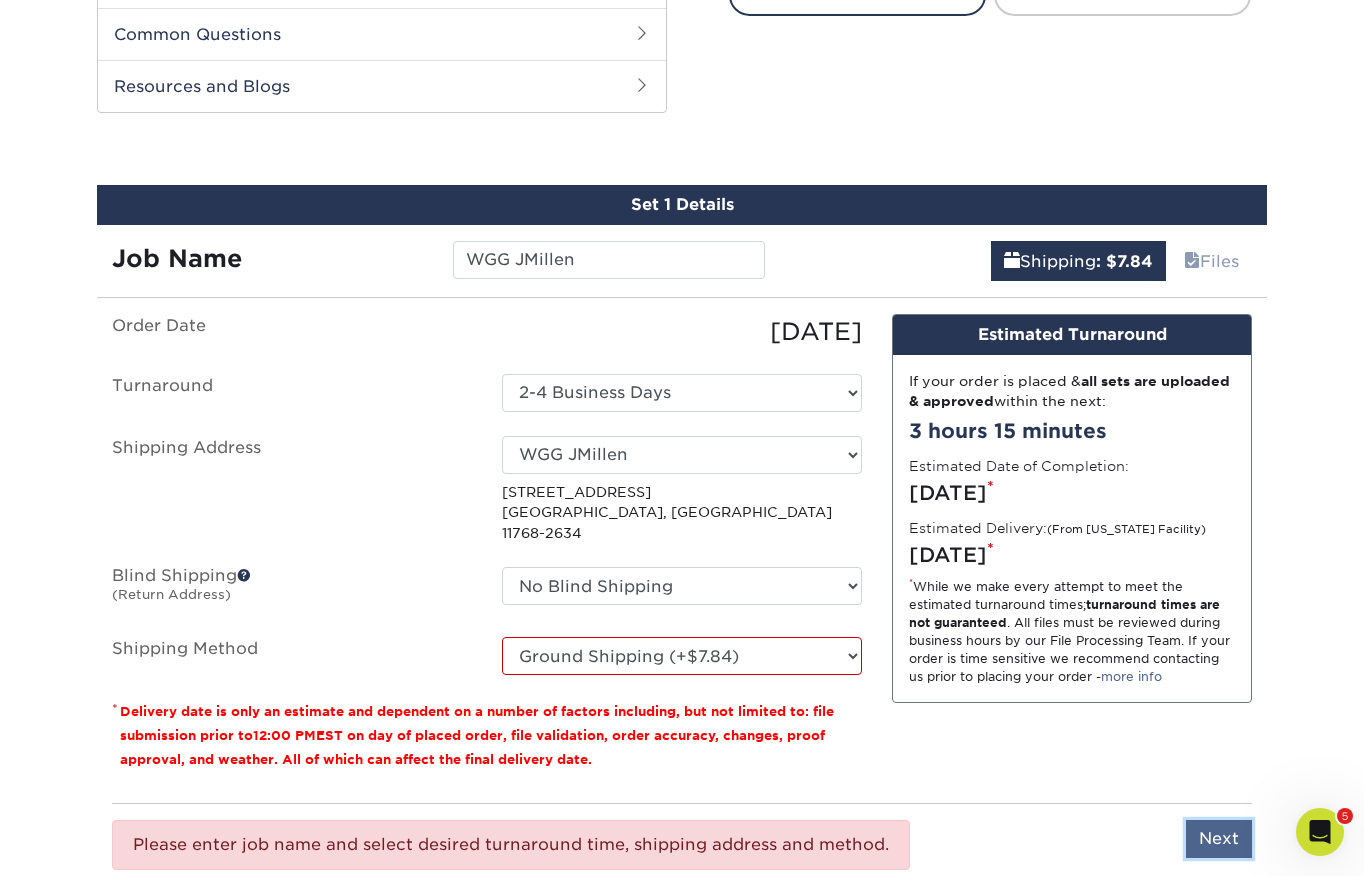 click on "Next" at bounding box center [1219, 839] 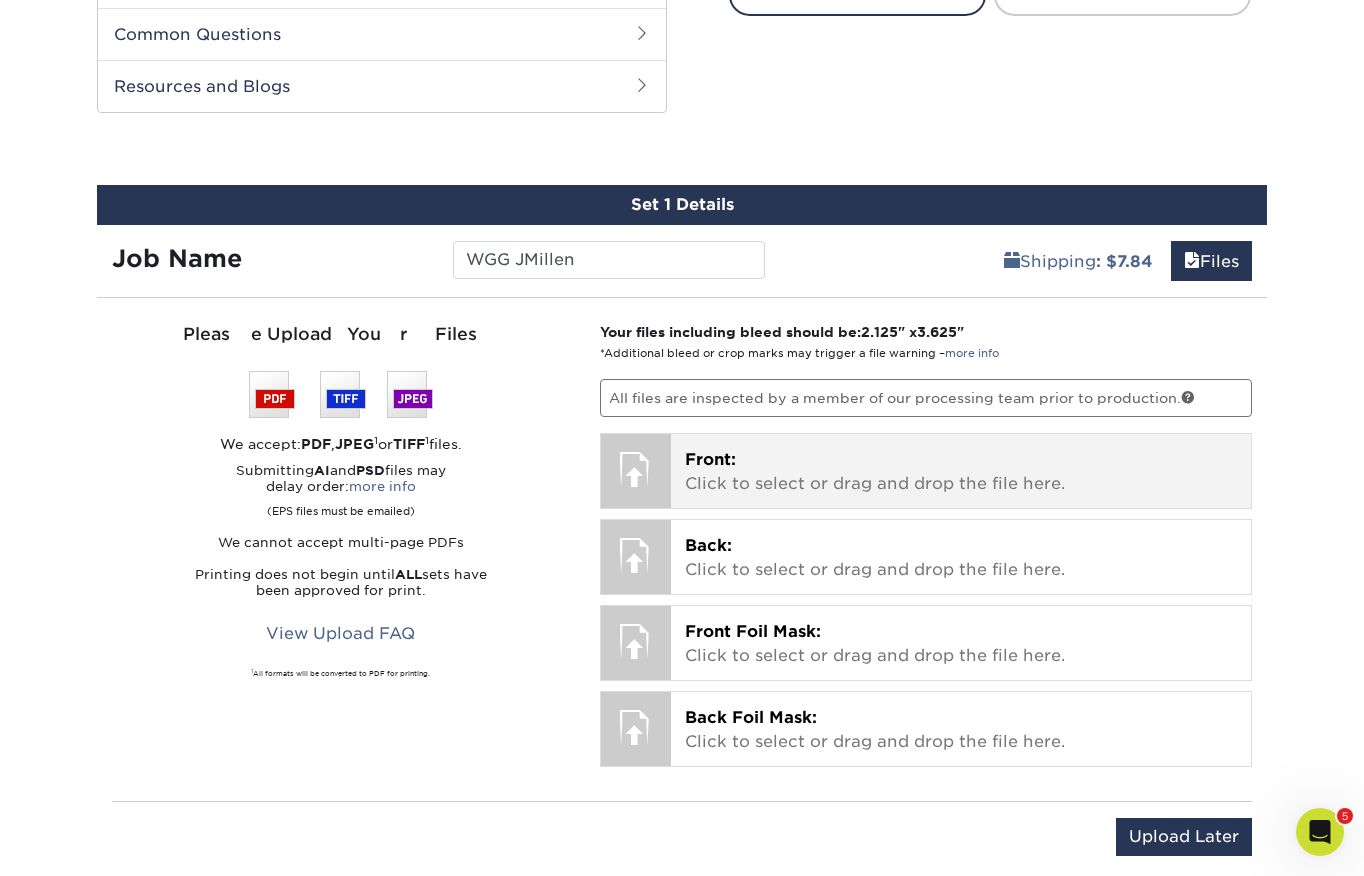 click on "Front:" at bounding box center (710, 459) 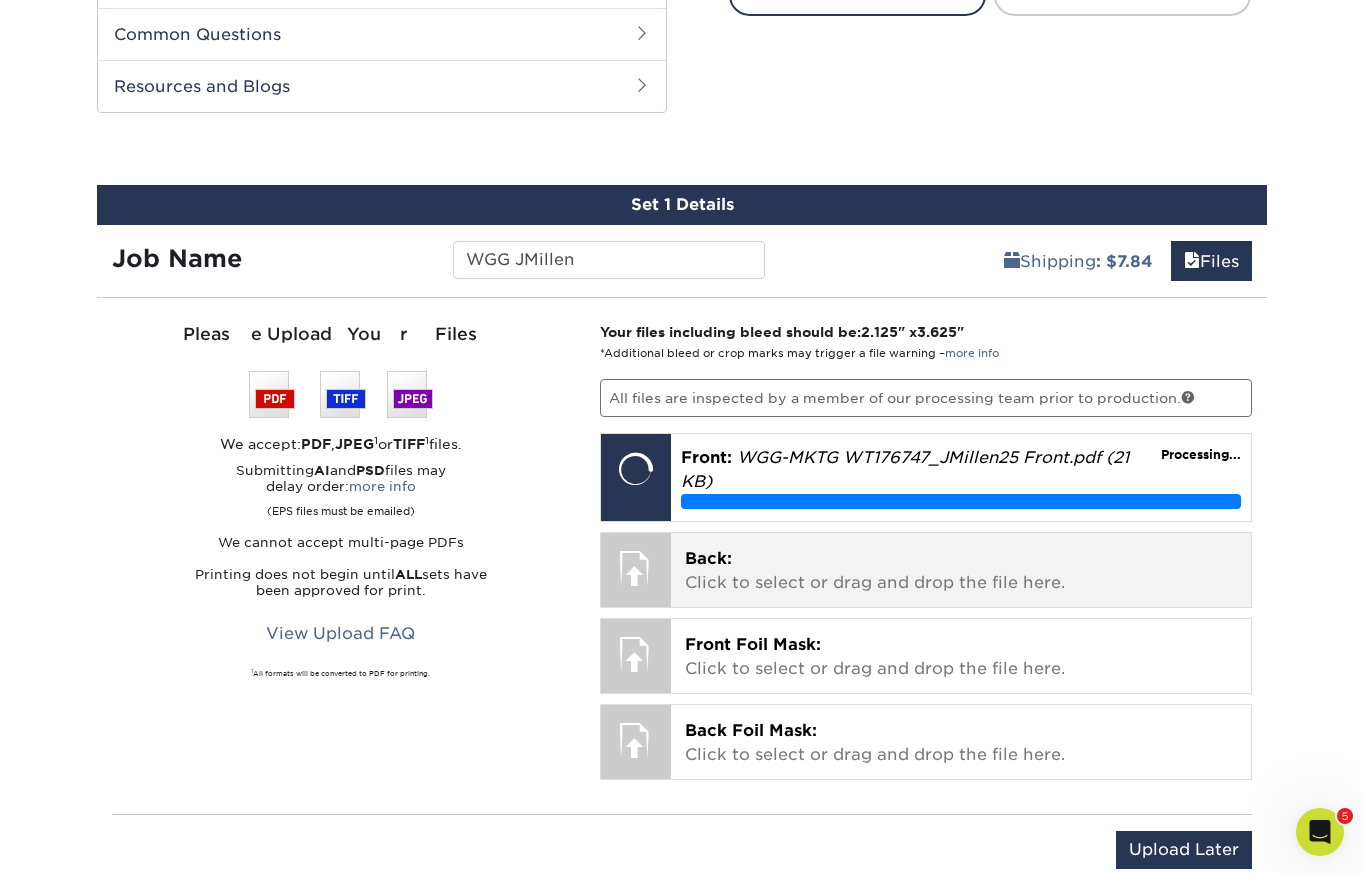 click on "Back: Click to select or drag and drop the file here." at bounding box center [961, 571] 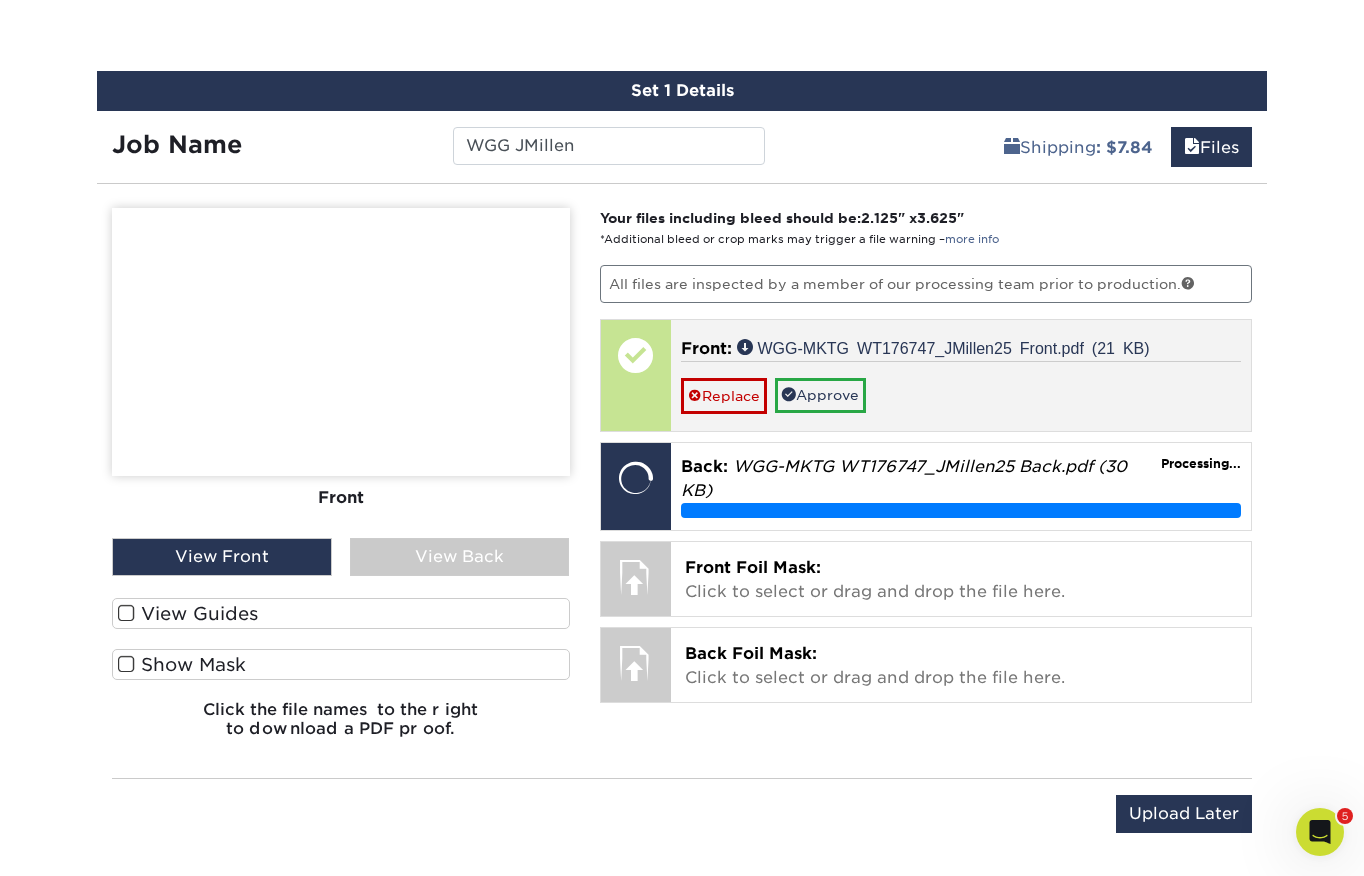 scroll, scrollTop: 1122, scrollLeft: 0, axis: vertical 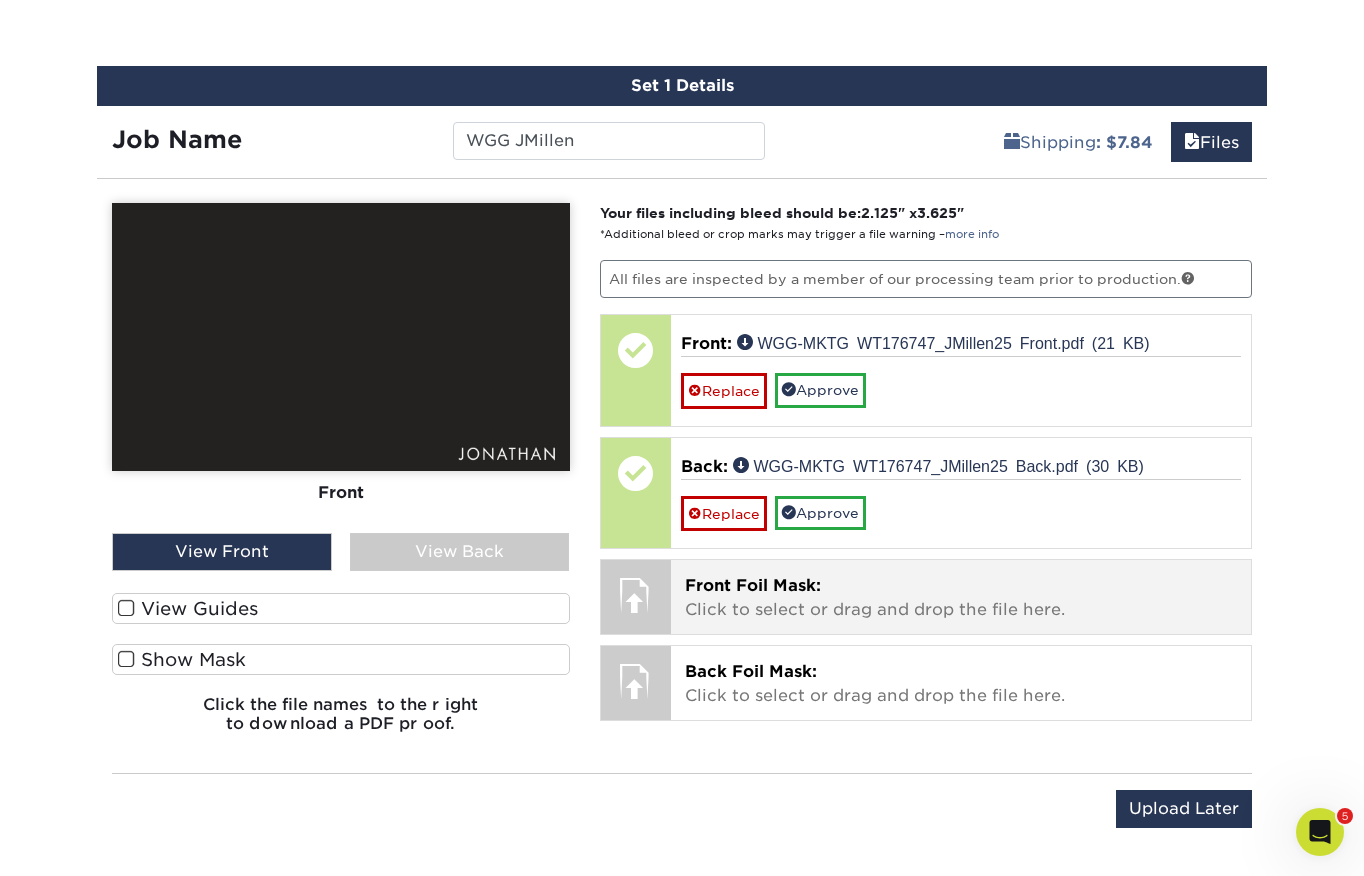 click on "Front Foil Mask: Click to select or drag and drop the file here.
Choose file" at bounding box center (961, 597) 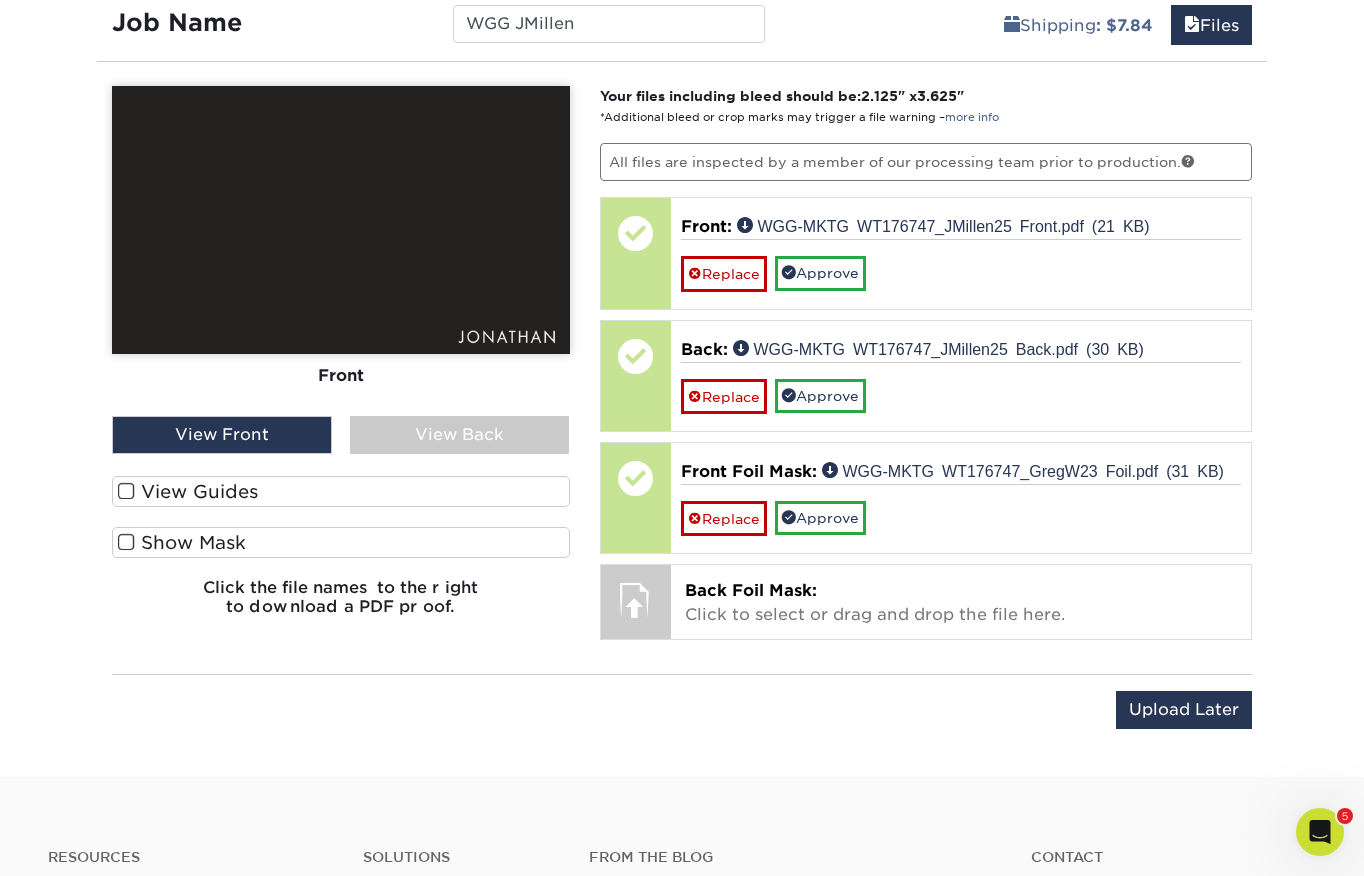 scroll, scrollTop: 1243, scrollLeft: 0, axis: vertical 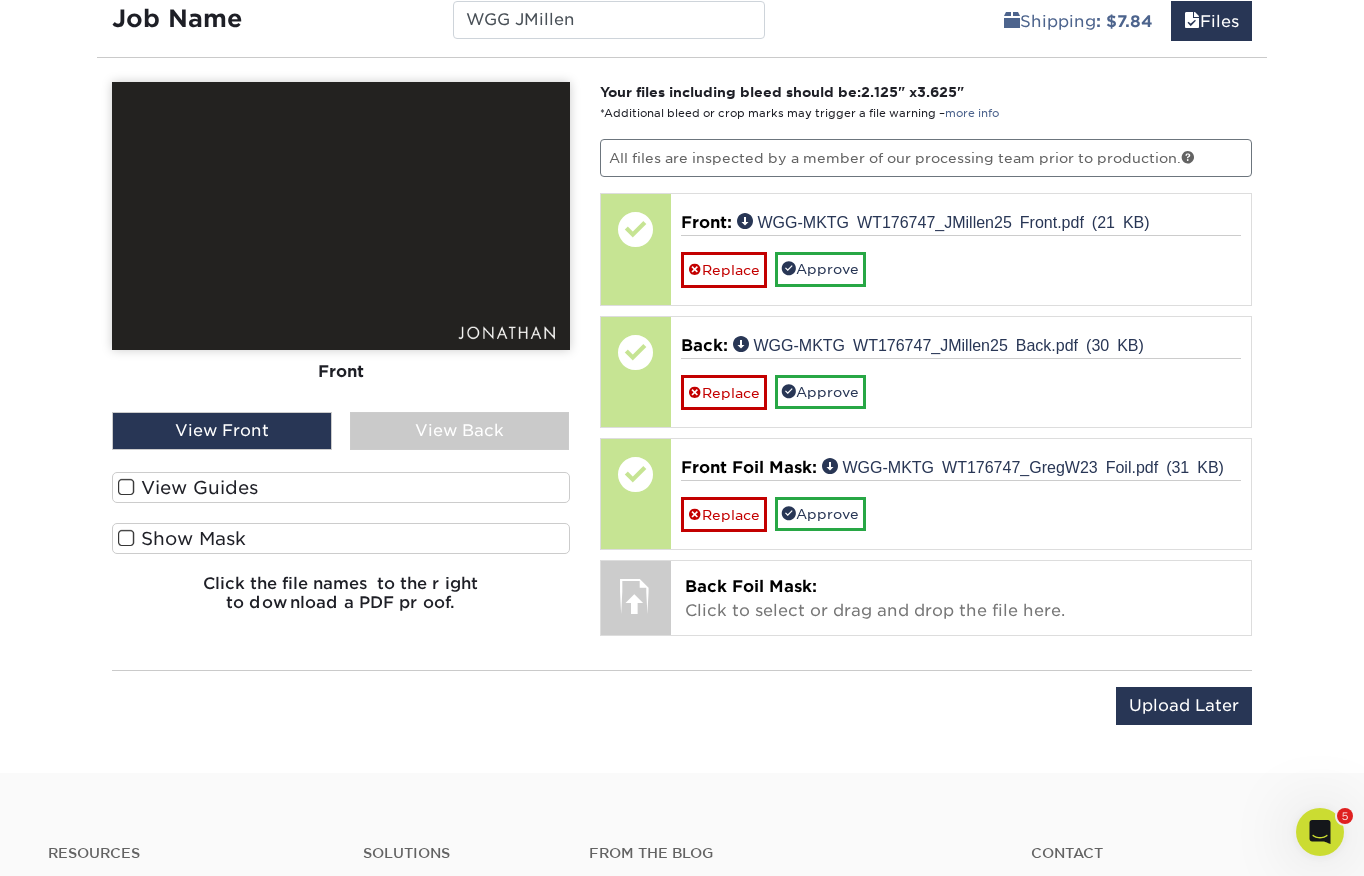 click at bounding box center [126, 487] 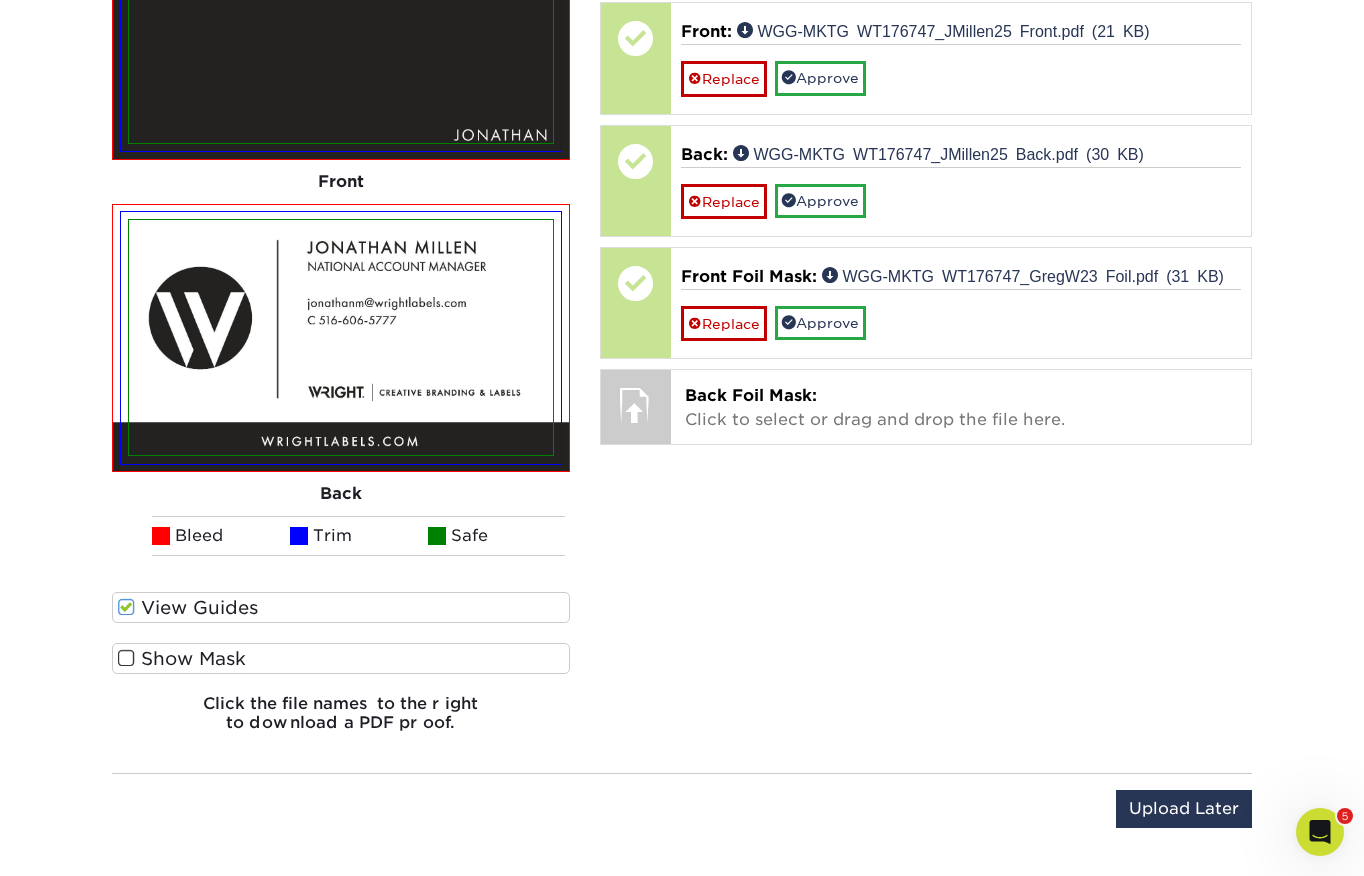 scroll, scrollTop: 1449, scrollLeft: 0, axis: vertical 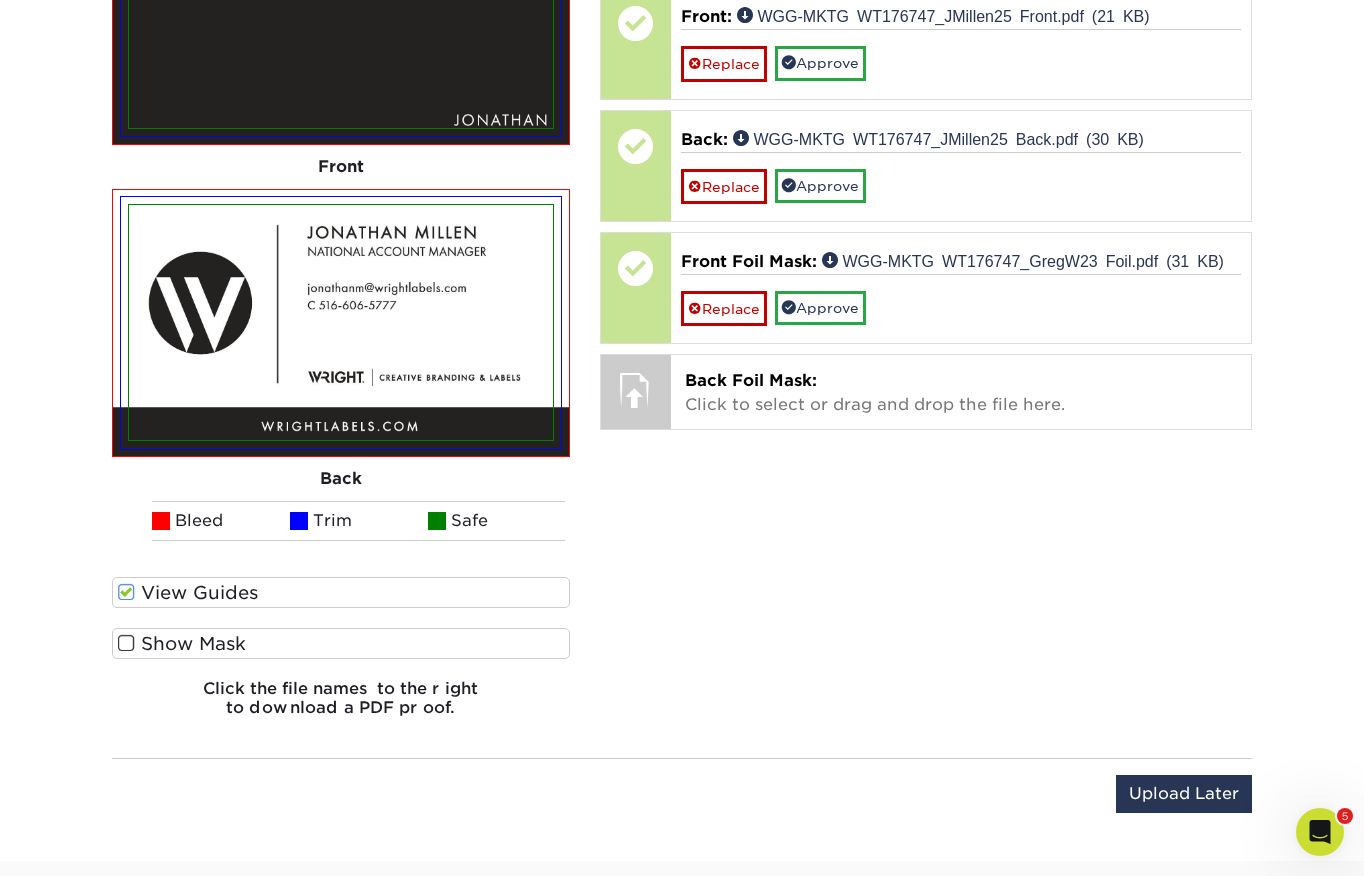 click at bounding box center (126, 643) 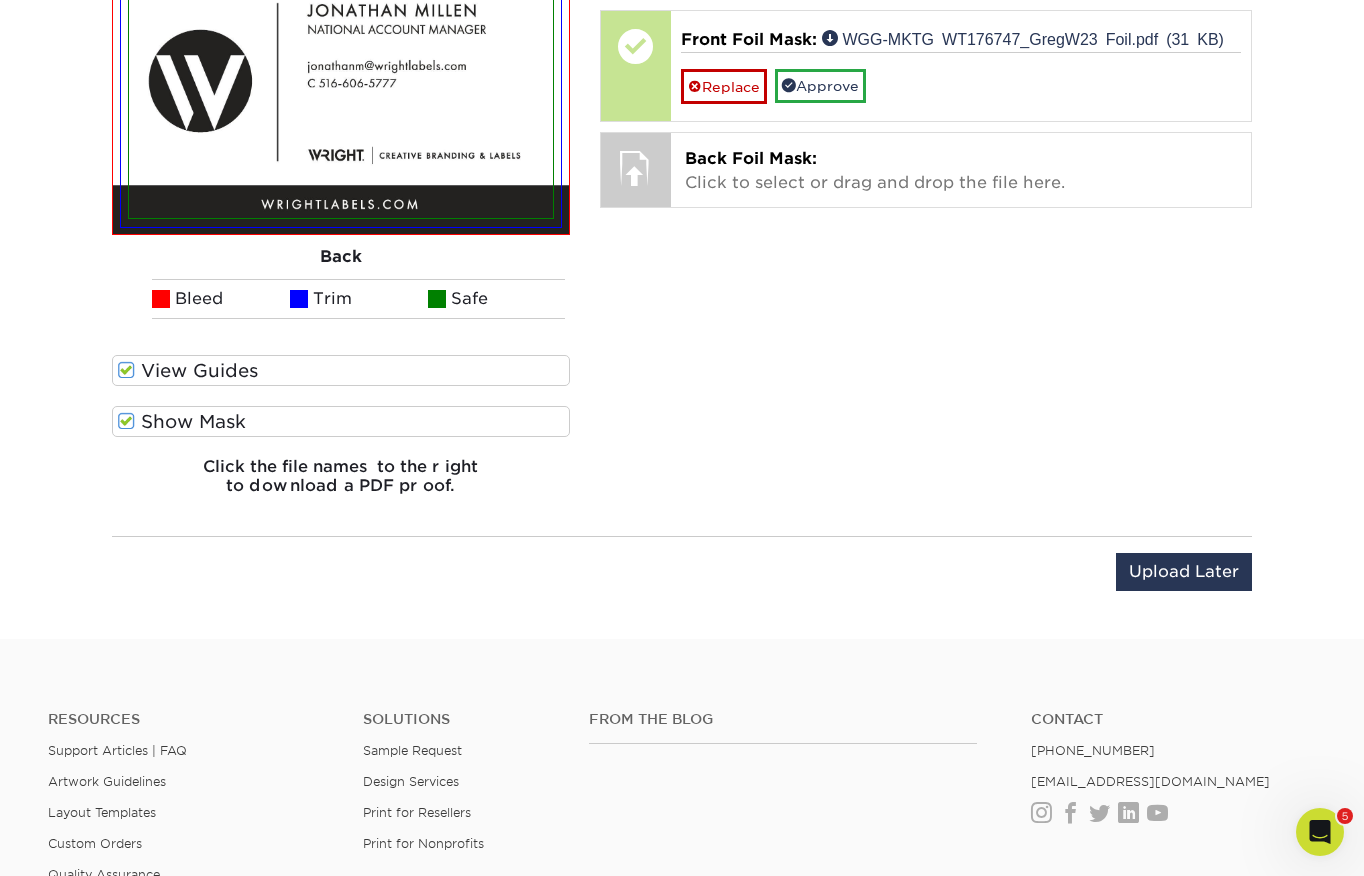 scroll, scrollTop: 1696, scrollLeft: 0, axis: vertical 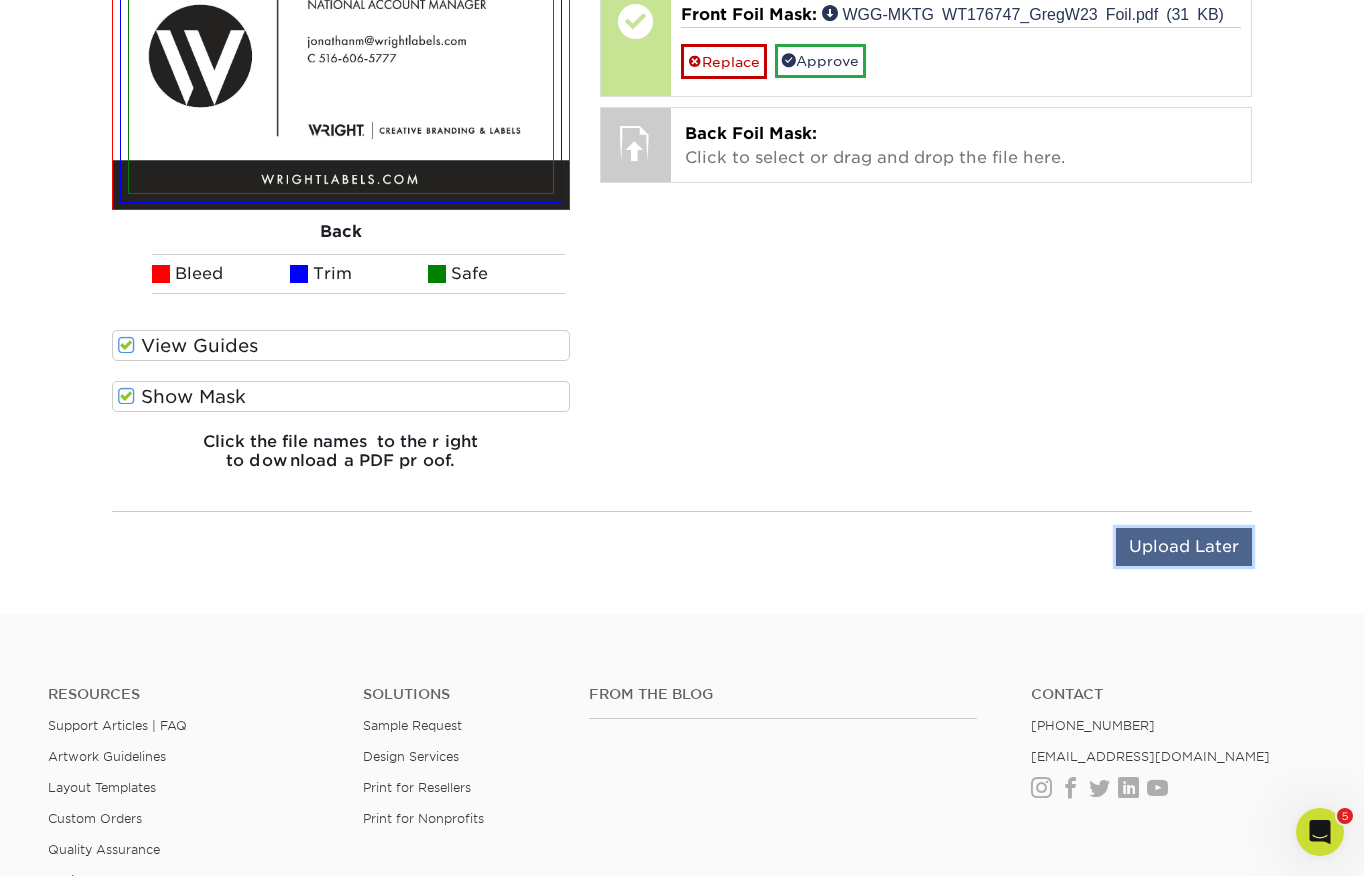 click on "Upload Later" at bounding box center [1184, 547] 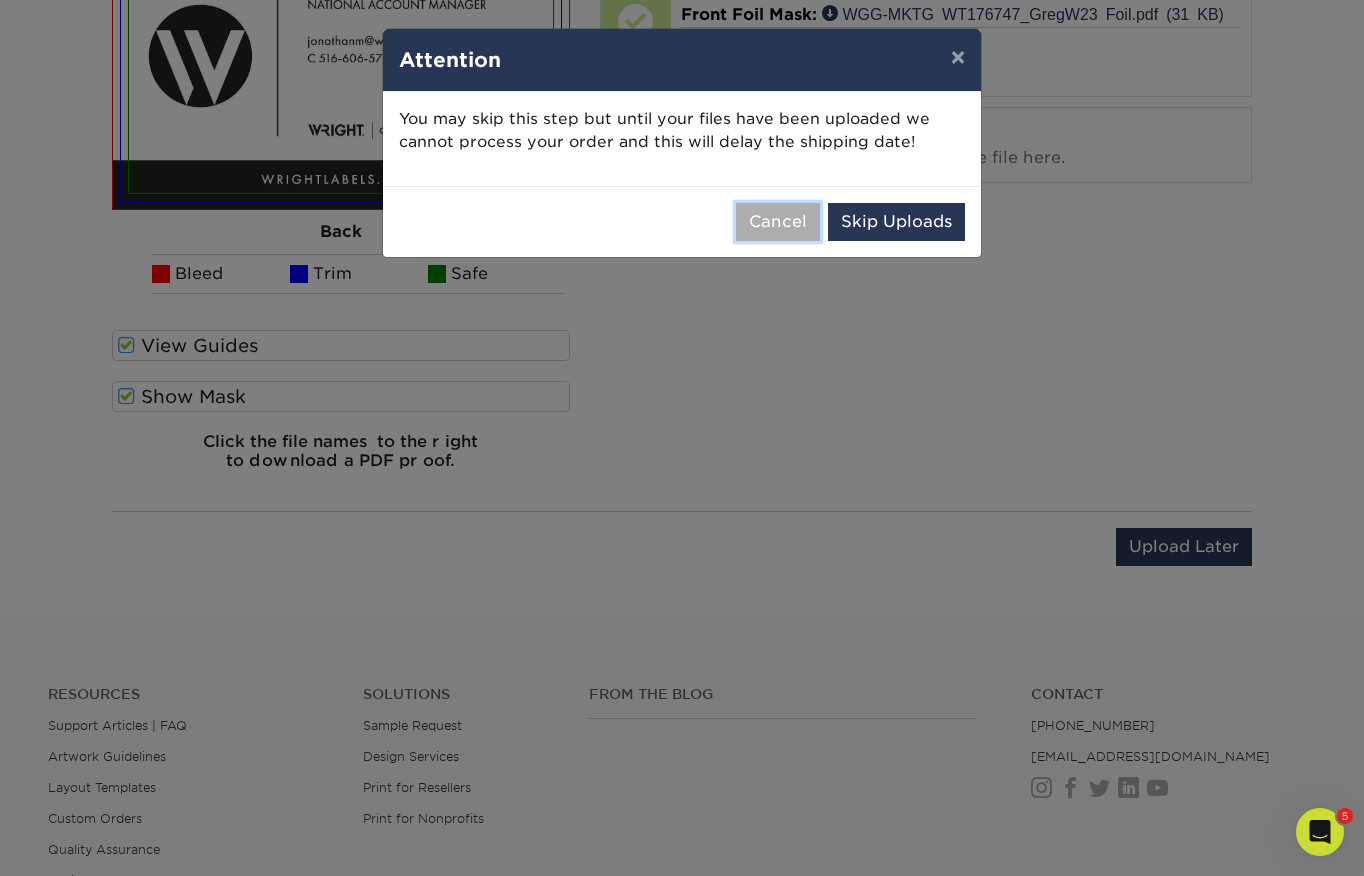 click on "Cancel" at bounding box center (778, 222) 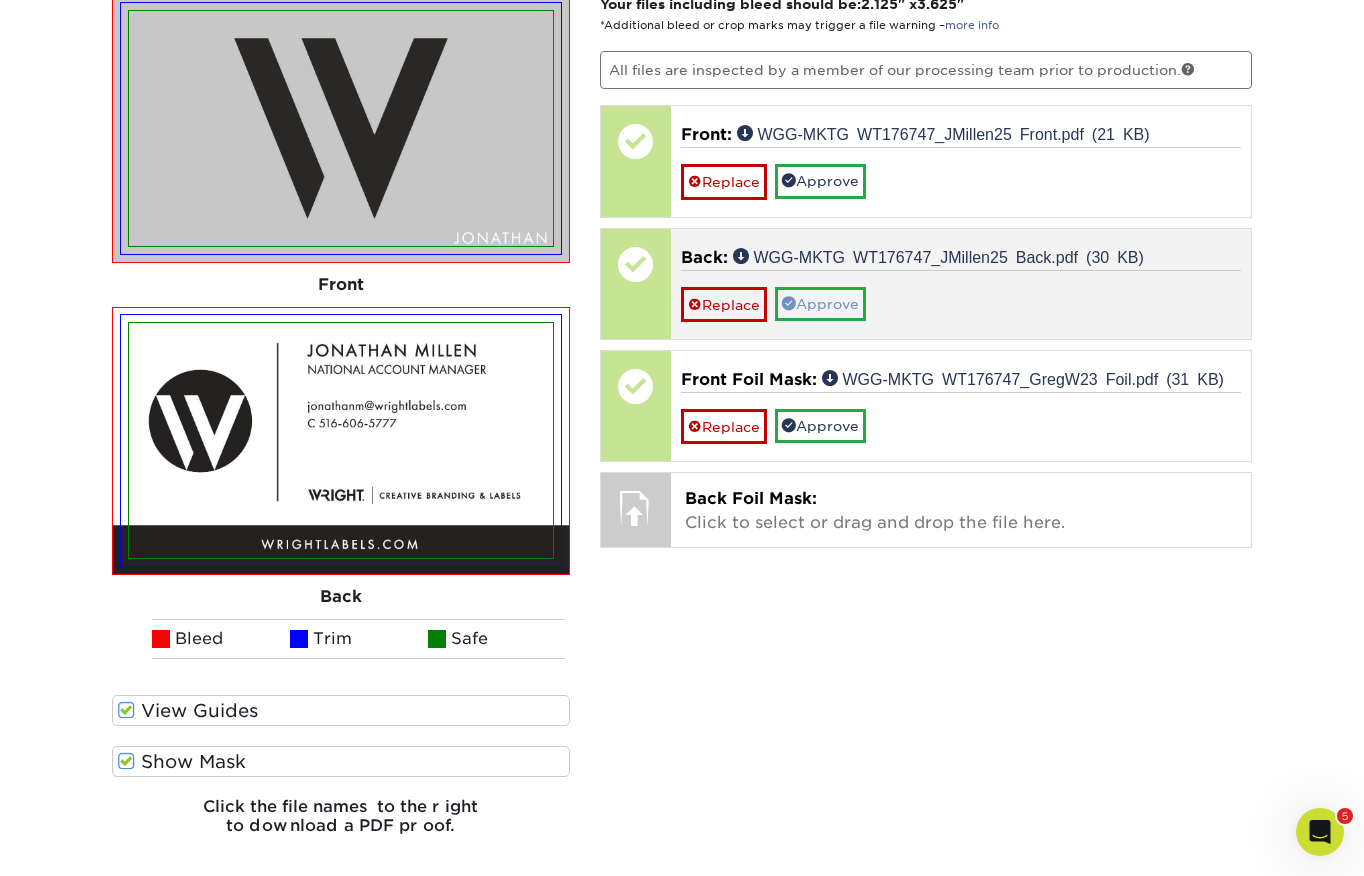 scroll, scrollTop: 1323, scrollLeft: 0, axis: vertical 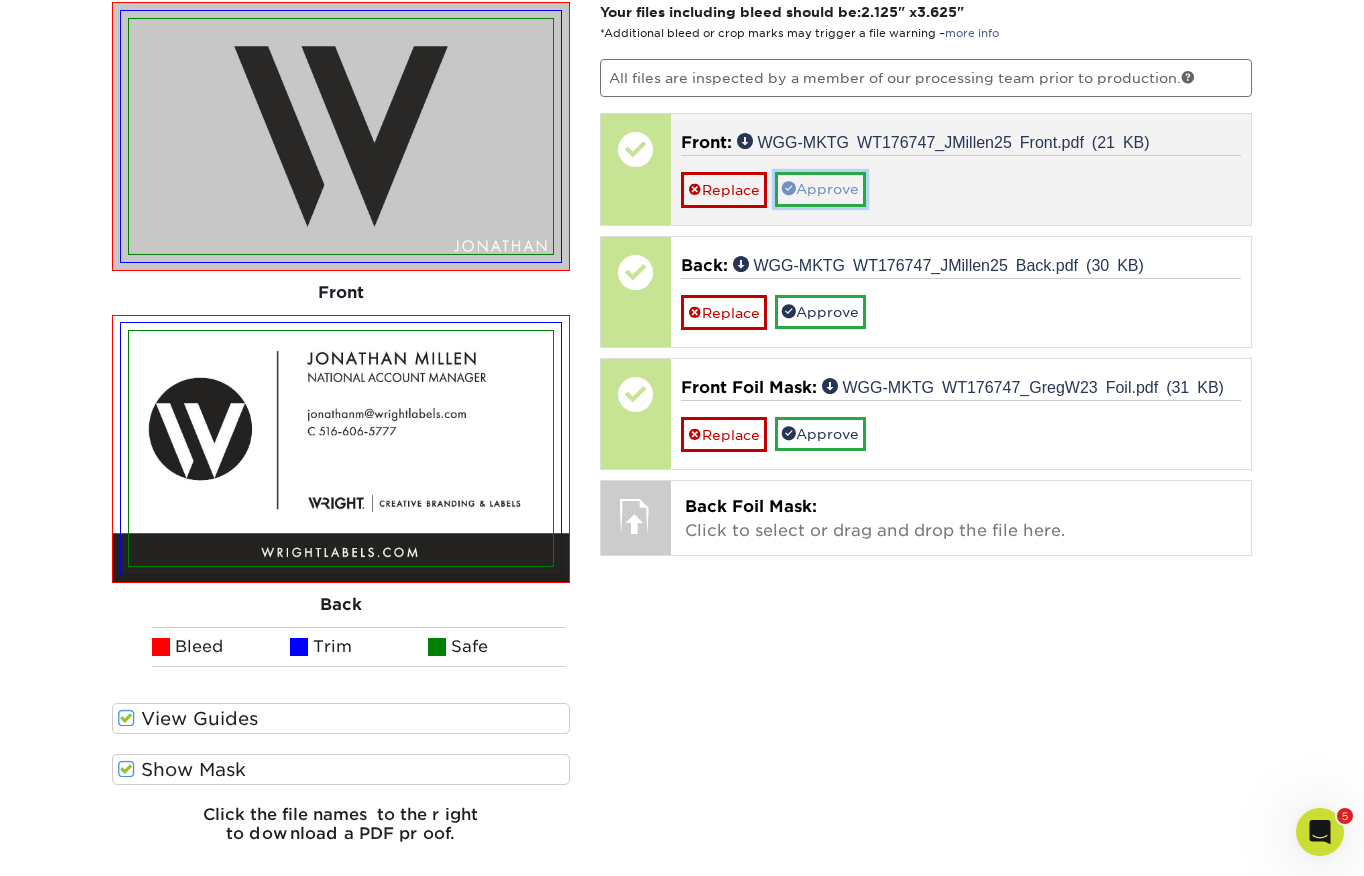click on "Approve" at bounding box center (820, 189) 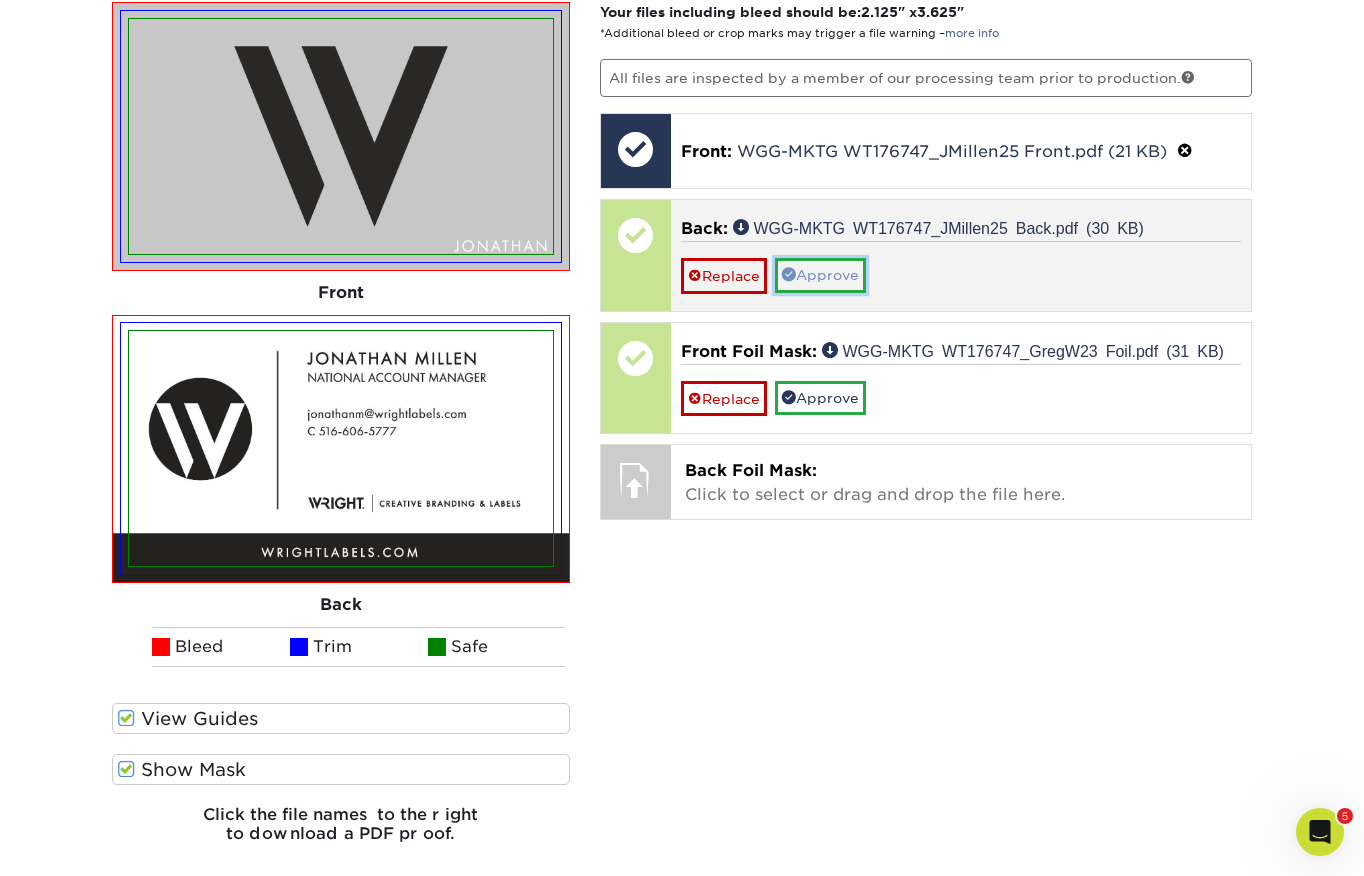 click on "Approve" at bounding box center [820, 275] 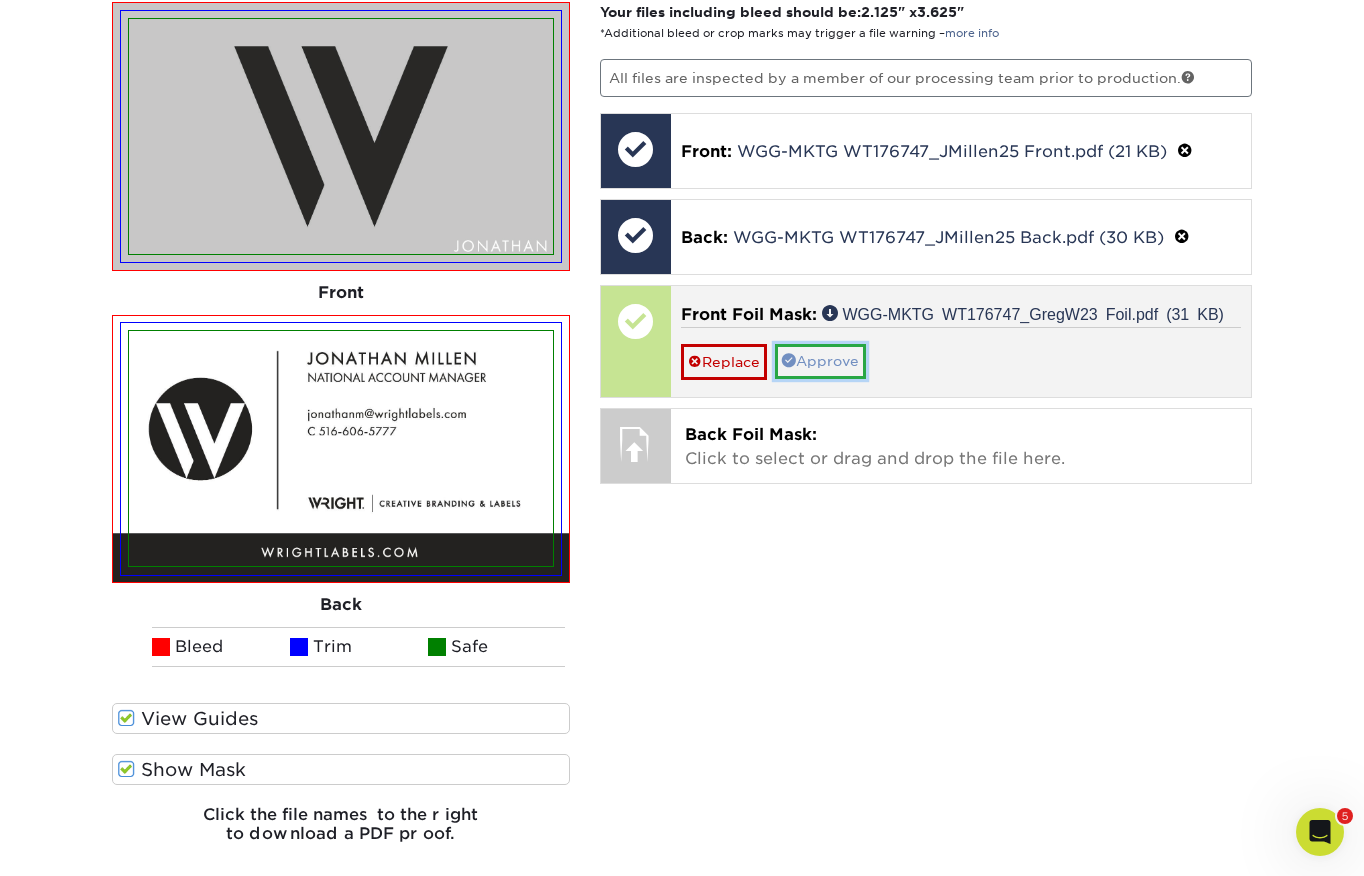 click on "Approve" at bounding box center (820, 361) 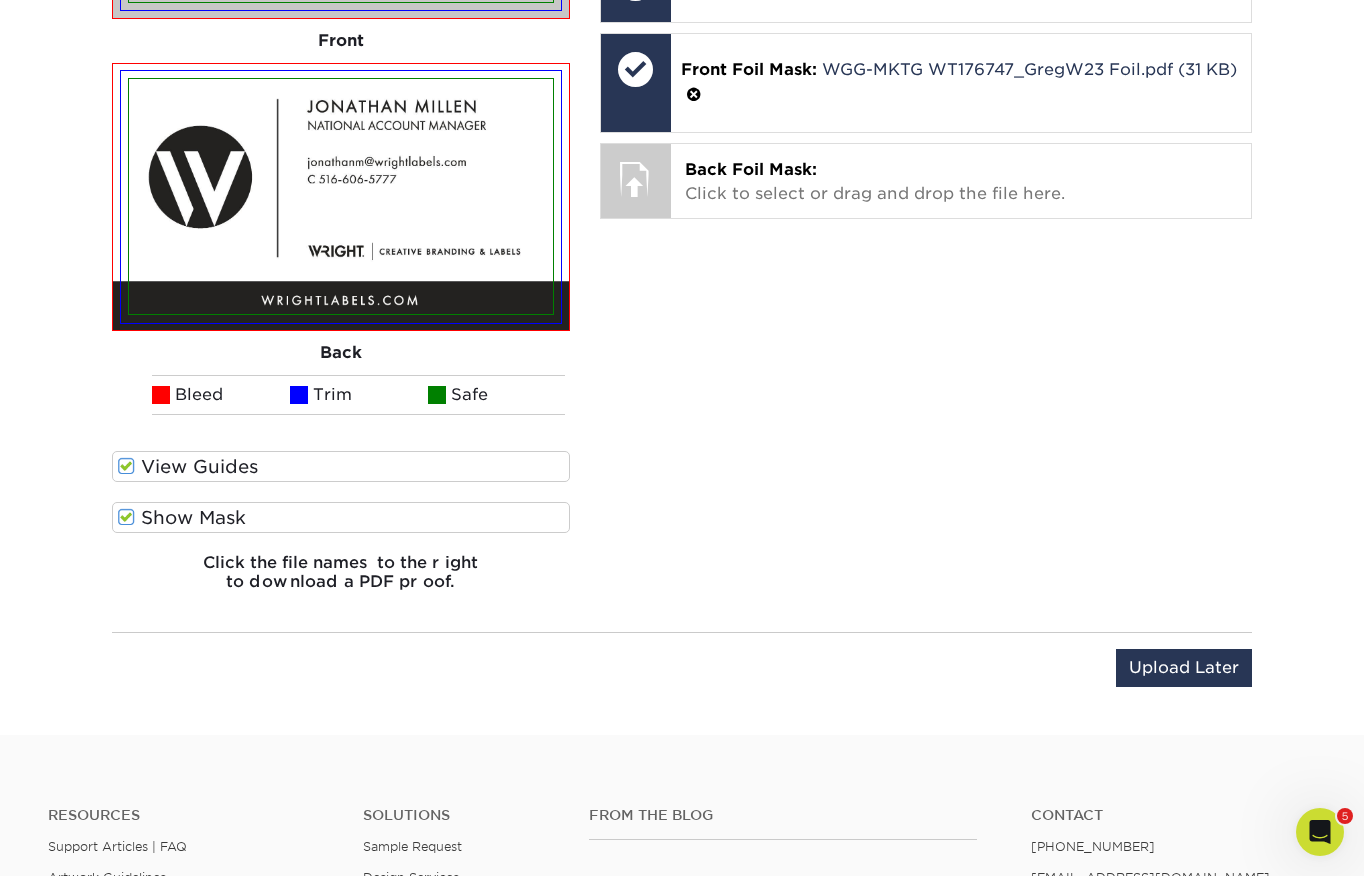 scroll, scrollTop: 1577, scrollLeft: 0, axis: vertical 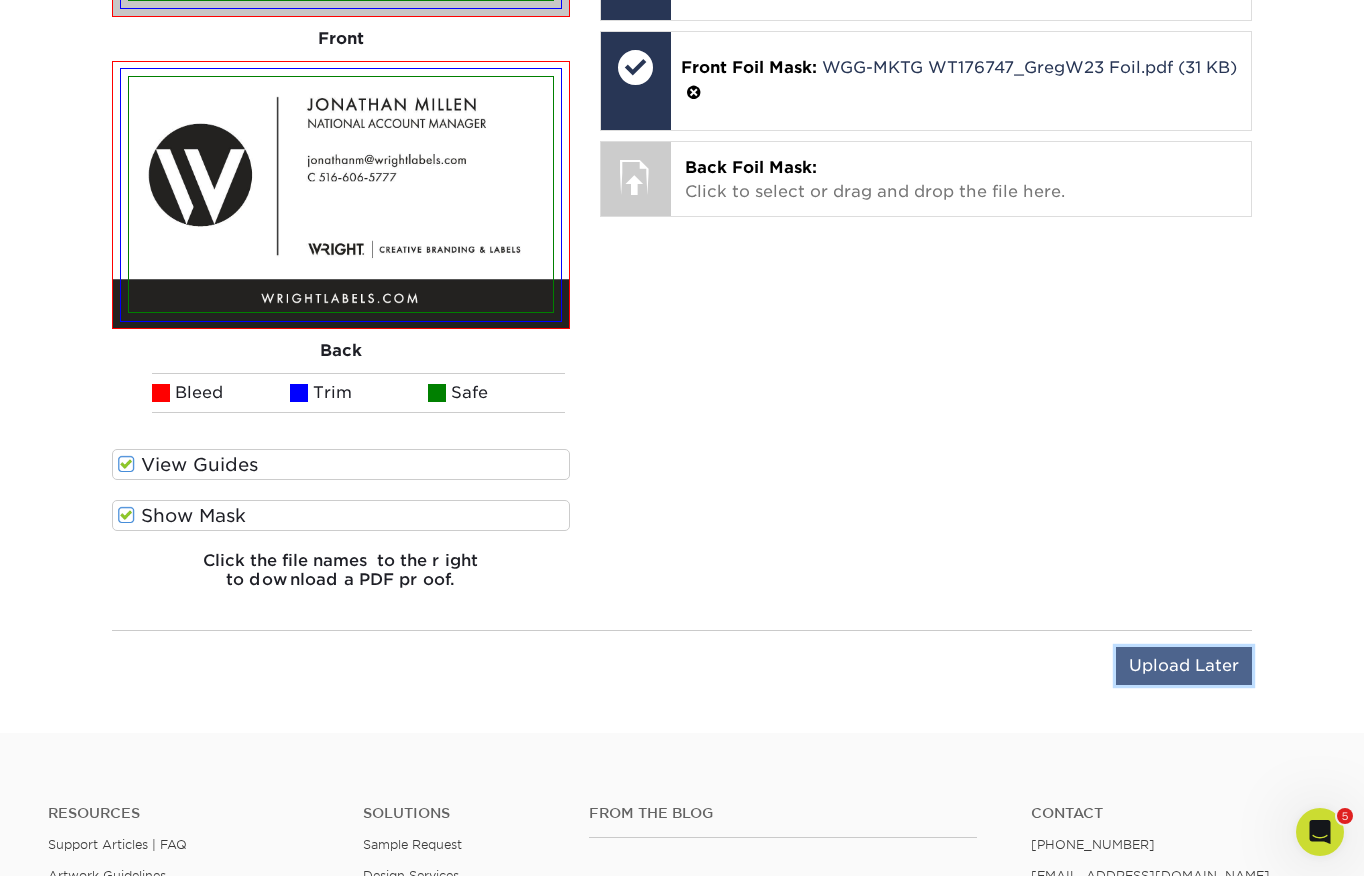 click on "Upload Later" at bounding box center [1184, 666] 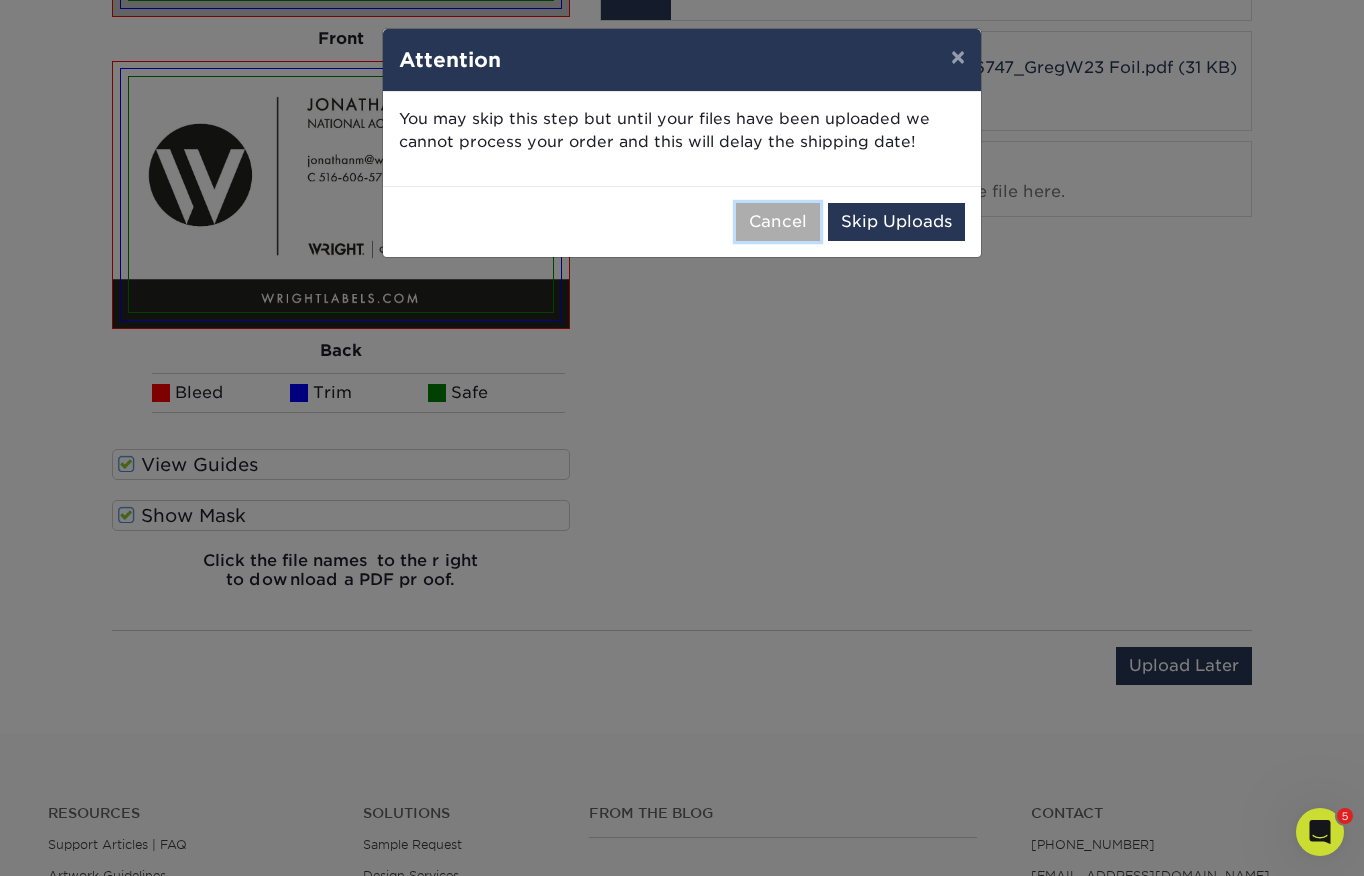click on "Cancel" at bounding box center [778, 222] 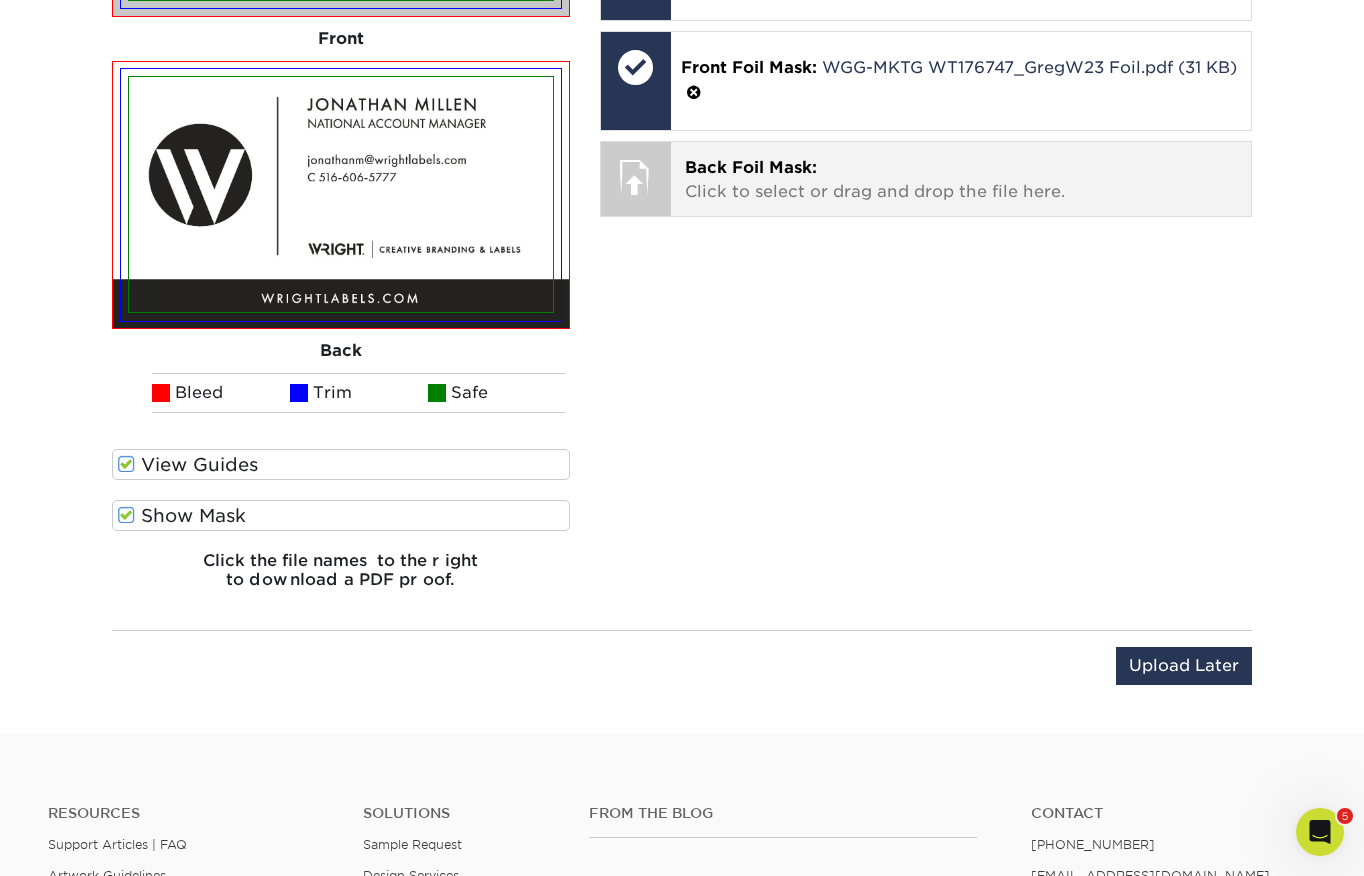 click on "Back Foil Mask: Click to select or drag and drop the file here." at bounding box center [961, 180] 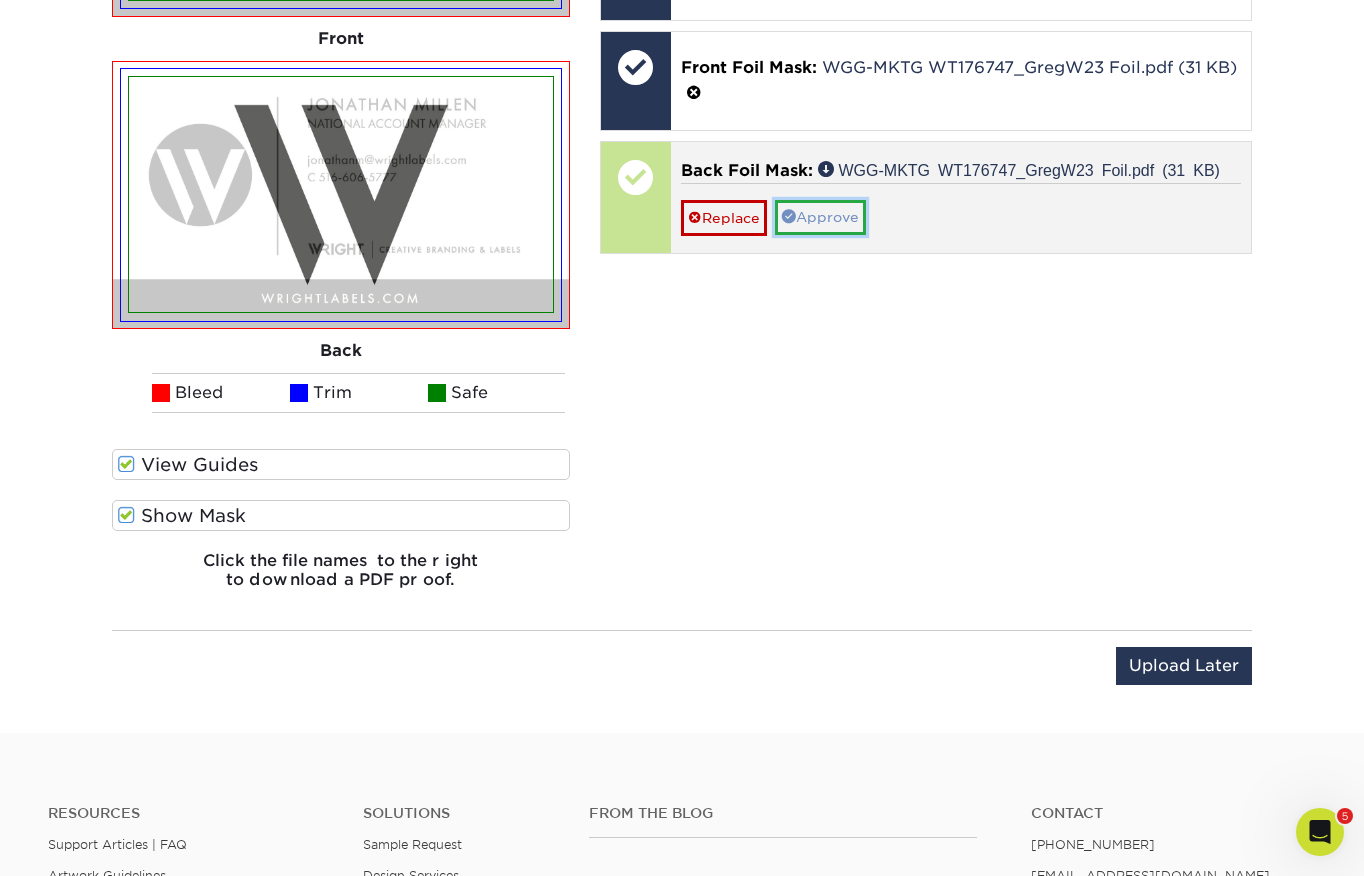 drag, startPoint x: 818, startPoint y: 217, endPoint x: 827, endPoint y: 249, distance: 33.24154 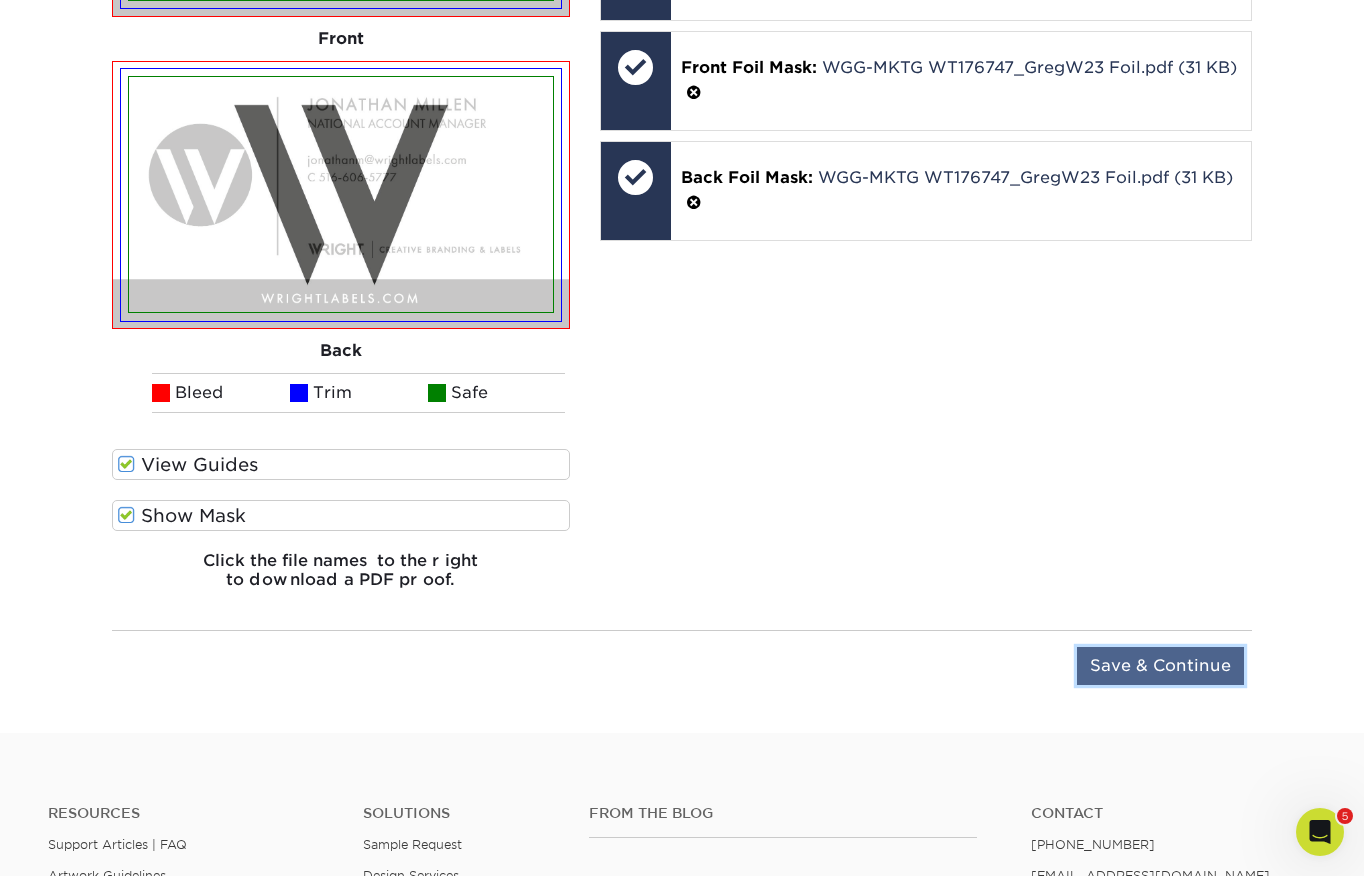 click on "Save & Continue" at bounding box center (1160, 666) 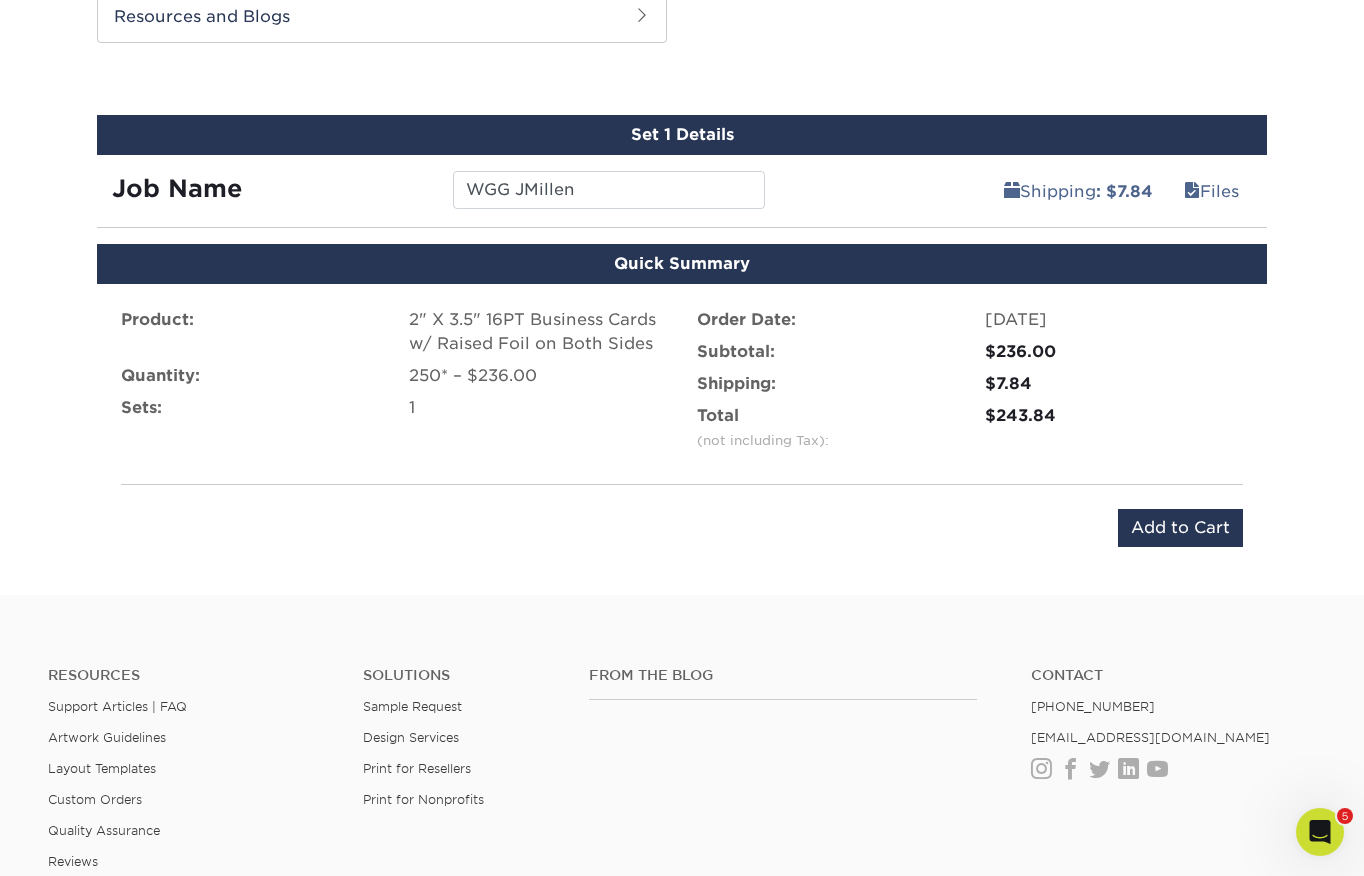 scroll, scrollTop: 1100, scrollLeft: 0, axis: vertical 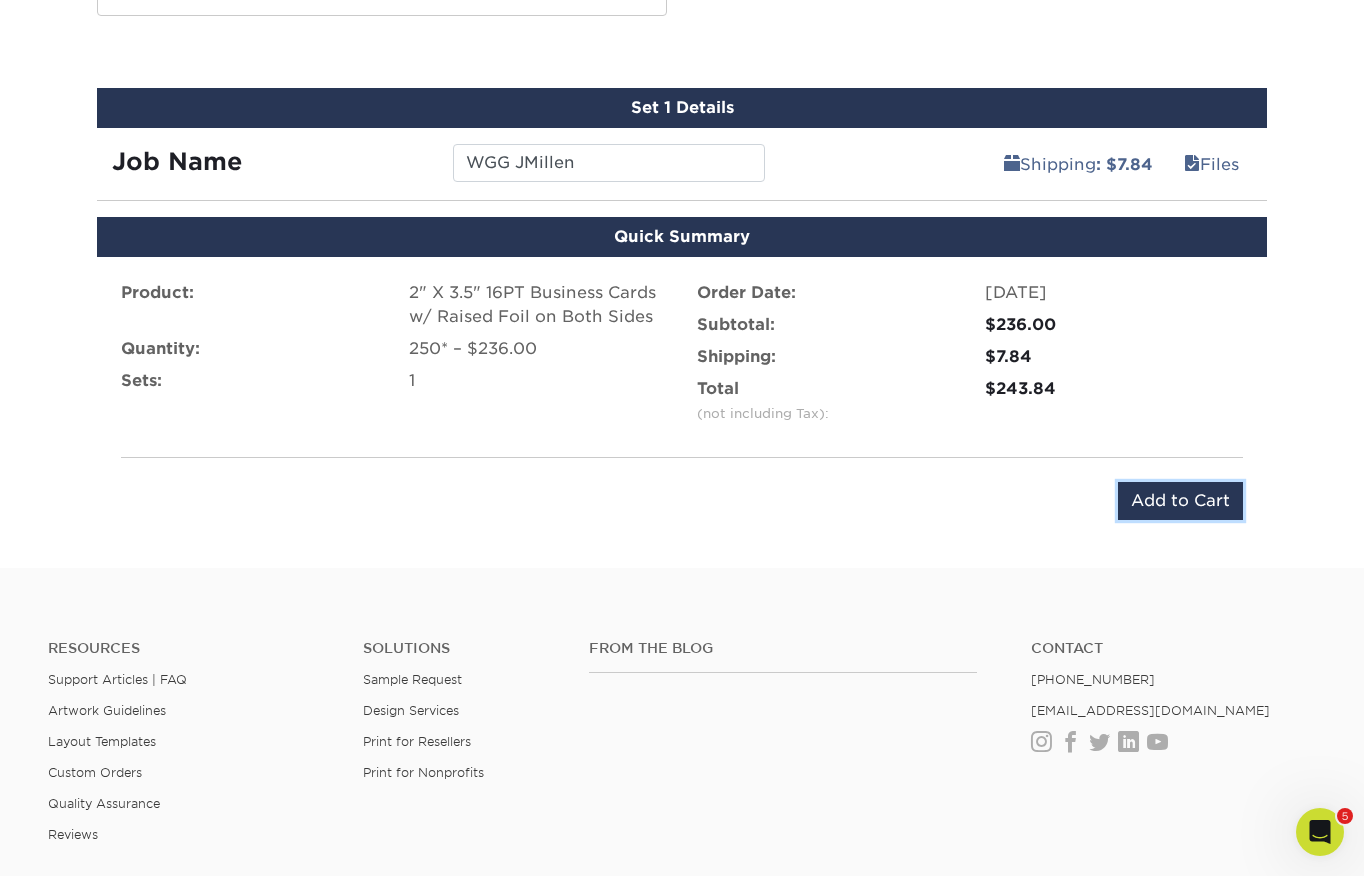 click on "Add to Cart" at bounding box center [1180, 501] 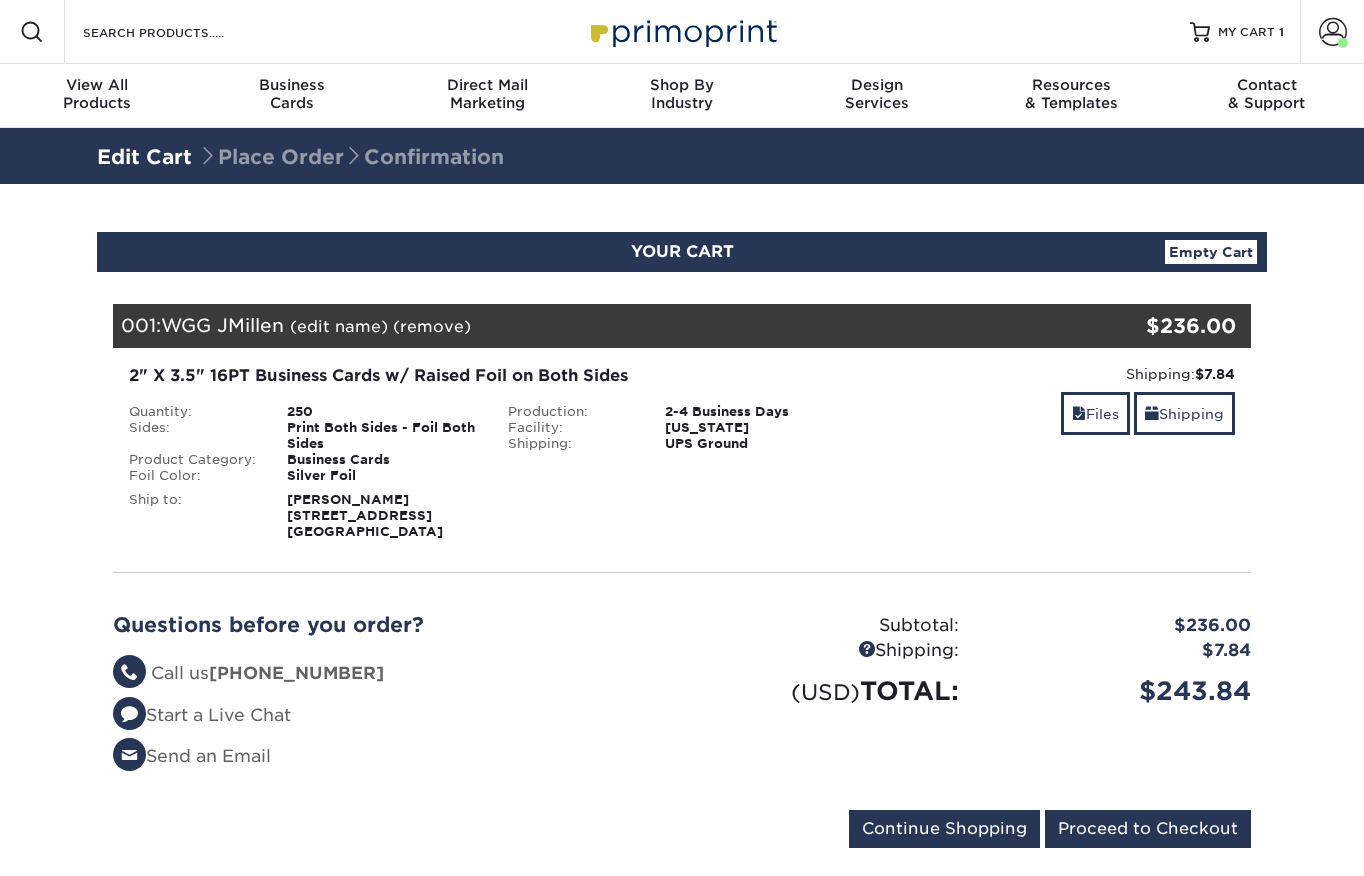 scroll, scrollTop: 0, scrollLeft: 0, axis: both 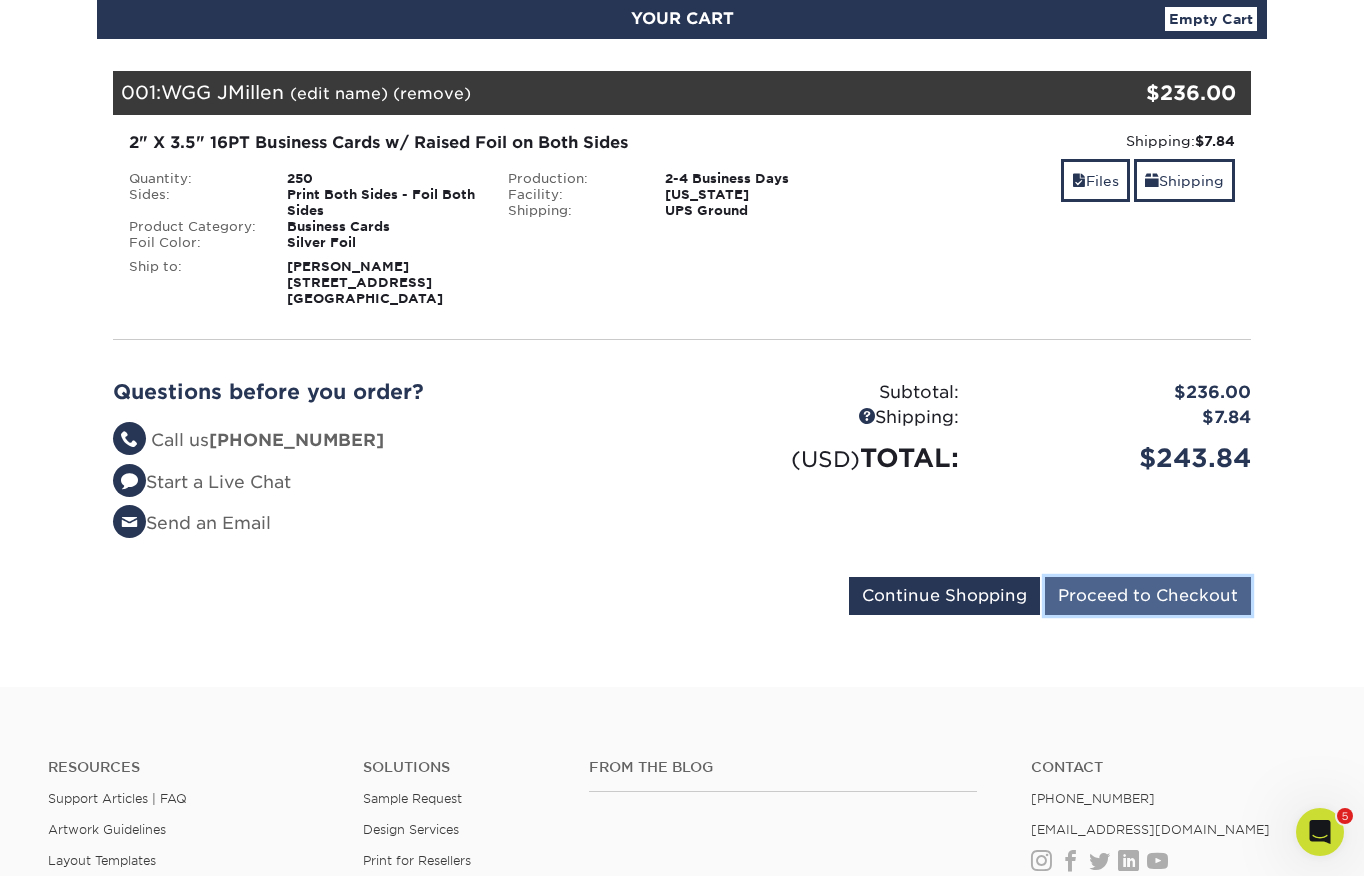 click on "Proceed to Checkout" at bounding box center [1148, 596] 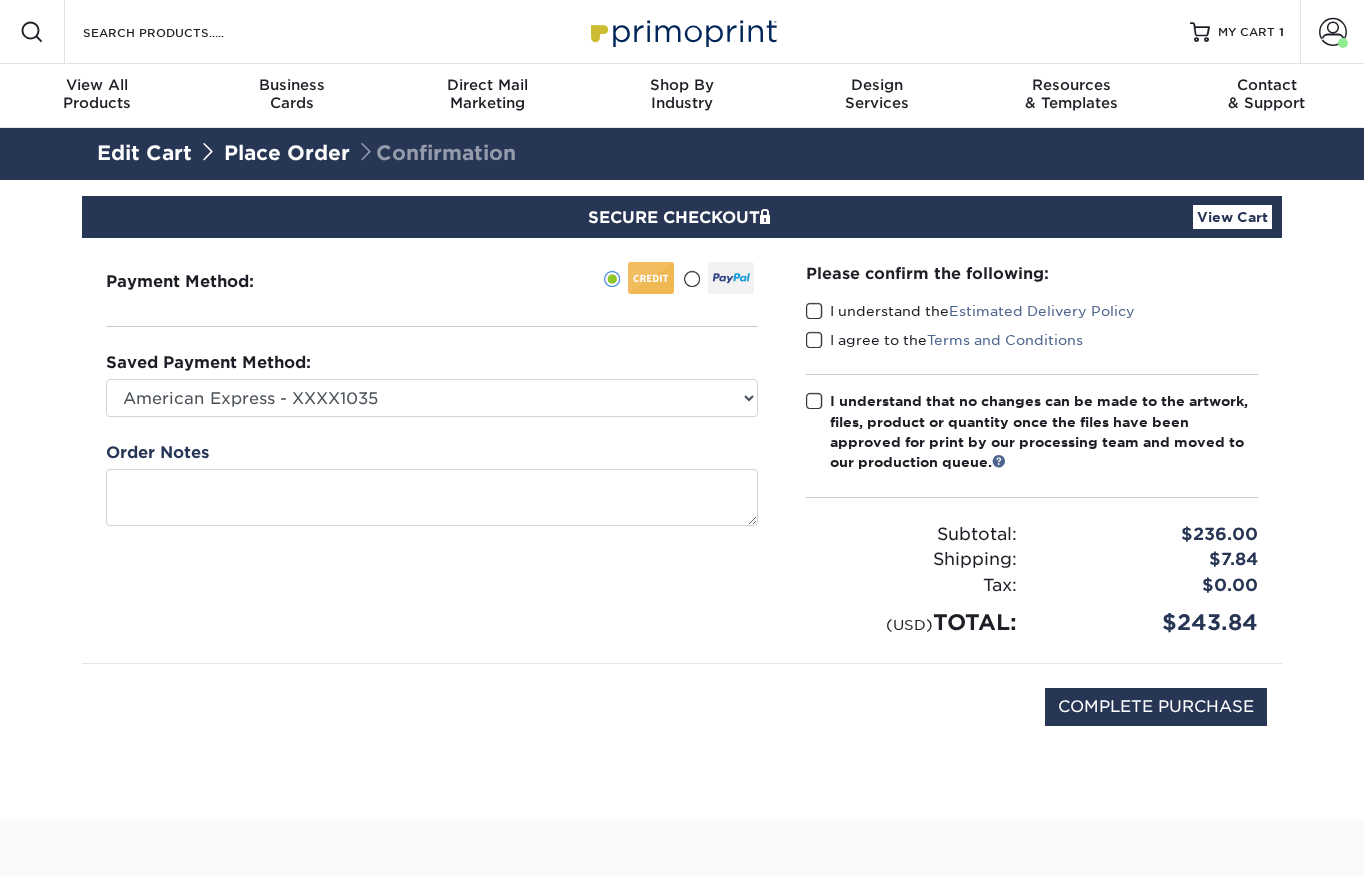 scroll, scrollTop: 0, scrollLeft: 0, axis: both 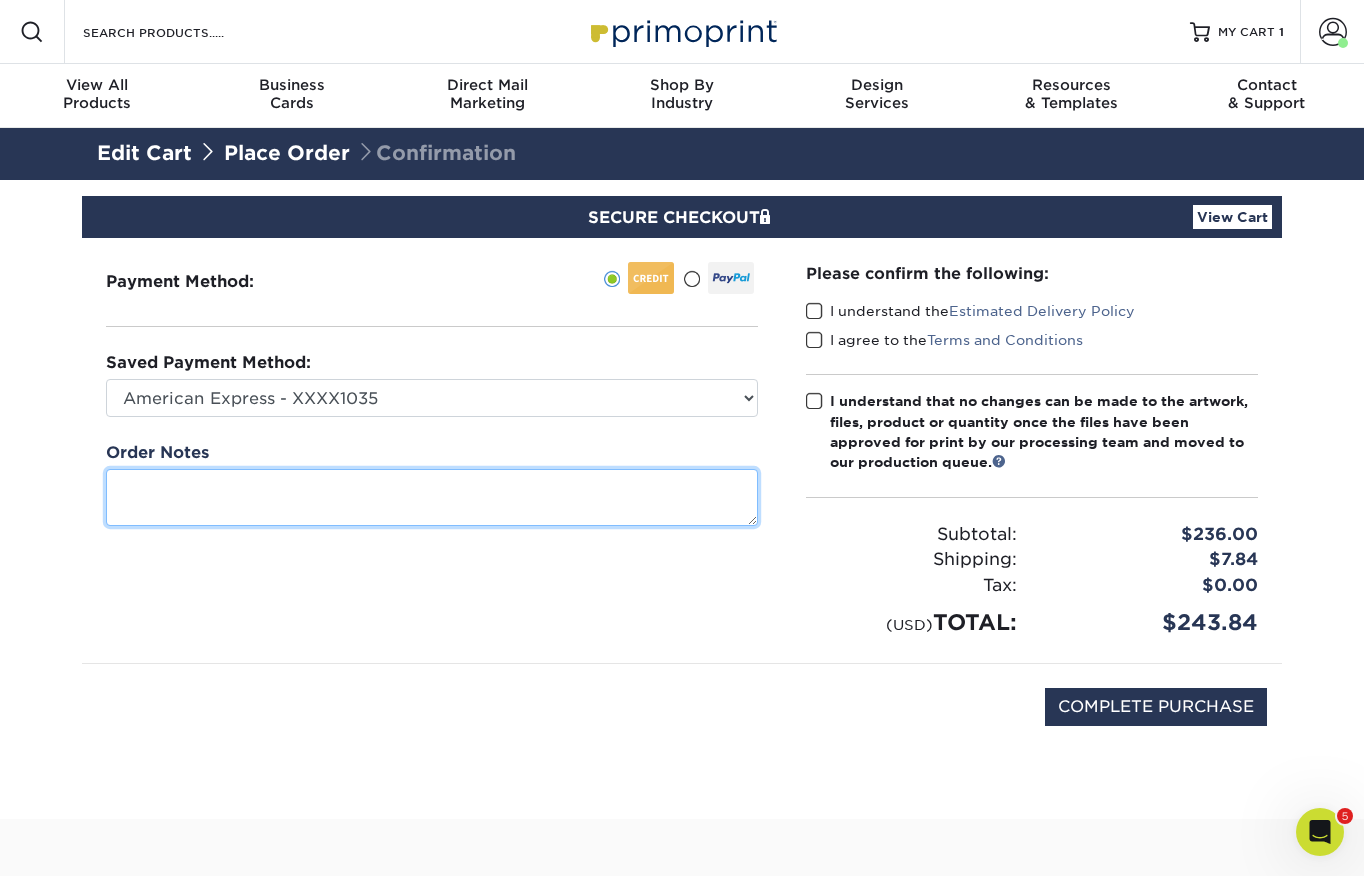 click at bounding box center [432, 497] 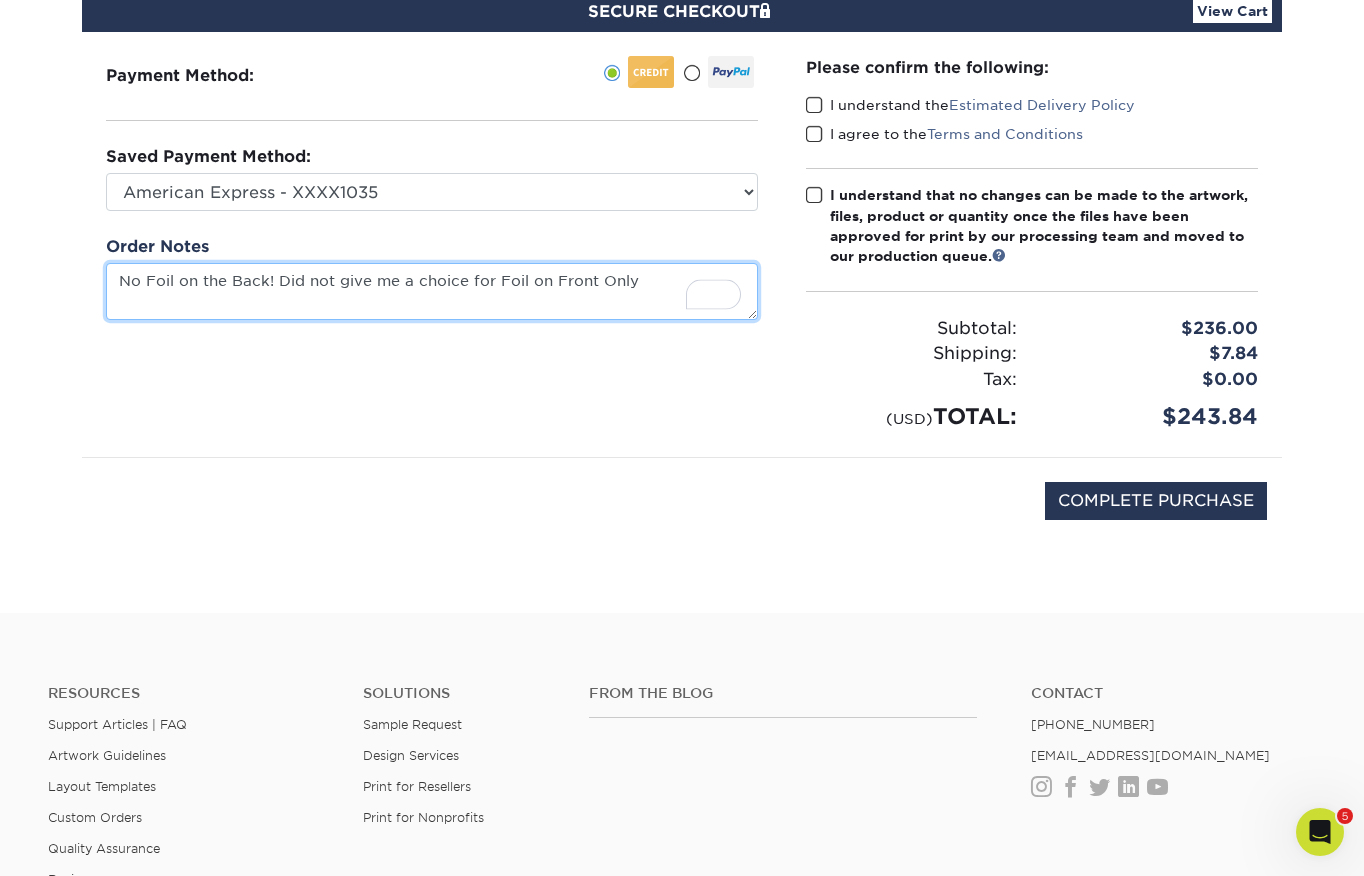 scroll, scrollTop: 0, scrollLeft: 0, axis: both 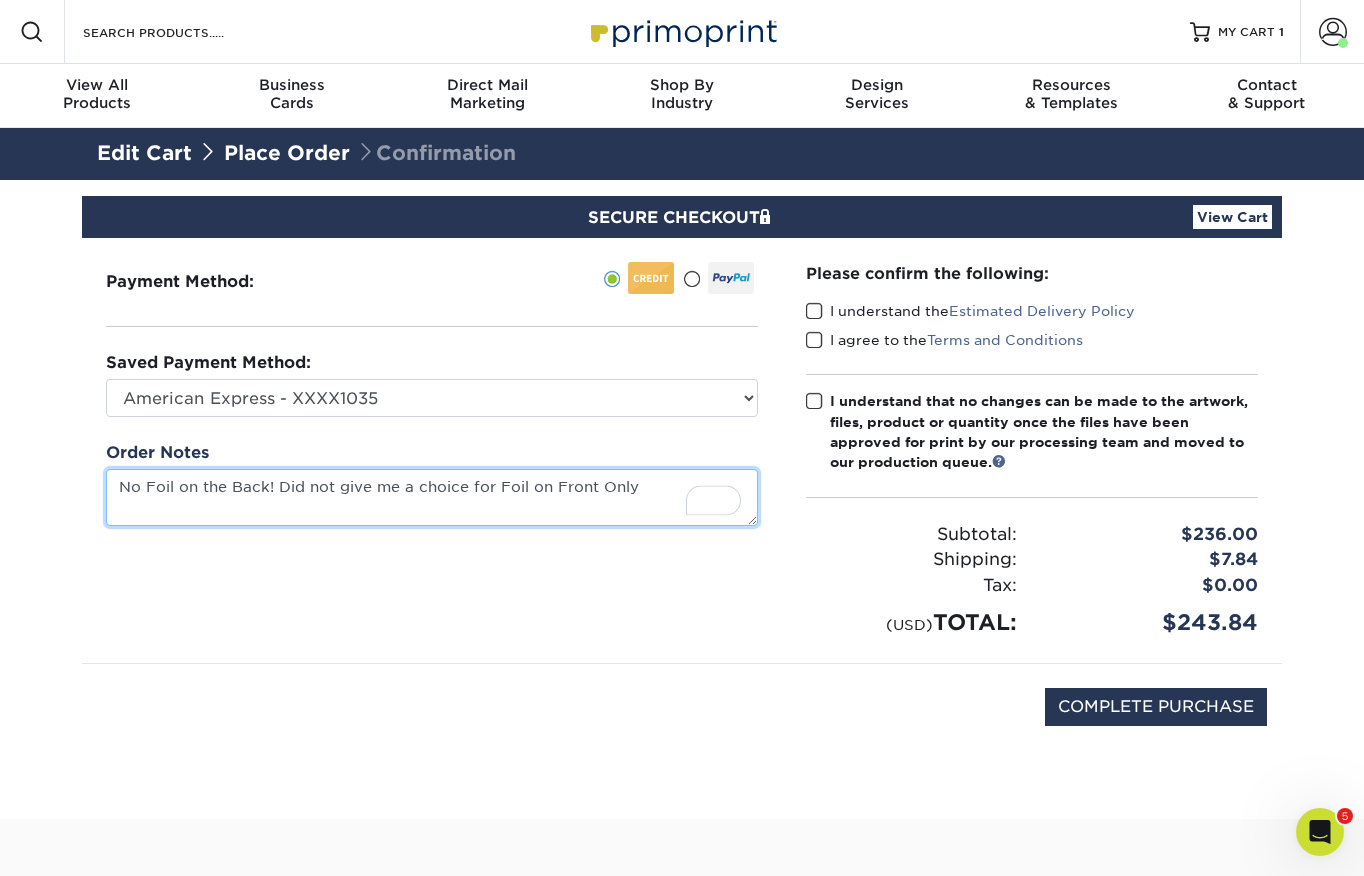 click on "No Foil on the Back! Did not give me a choice for Foil on Front Only" at bounding box center (432, 497) 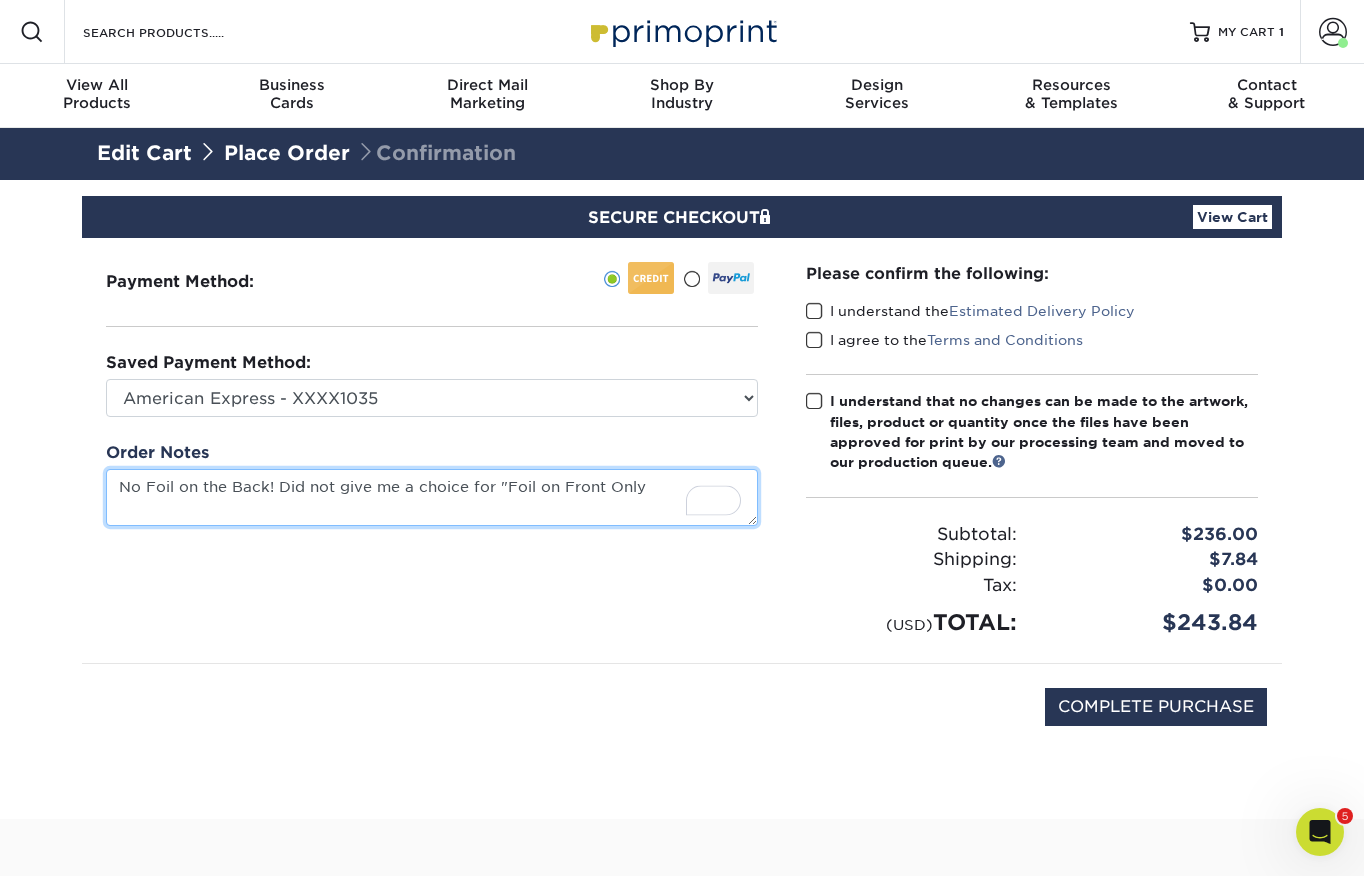 click on "No Foil on the Back! Did not give me a choice for "Foil on Front Only" at bounding box center (432, 497) 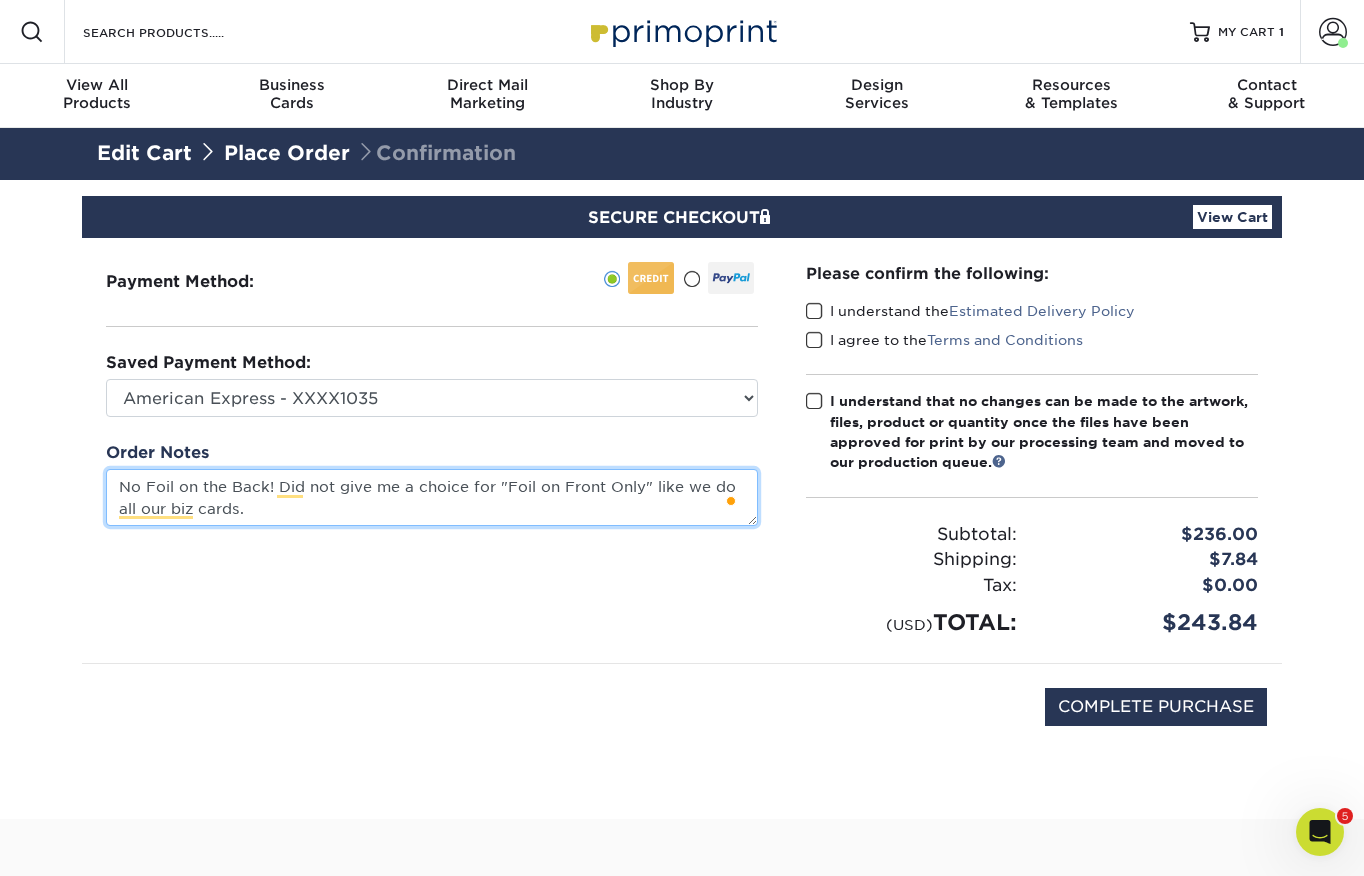 click on "No Foil on the Back! Did not give me a choice for "Foil on Front Only" like we do all our biz cards." at bounding box center [432, 497] 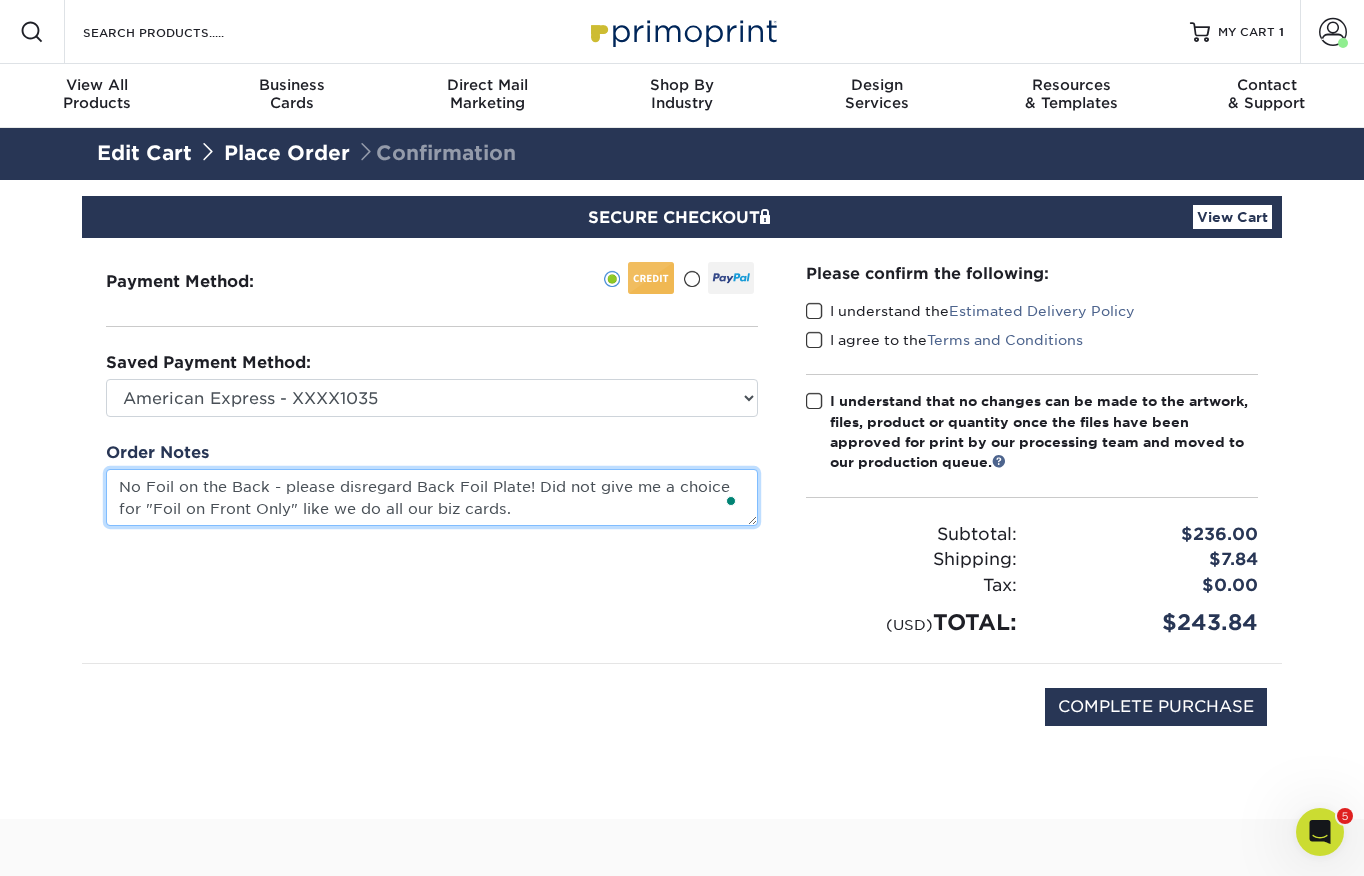 click on "No Foil on the Back - please disregard Back Foil Plate! Did not give me a choice for "Foil on Front Only" like we do all our biz cards." at bounding box center [432, 497] 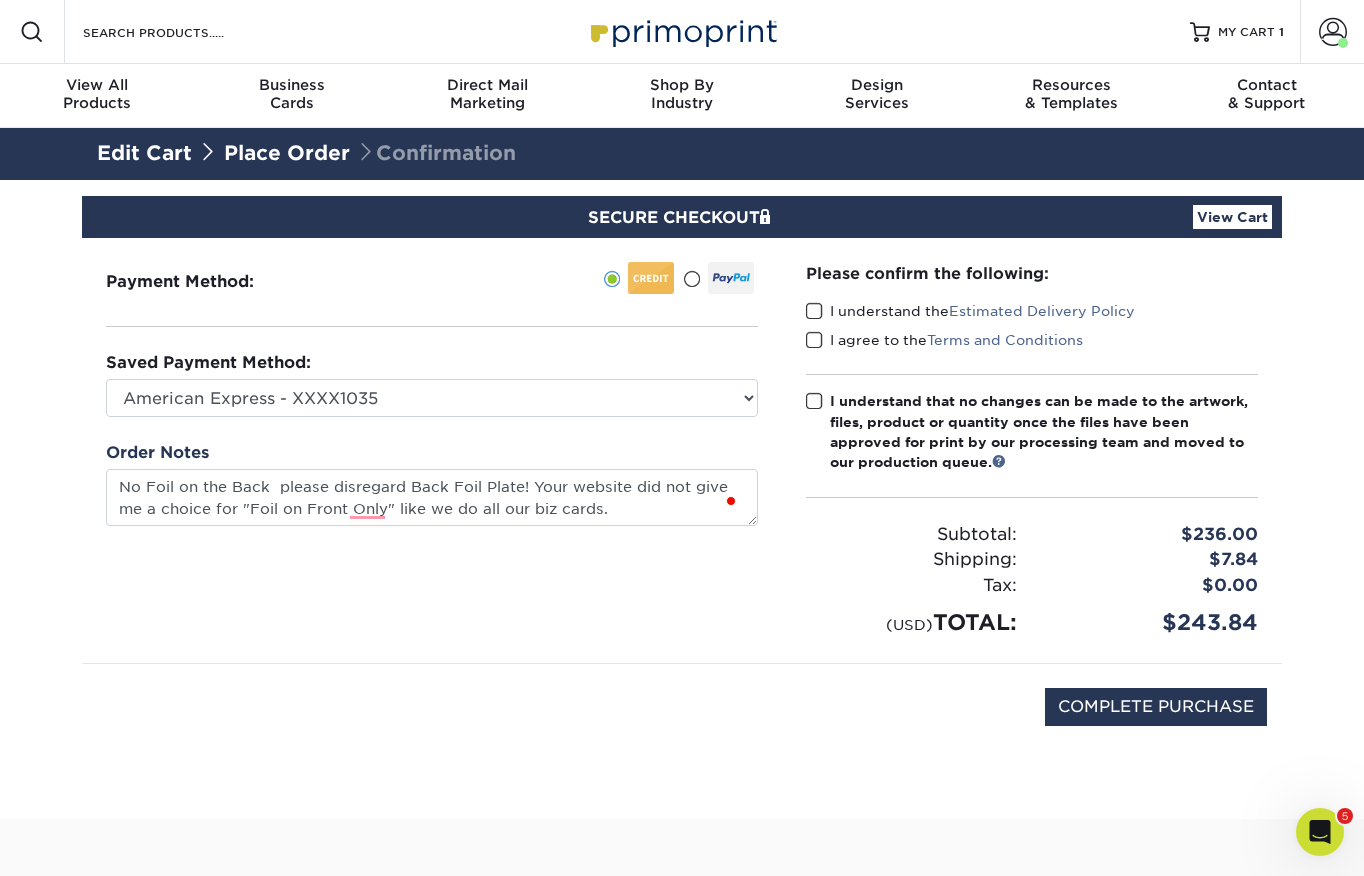 click at bounding box center (814, 311) 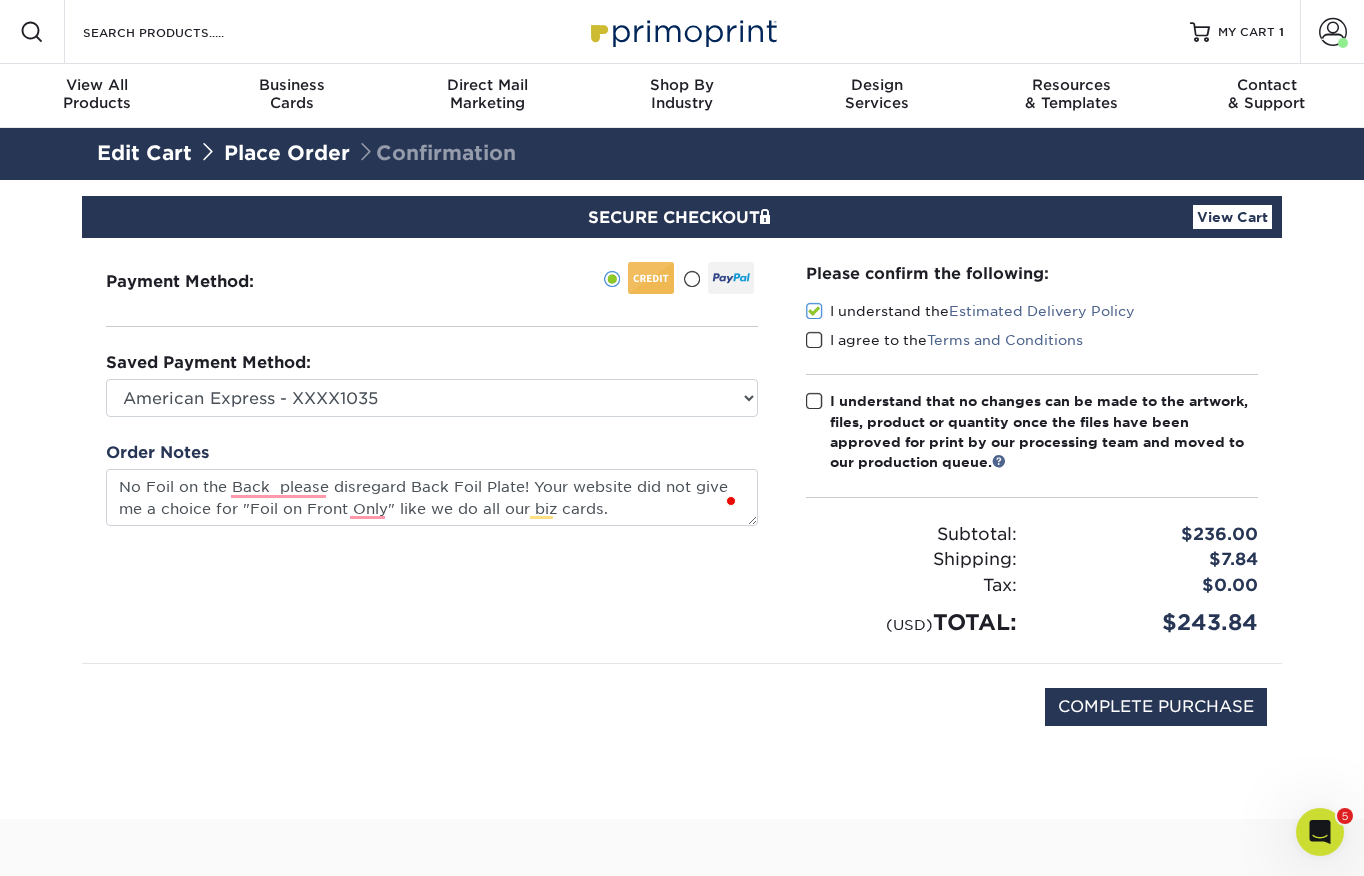 drag, startPoint x: 816, startPoint y: 342, endPoint x: 811, endPoint y: 377, distance: 35.35534 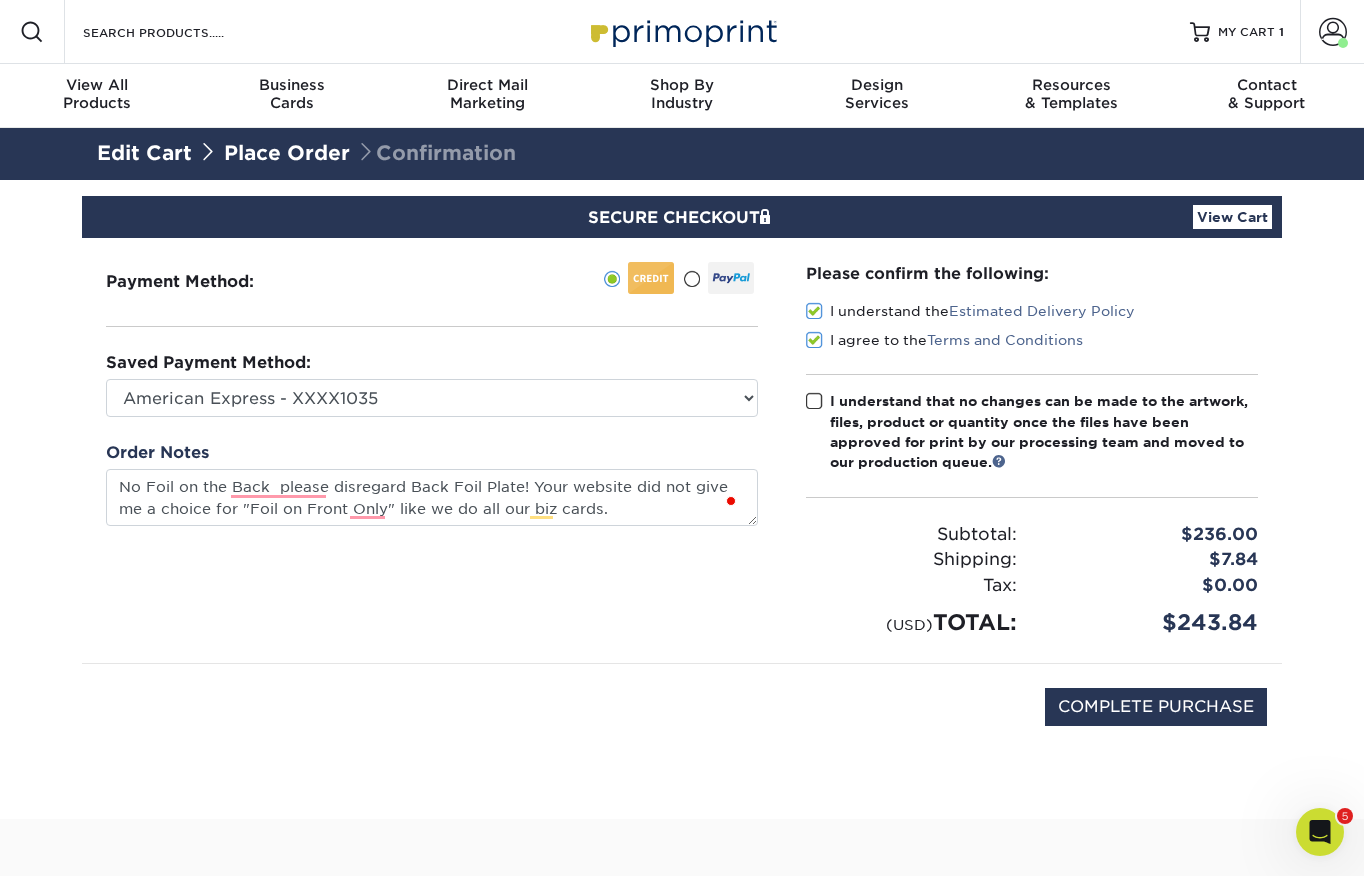 click at bounding box center (814, 401) 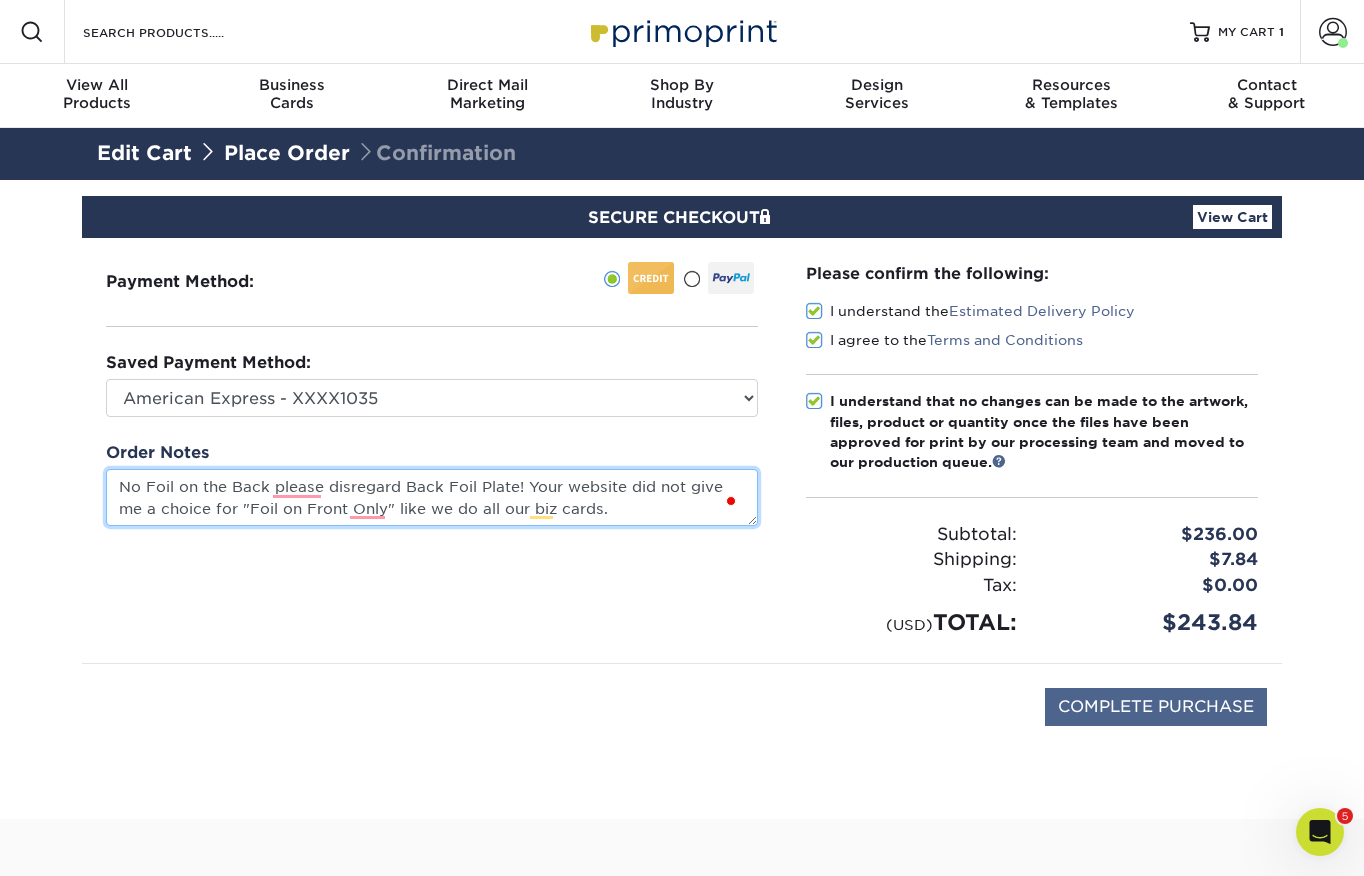 type on "No Foil on the Back please disregard Back Foil Plate! Your website did not give me a choice for "Foil on Front Only" like we do all our biz cards." 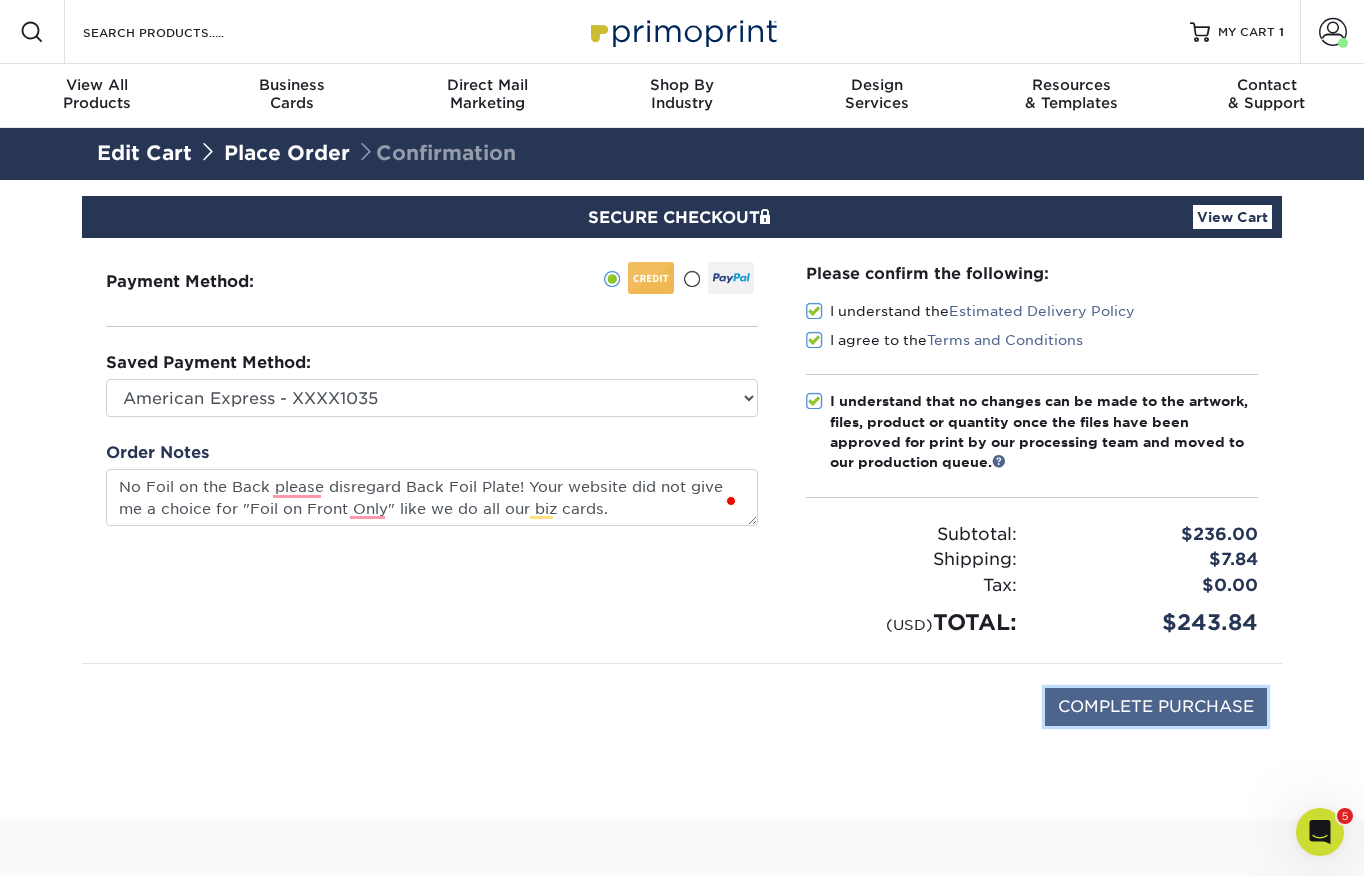 click on "COMPLETE PURCHASE" at bounding box center (1156, 707) 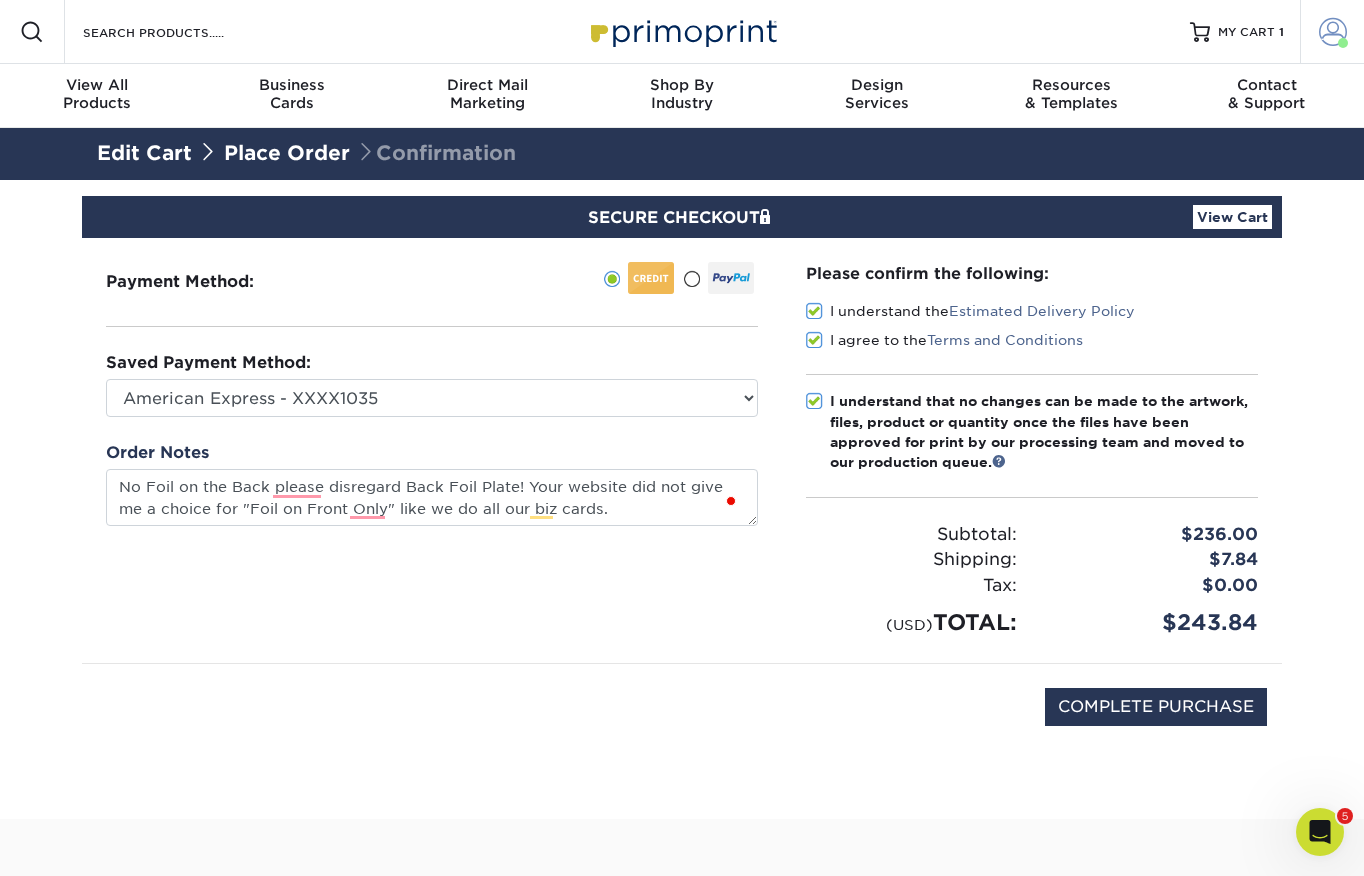 click at bounding box center (1333, 32) 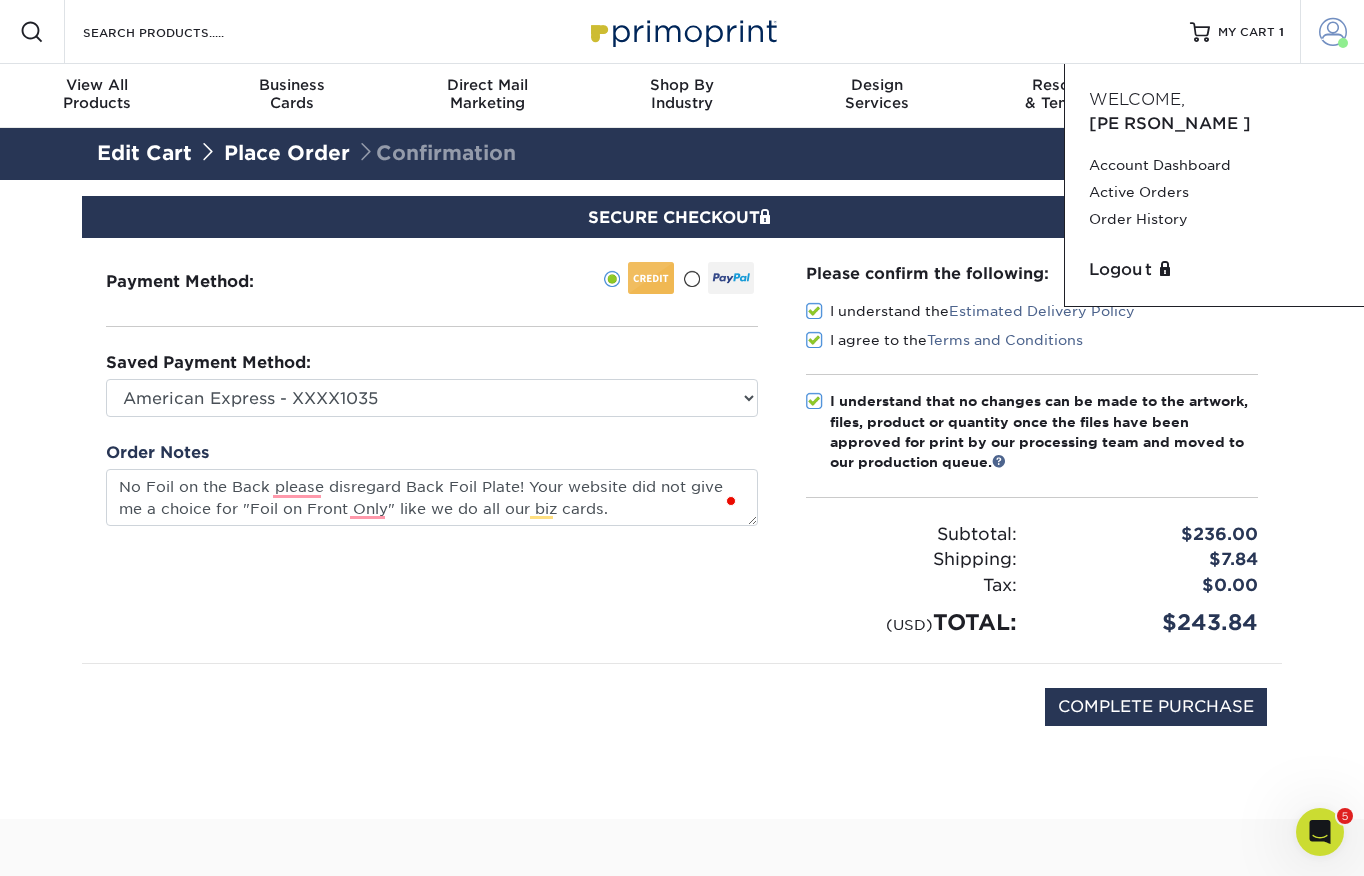 click at bounding box center (1333, 32) 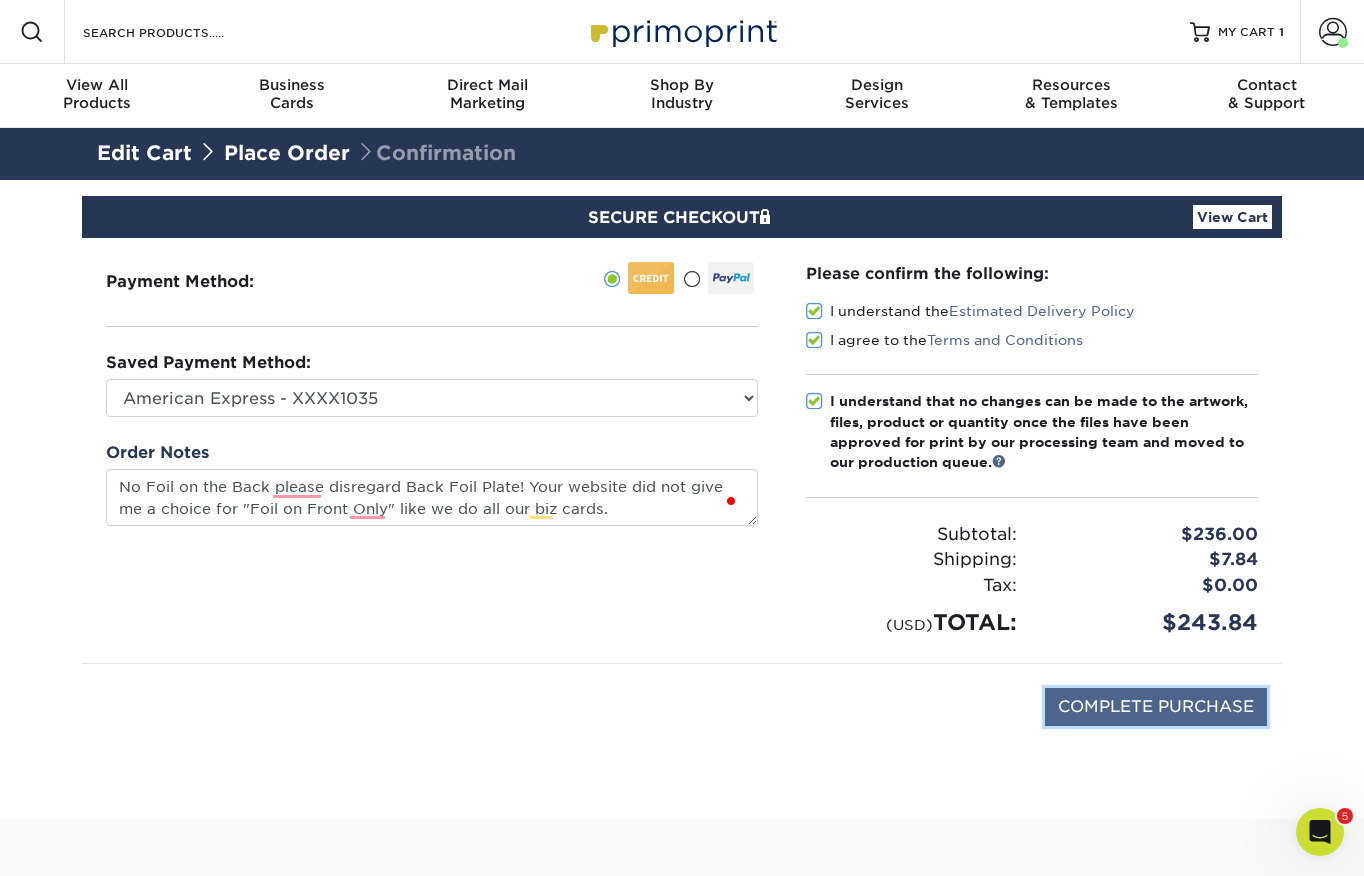 click on "COMPLETE PURCHASE" at bounding box center [1156, 707] 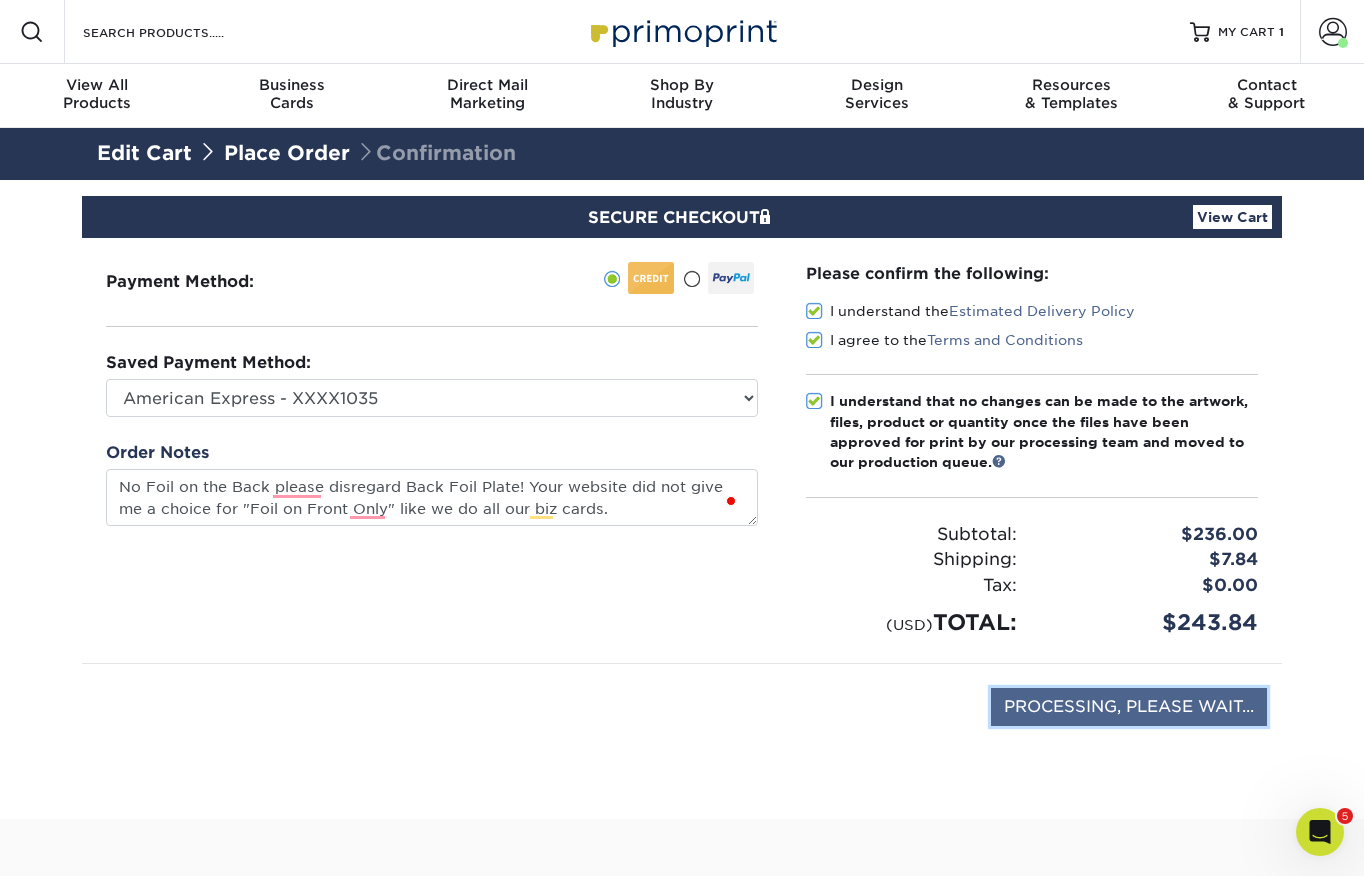 type on "COMPLETE PURCHASE" 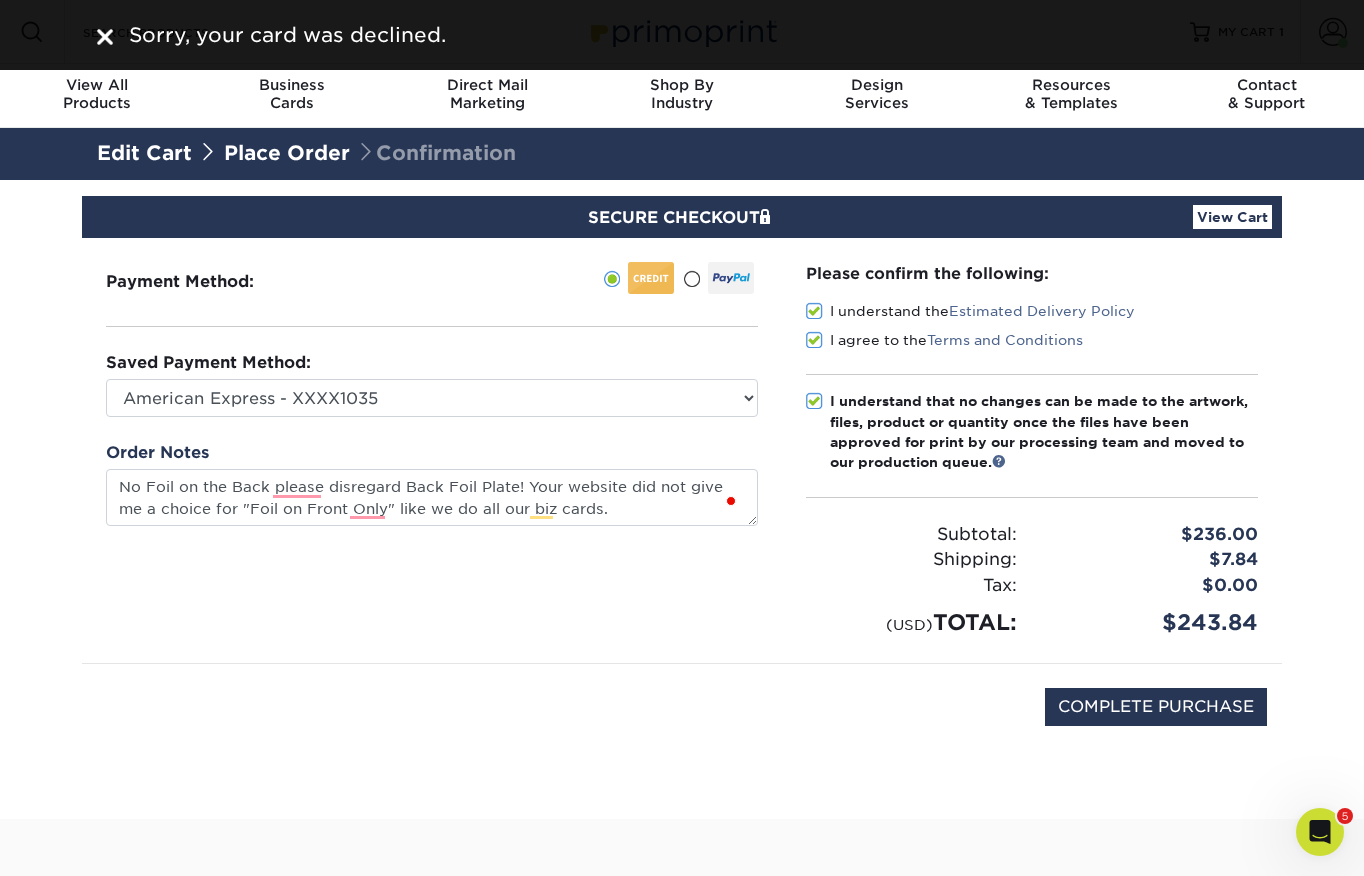click on "Sorry, your card was declined." at bounding box center [682, 35] 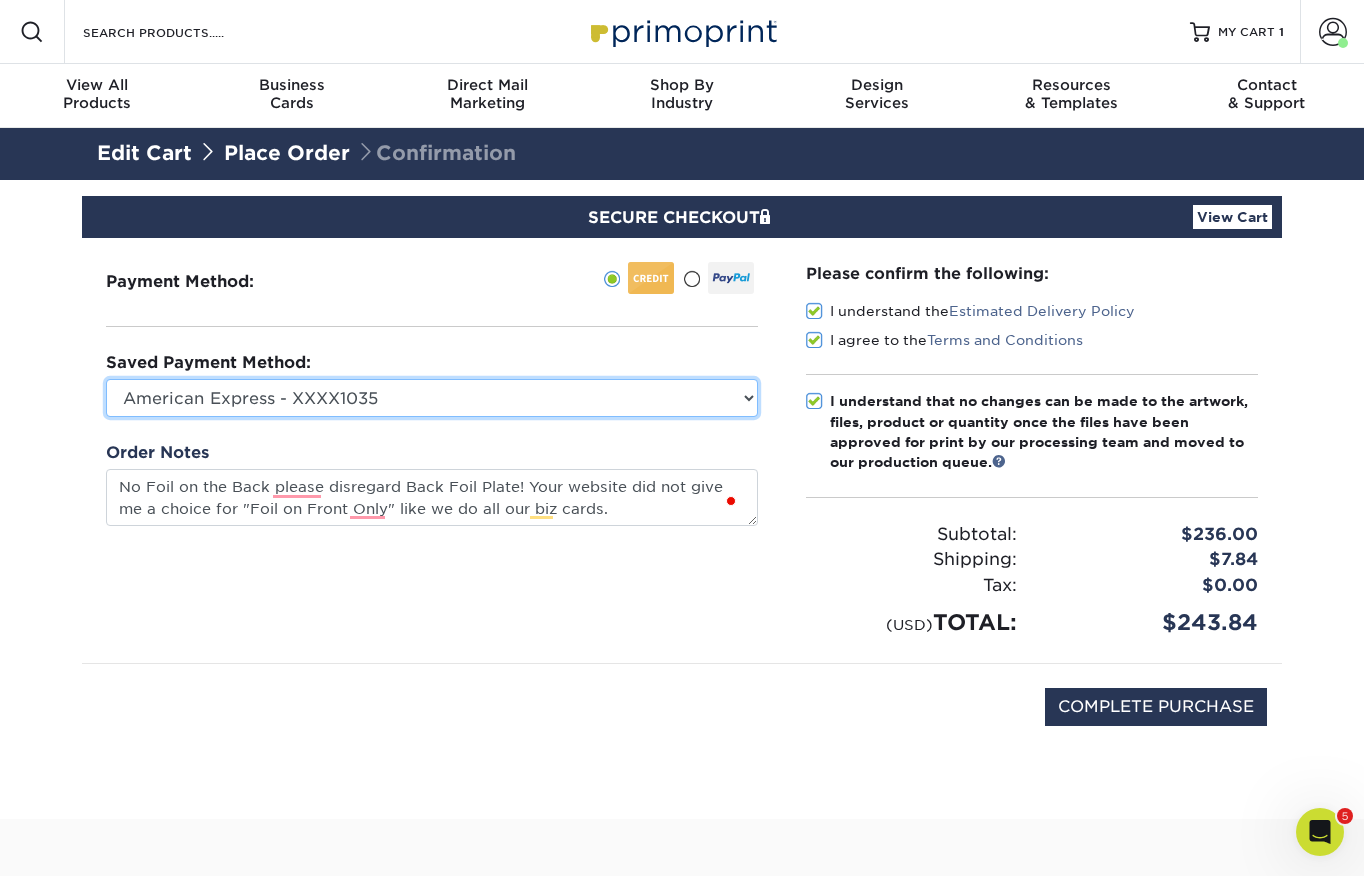 click on "American Express - XXXX1035 MasterCard - XXXX5894 New Credit Card" at bounding box center (432, 398) 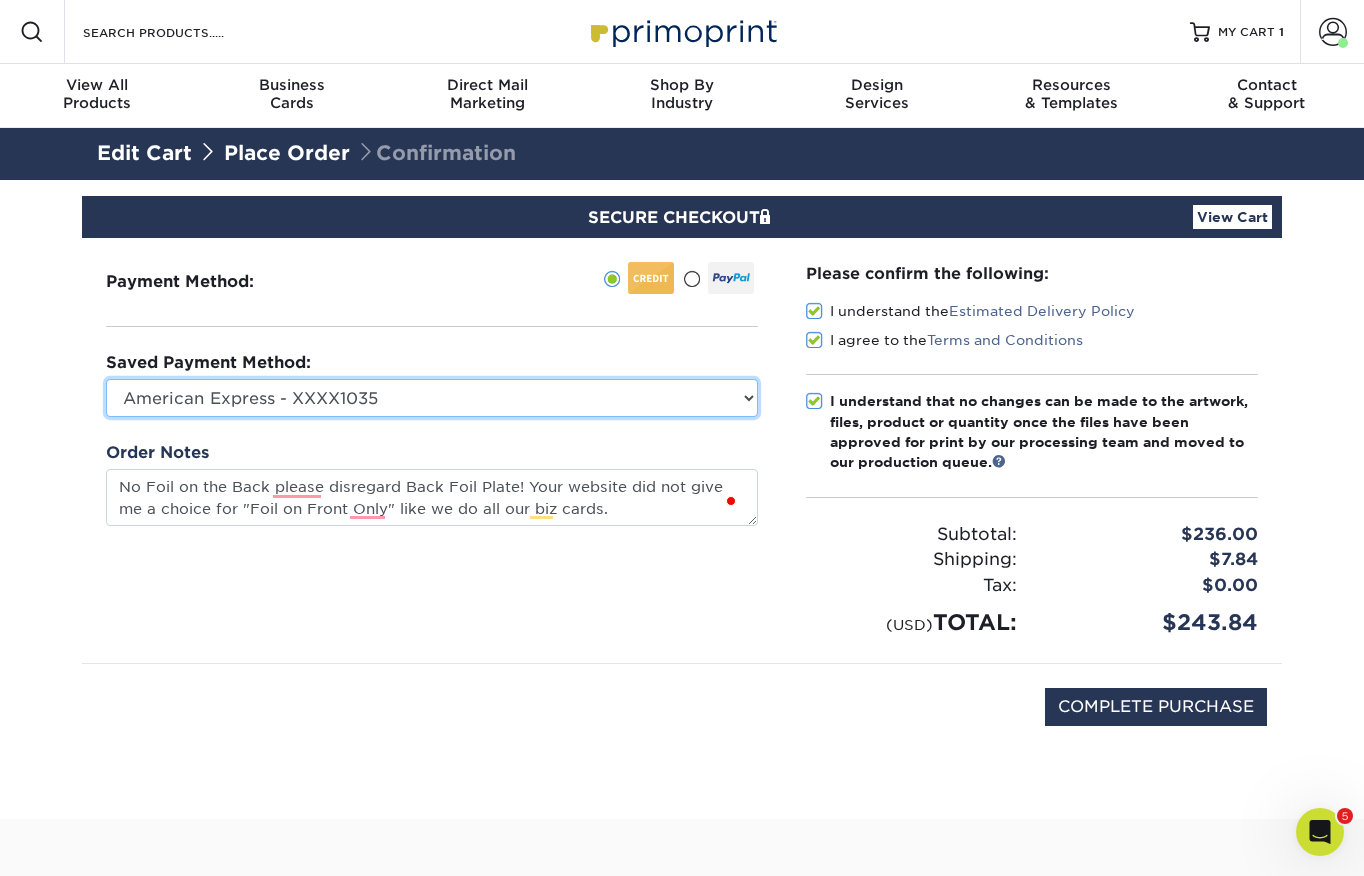 select on "56862" 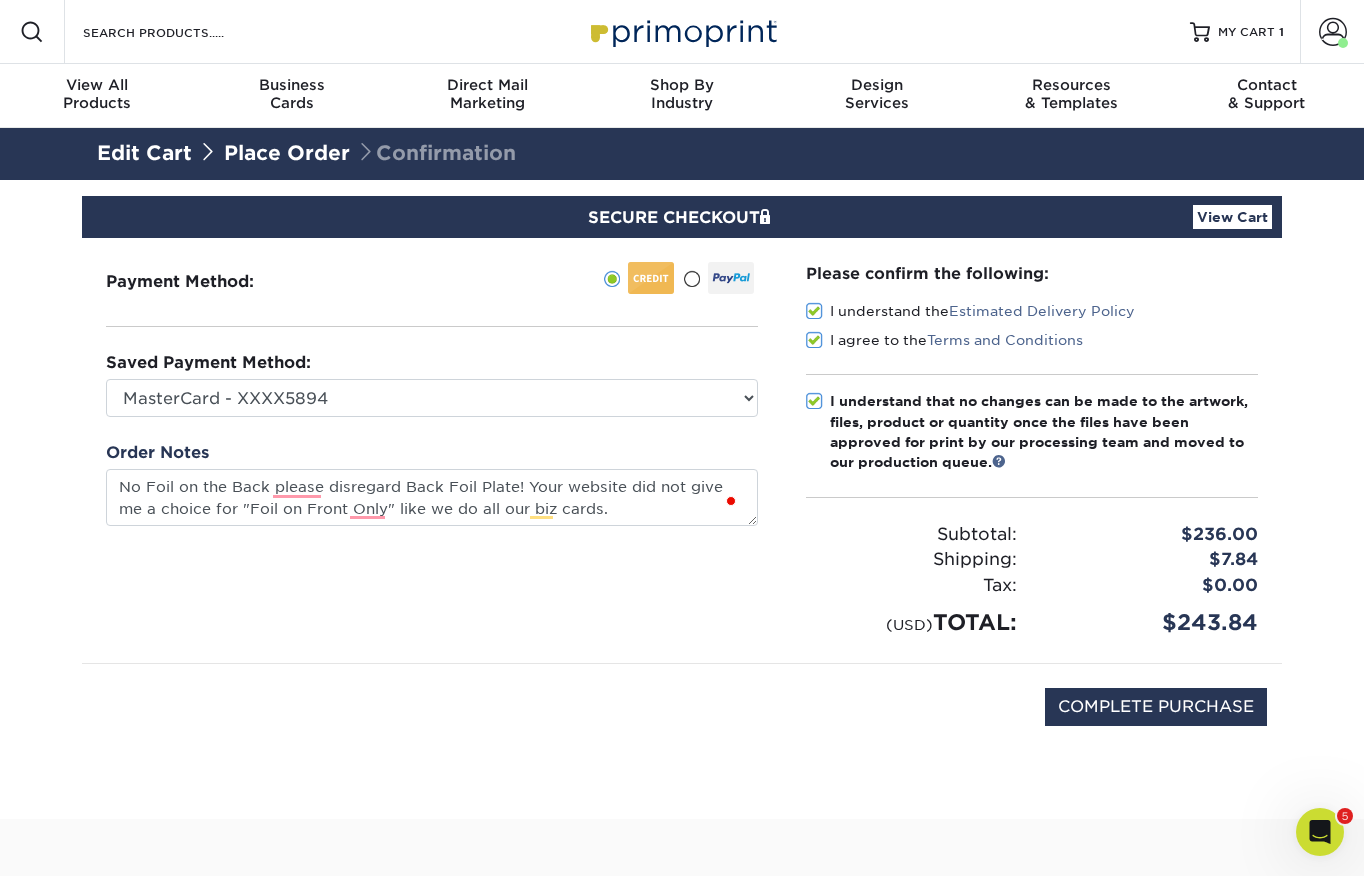 click on "Payment Method:" at bounding box center [432, 450] 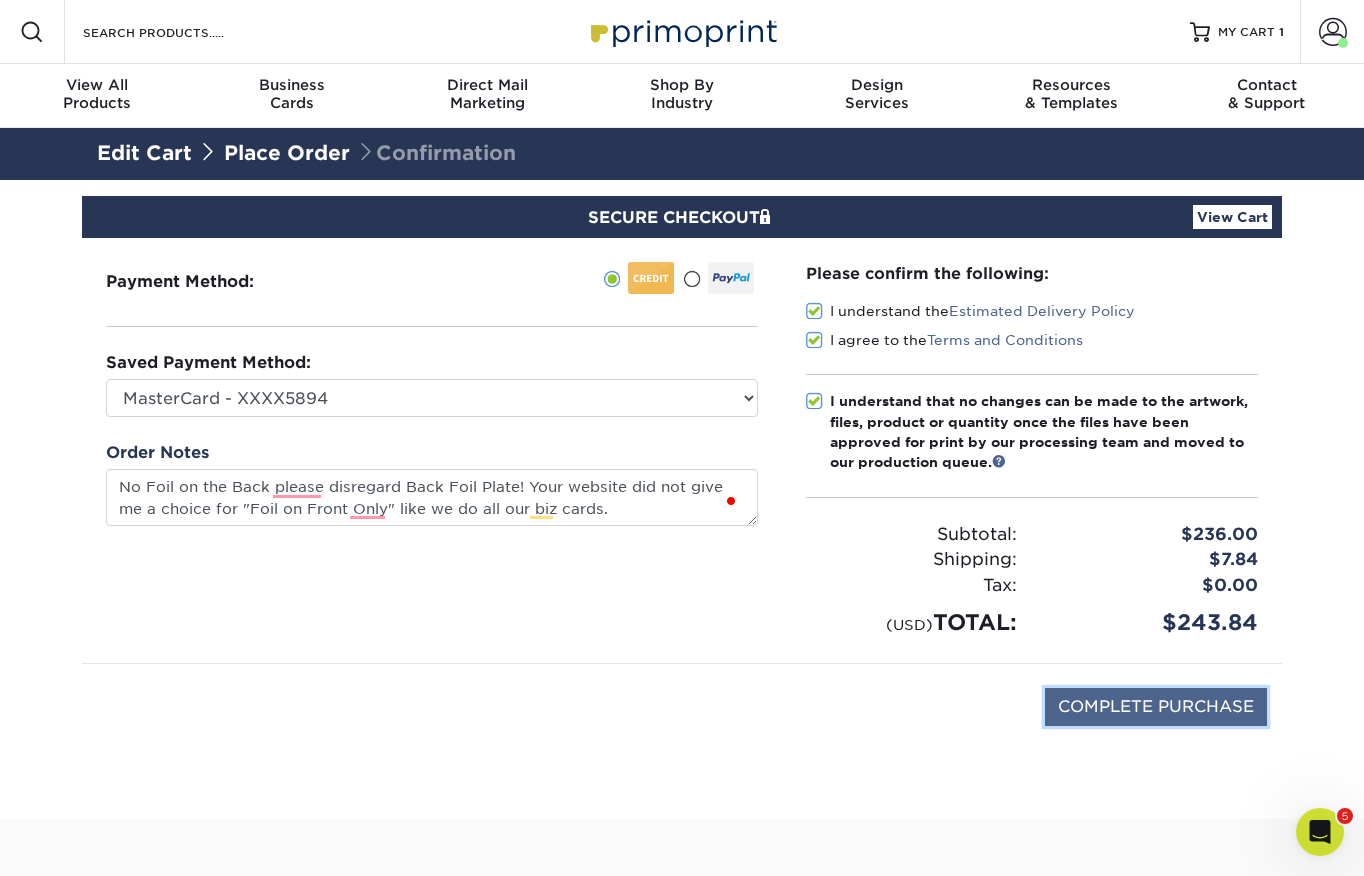 drag, startPoint x: 1171, startPoint y: 706, endPoint x: 1120, endPoint y: 721, distance: 53.160137 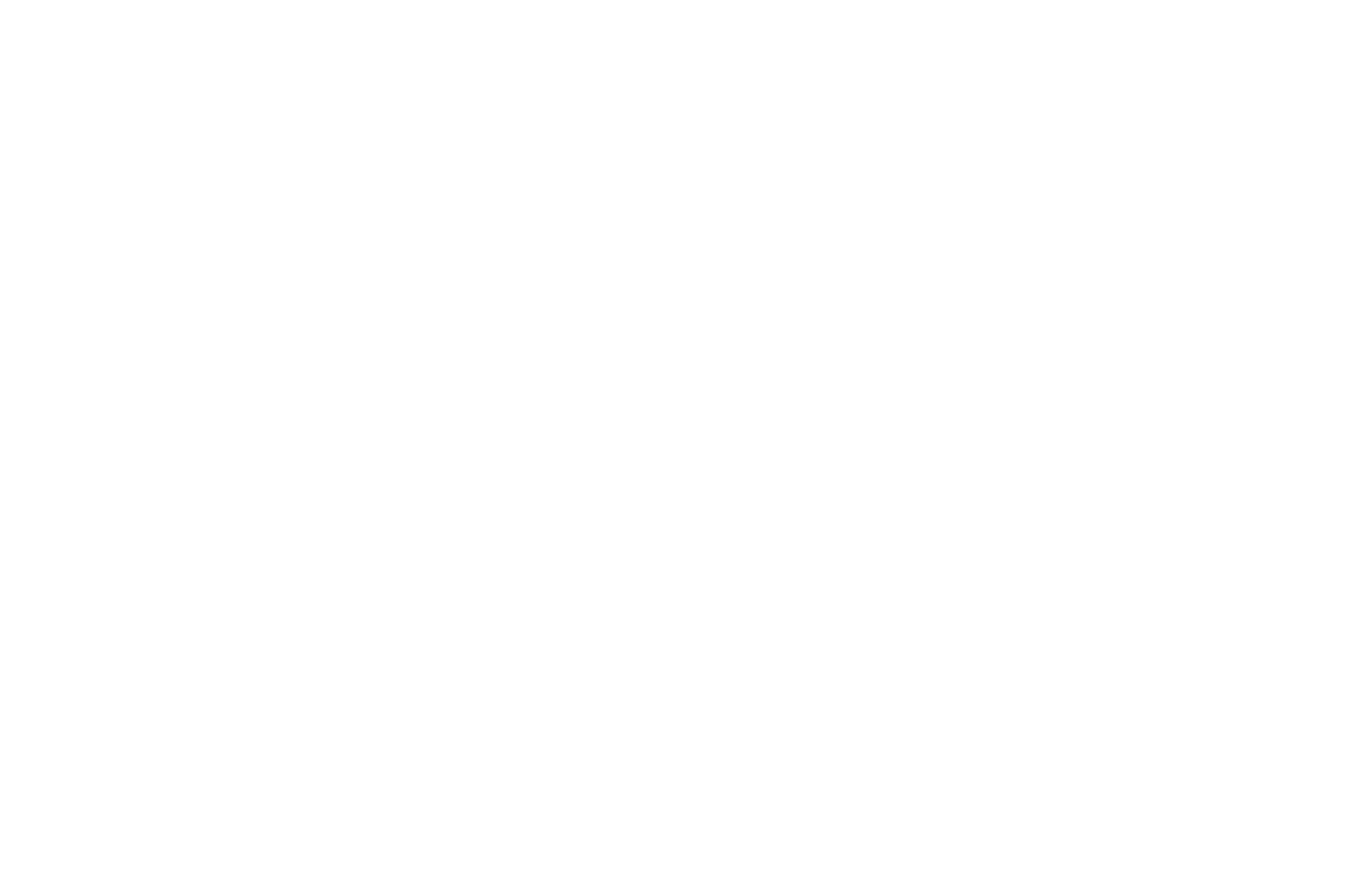 scroll, scrollTop: 0, scrollLeft: 0, axis: both 